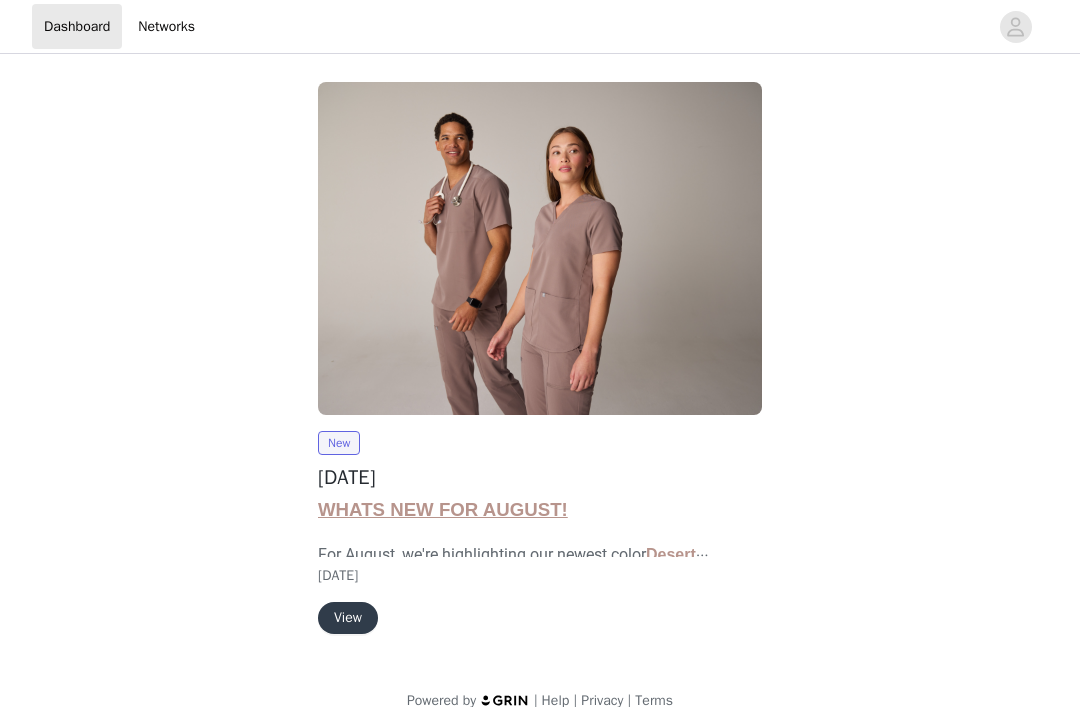 scroll, scrollTop: 0, scrollLeft: 0, axis: both 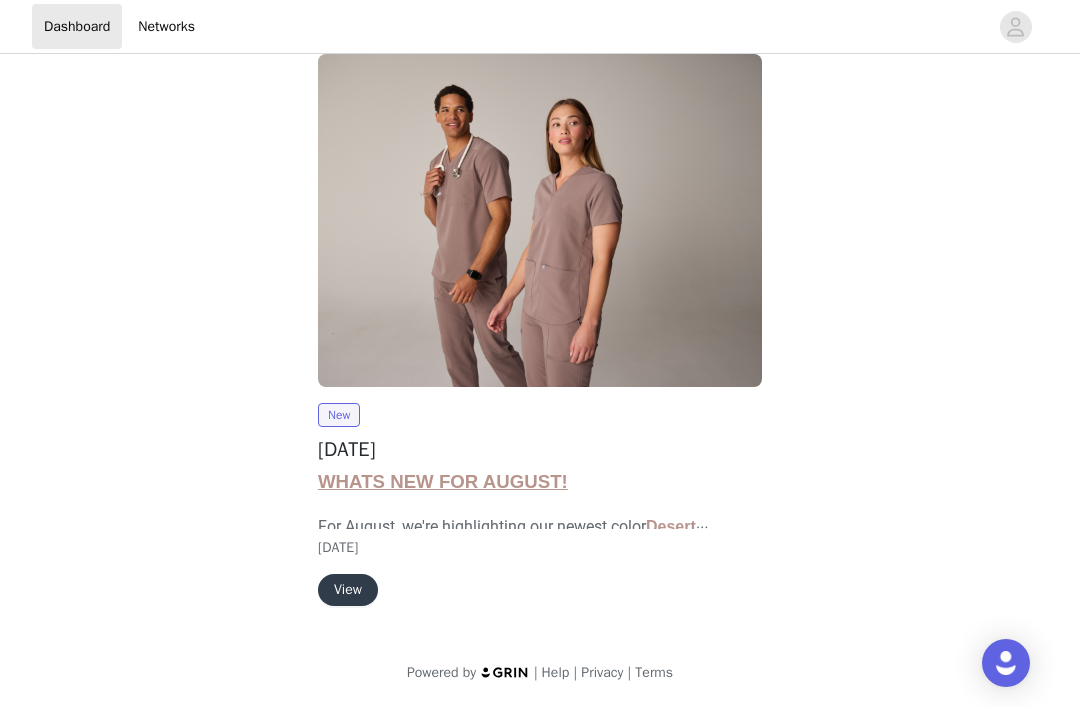 click on "View" at bounding box center (348, 590) 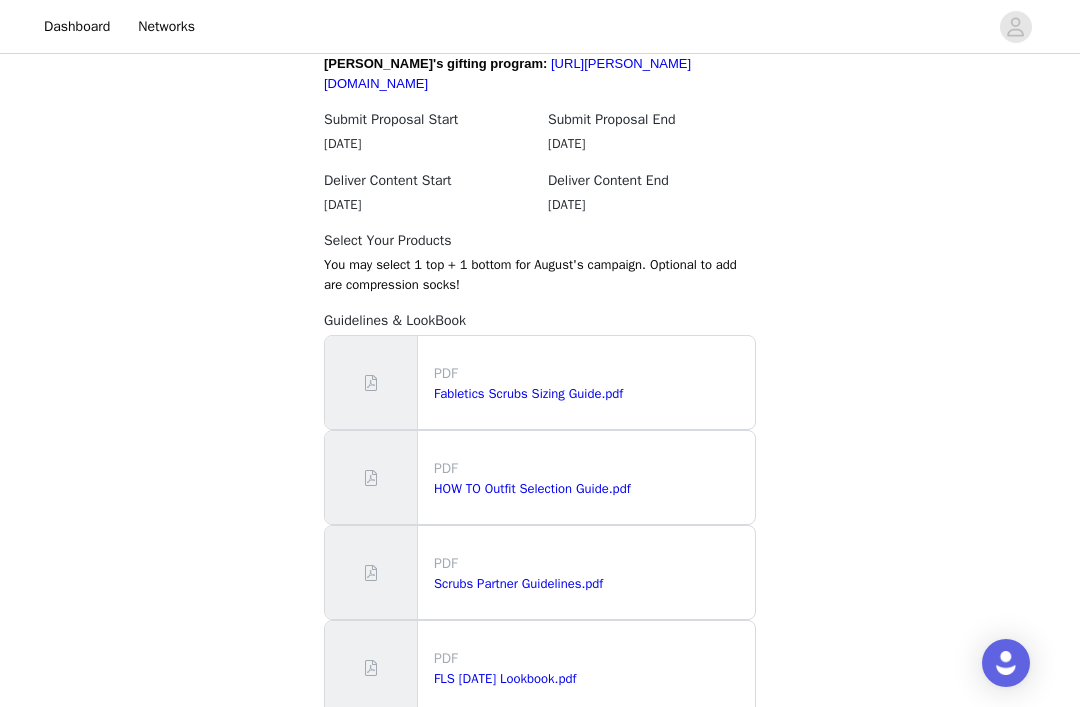 scroll, scrollTop: 1826, scrollLeft: 0, axis: vertical 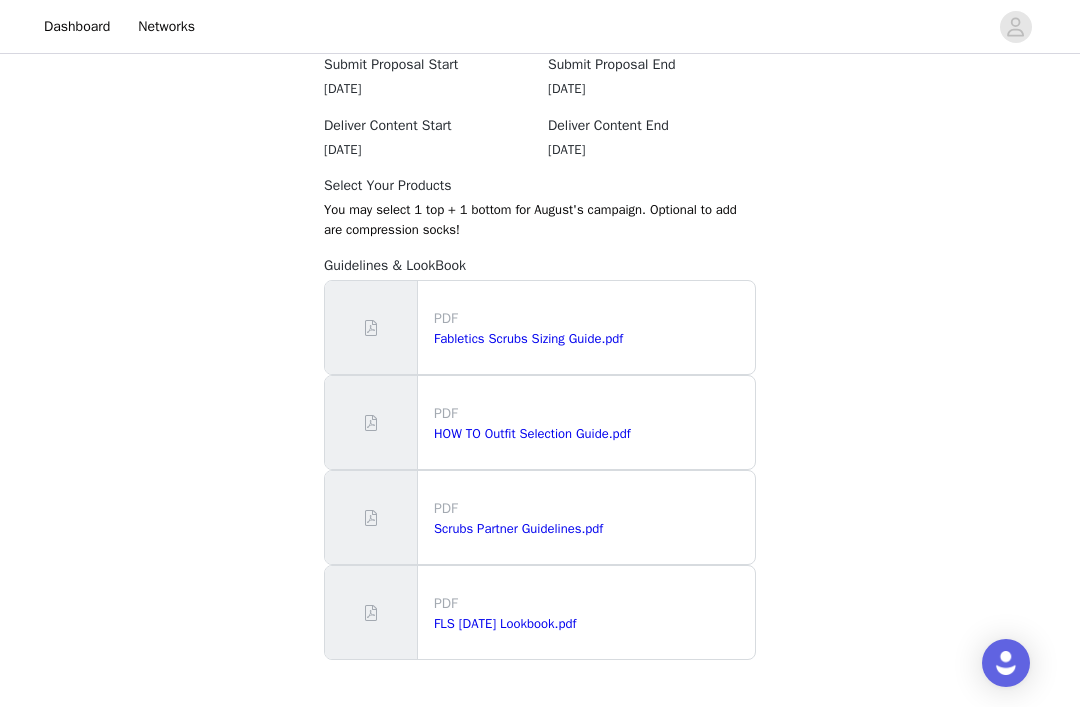 click on "Get Started" at bounding box center (540, 748) 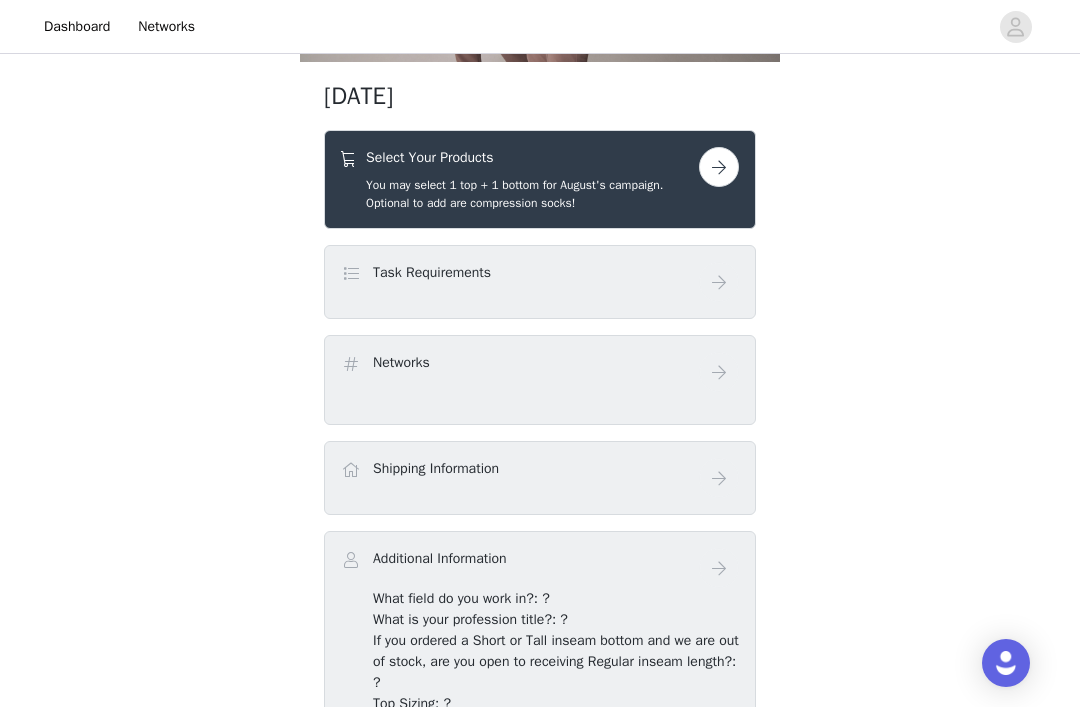 scroll, scrollTop: 314, scrollLeft: 0, axis: vertical 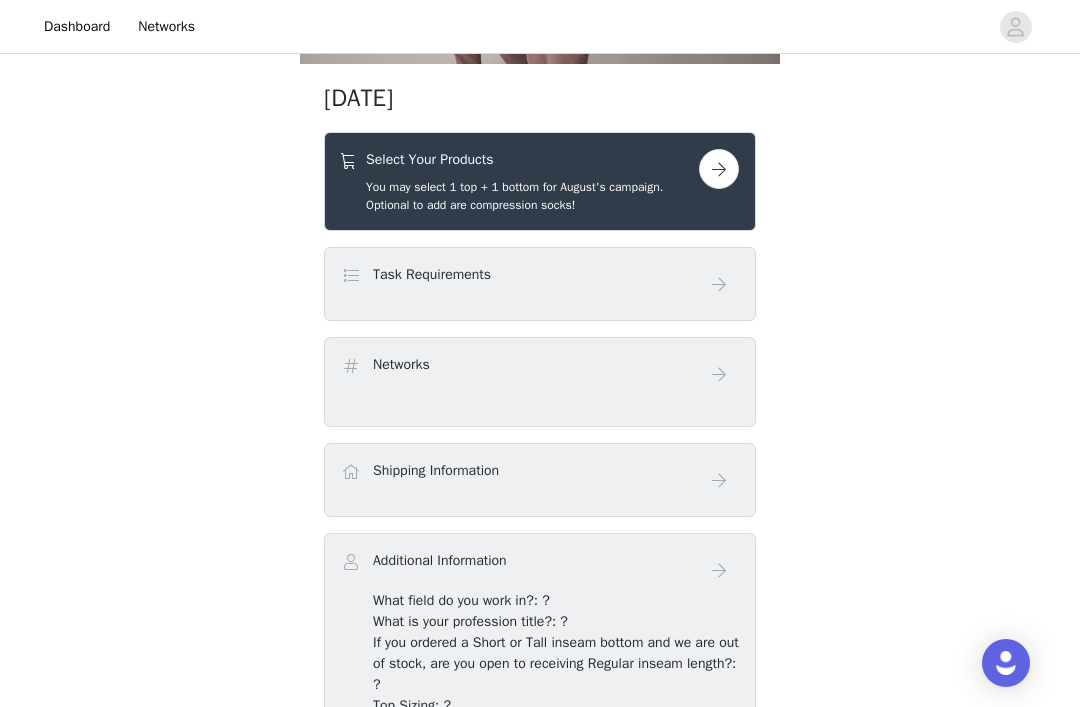 click on "Networks" at bounding box center (540, 374) 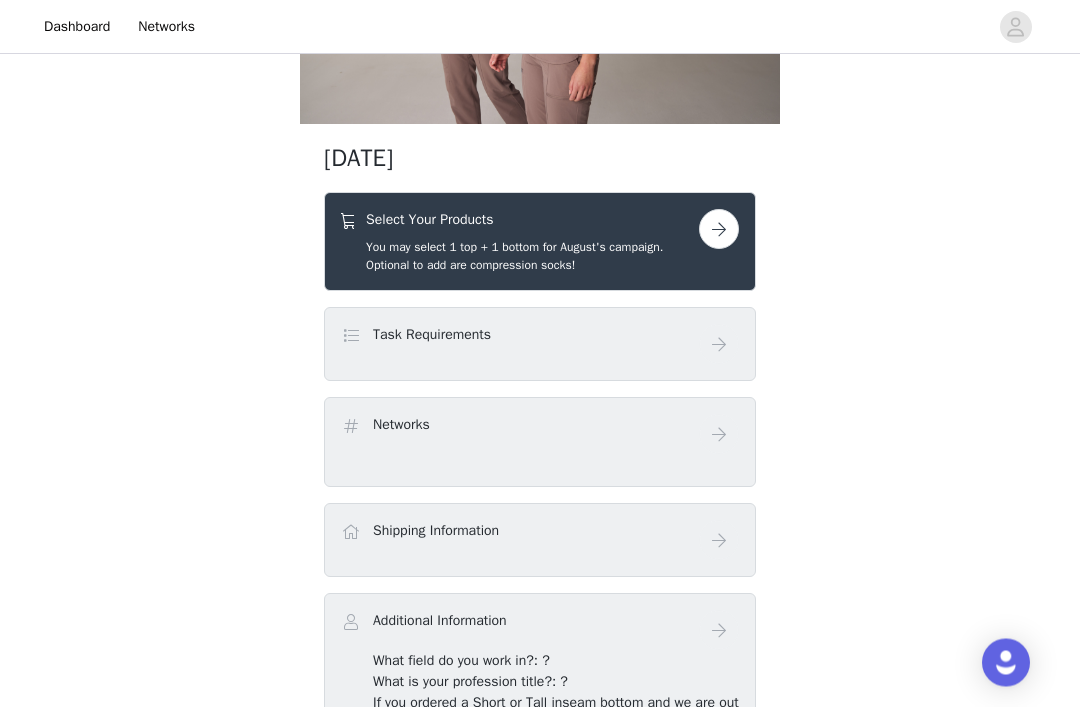 scroll, scrollTop: 0, scrollLeft: 0, axis: both 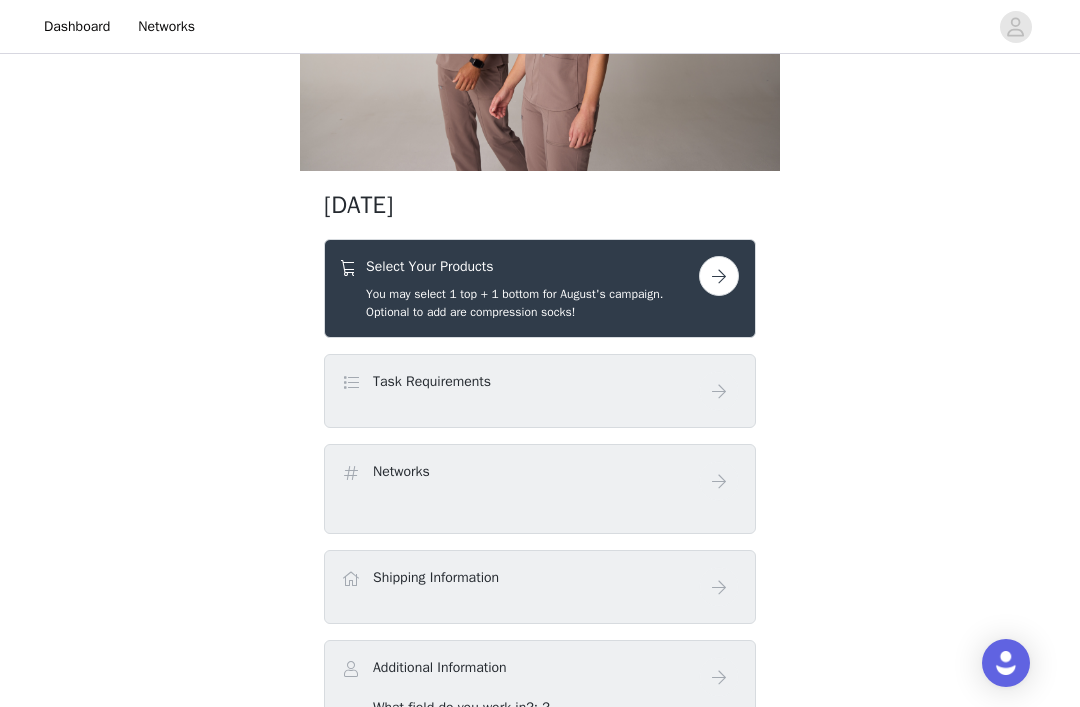 click at bounding box center (719, 276) 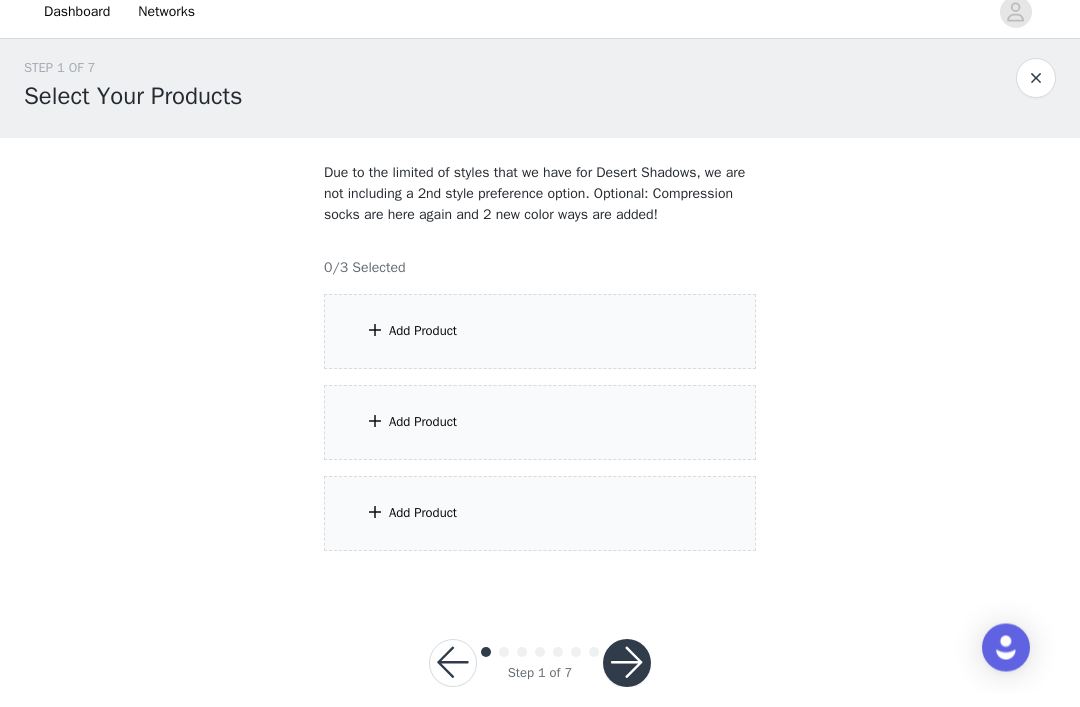 scroll, scrollTop: 8, scrollLeft: 0, axis: vertical 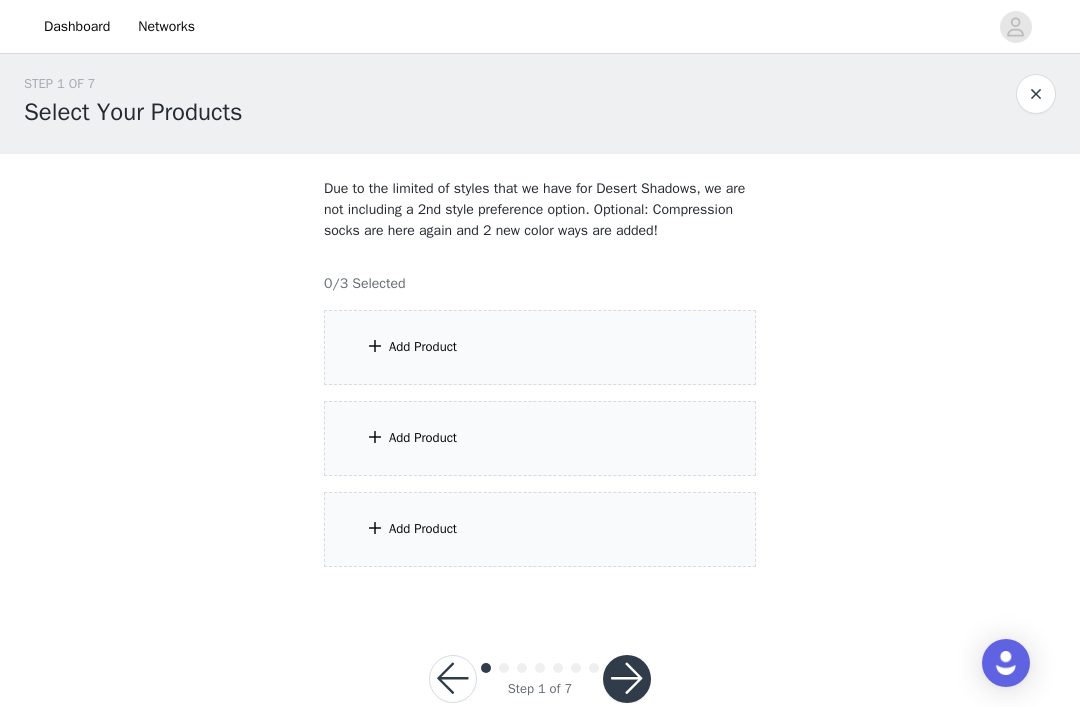 click on "Add Product" at bounding box center (540, 347) 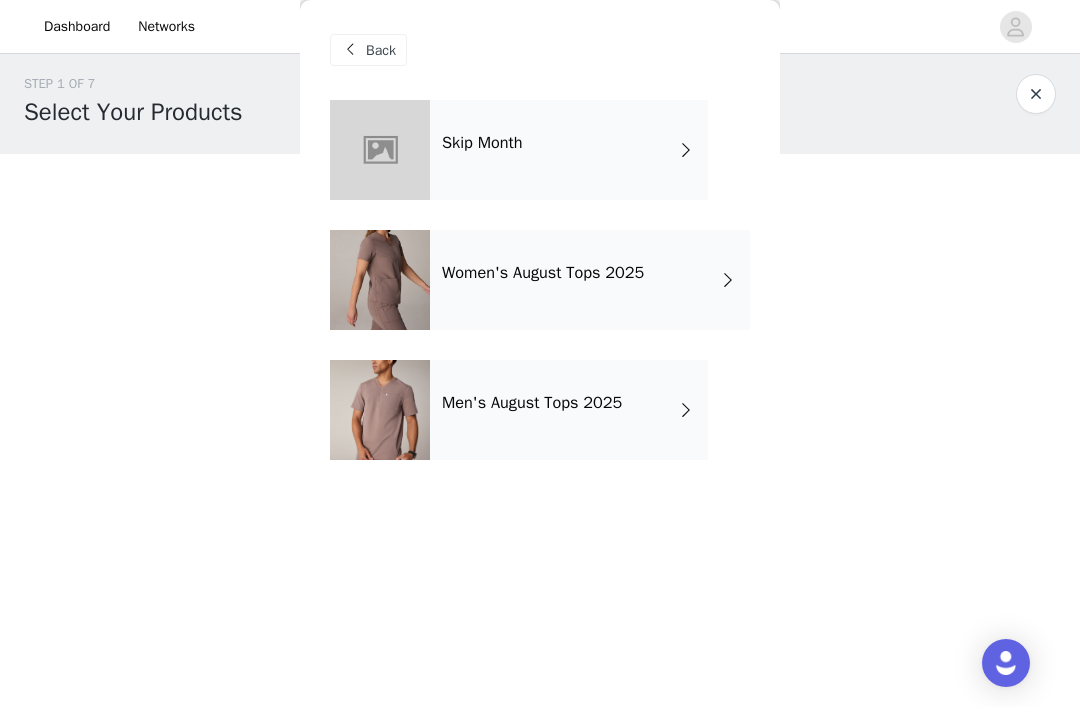 click on "Men's August Tops 2025" at bounding box center [569, 410] 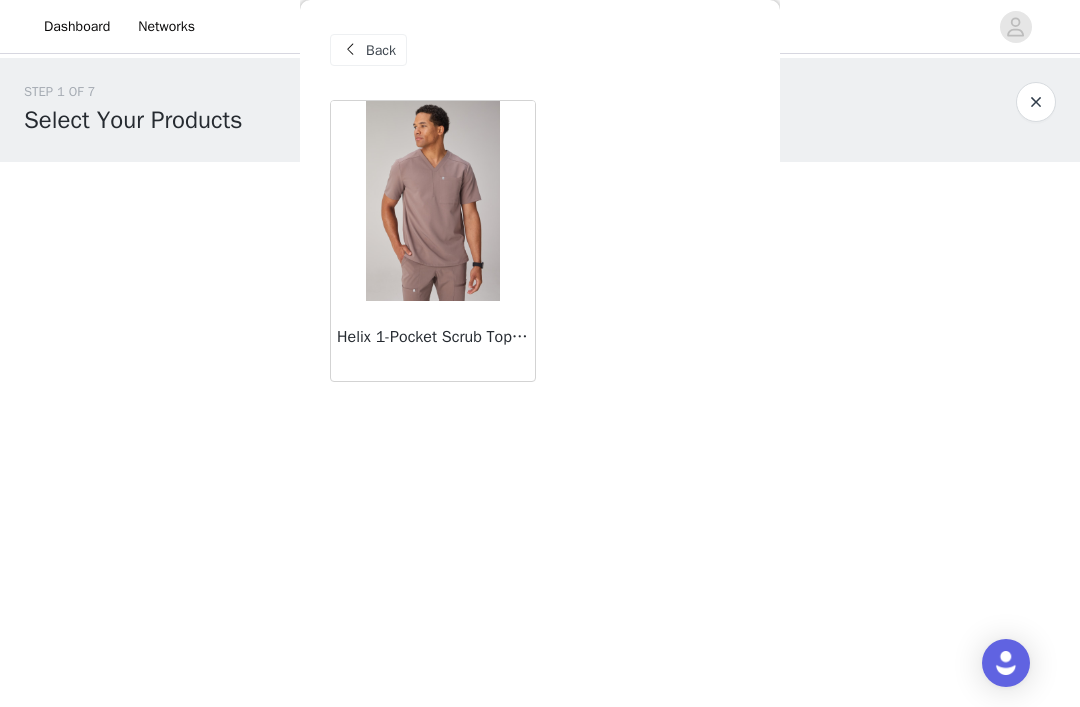 scroll, scrollTop: 2, scrollLeft: 0, axis: vertical 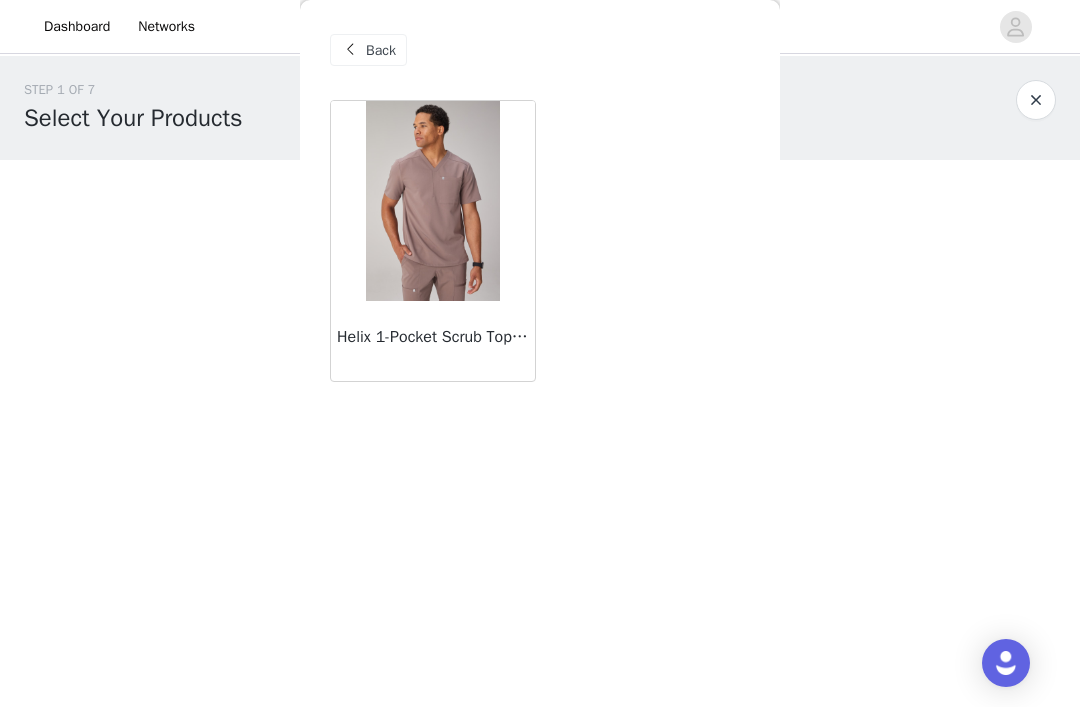 click at bounding box center (432, 201) 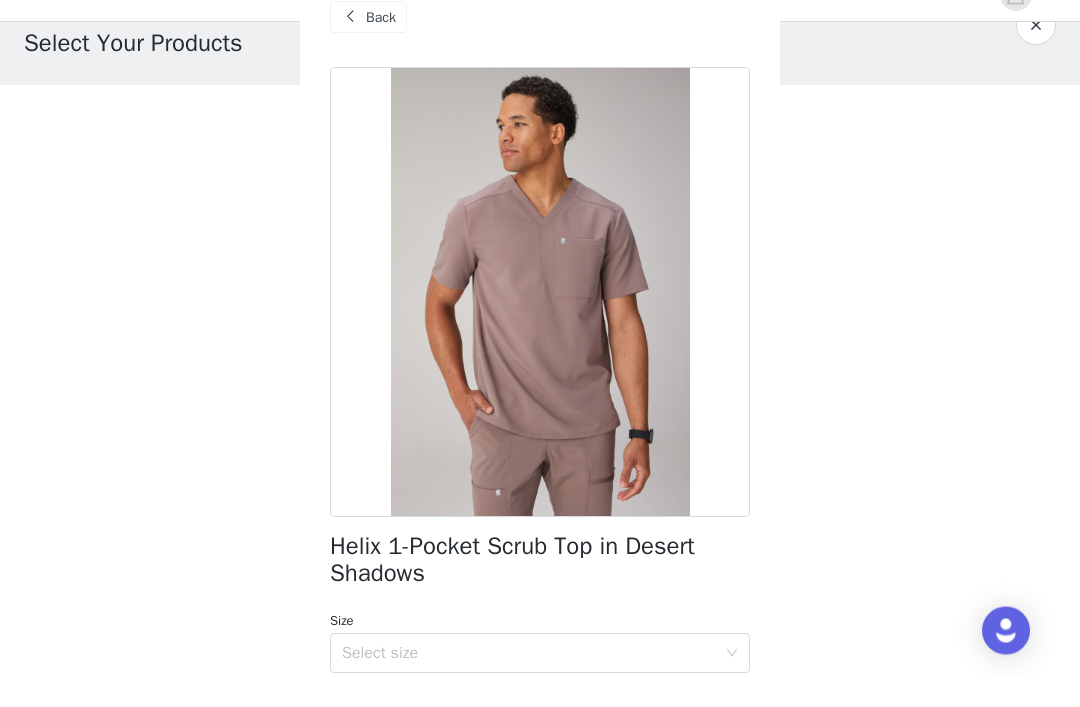 scroll, scrollTop: 8, scrollLeft: 0, axis: vertical 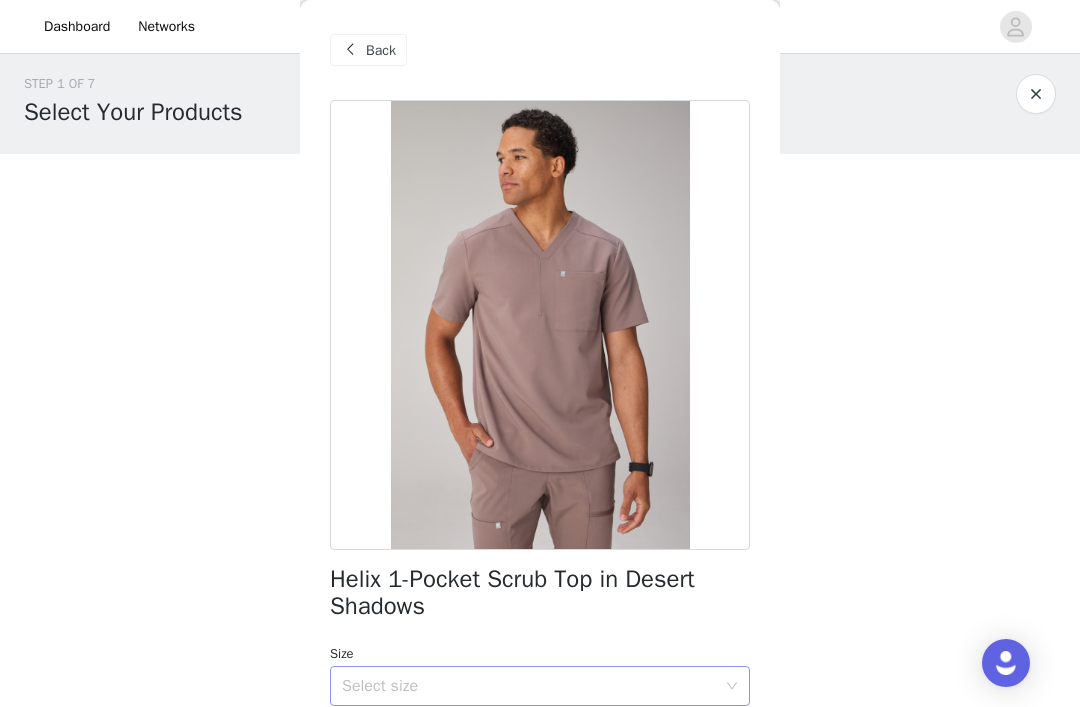 click on "Select size" at bounding box center (529, 686) 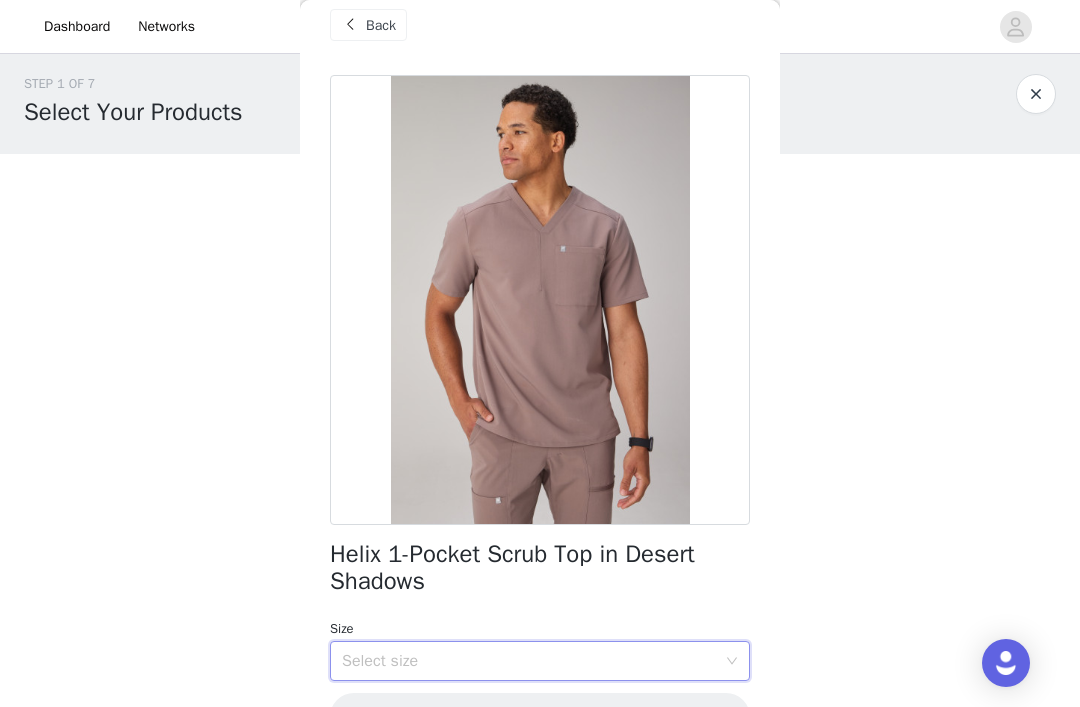 scroll, scrollTop: 17, scrollLeft: 0, axis: vertical 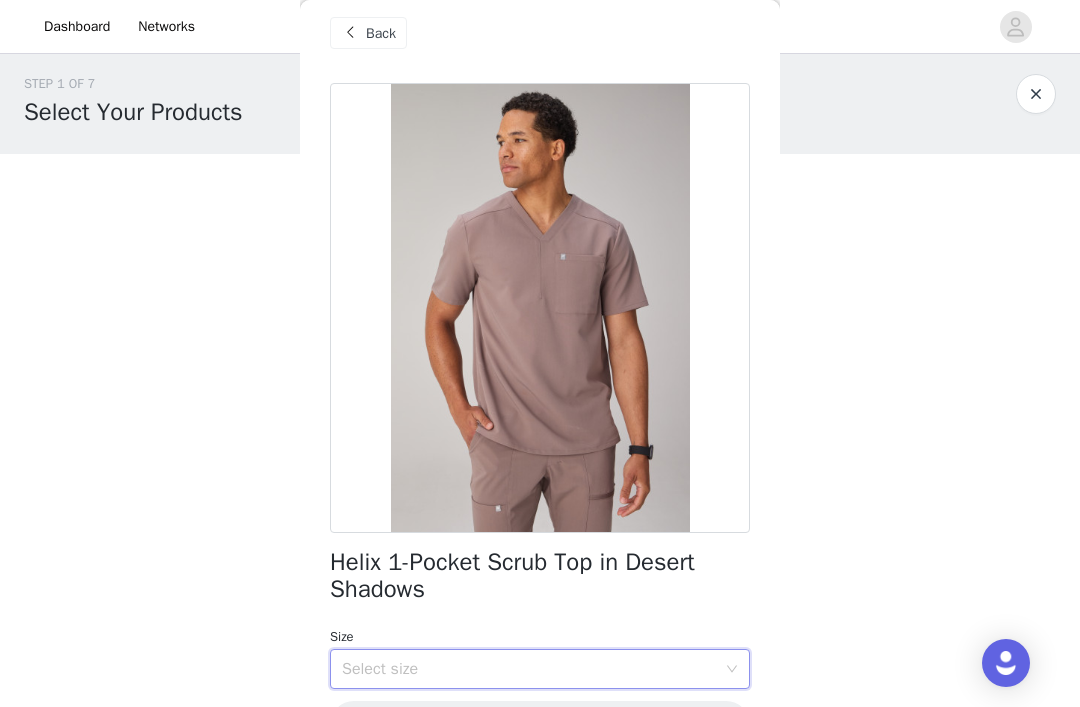 click on "Select size" at bounding box center (529, 669) 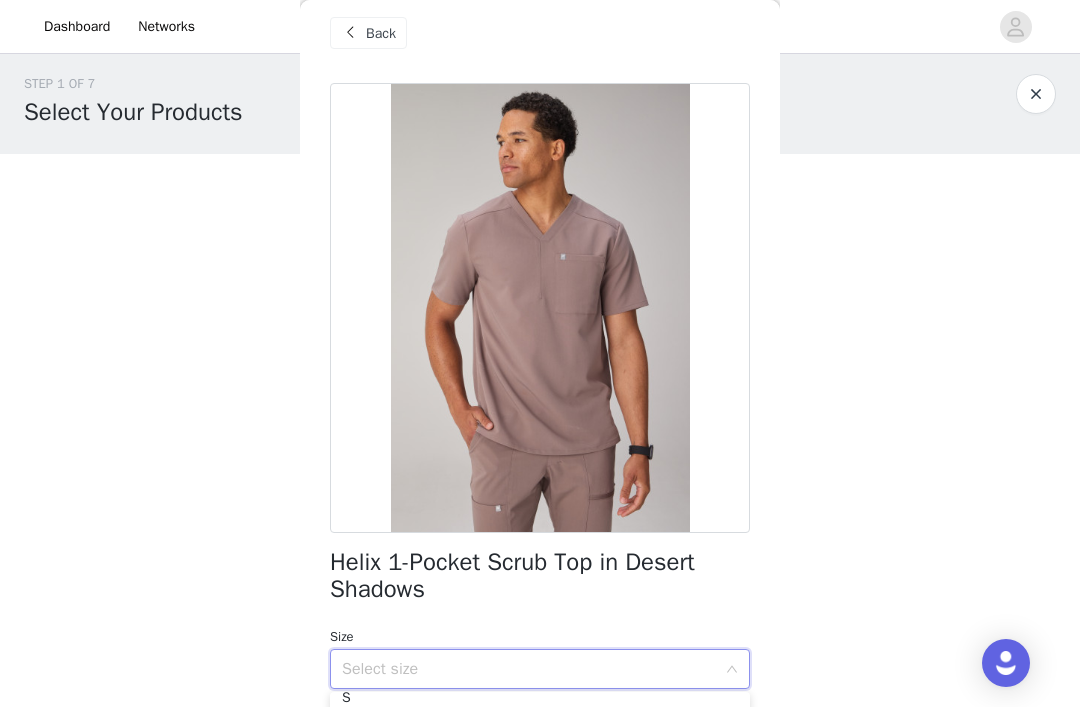 scroll, scrollTop: 46, scrollLeft: 0, axis: vertical 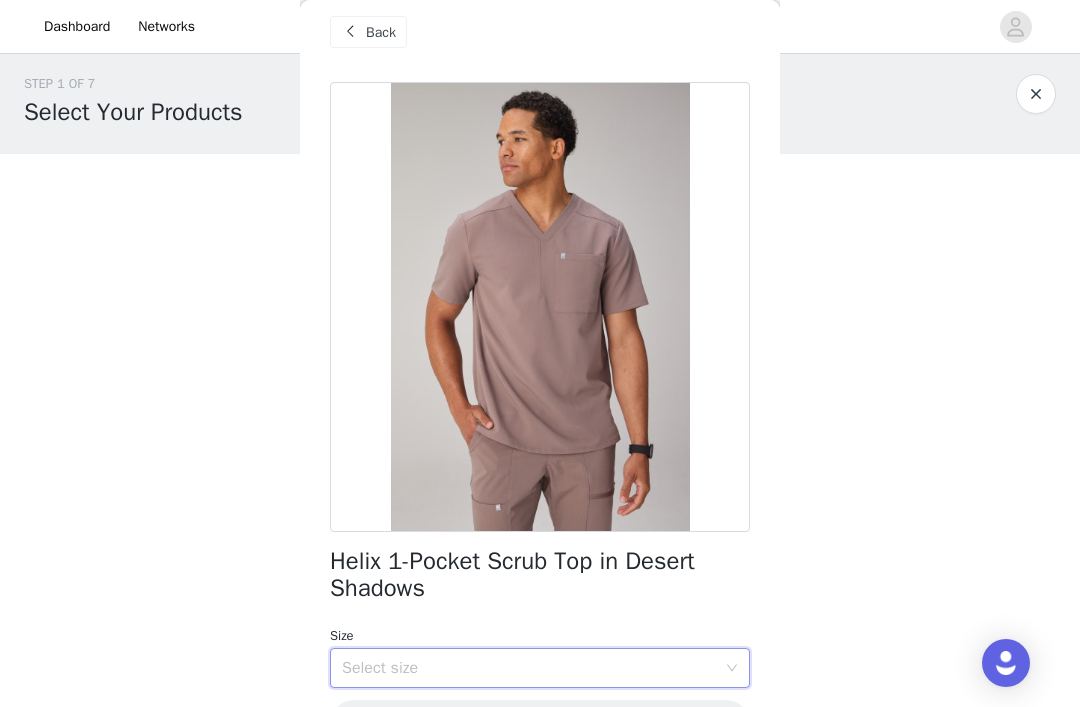 click on "Select size" at bounding box center [529, 668] 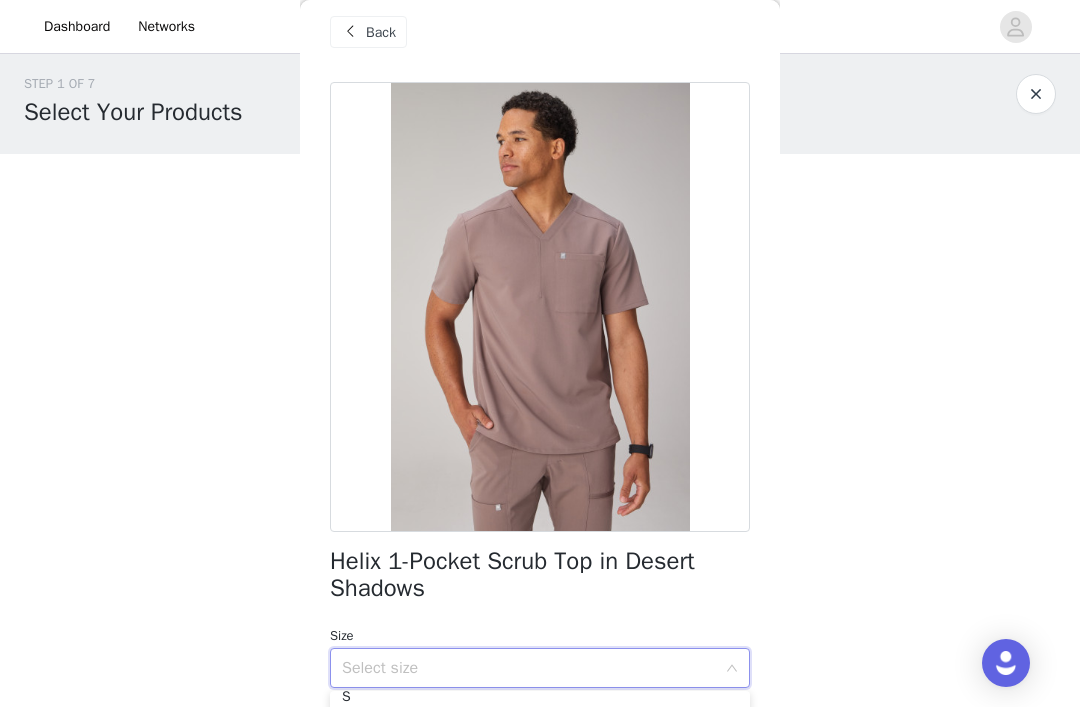 scroll, scrollTop: 46, scrollLeft: 0, axis: vertical 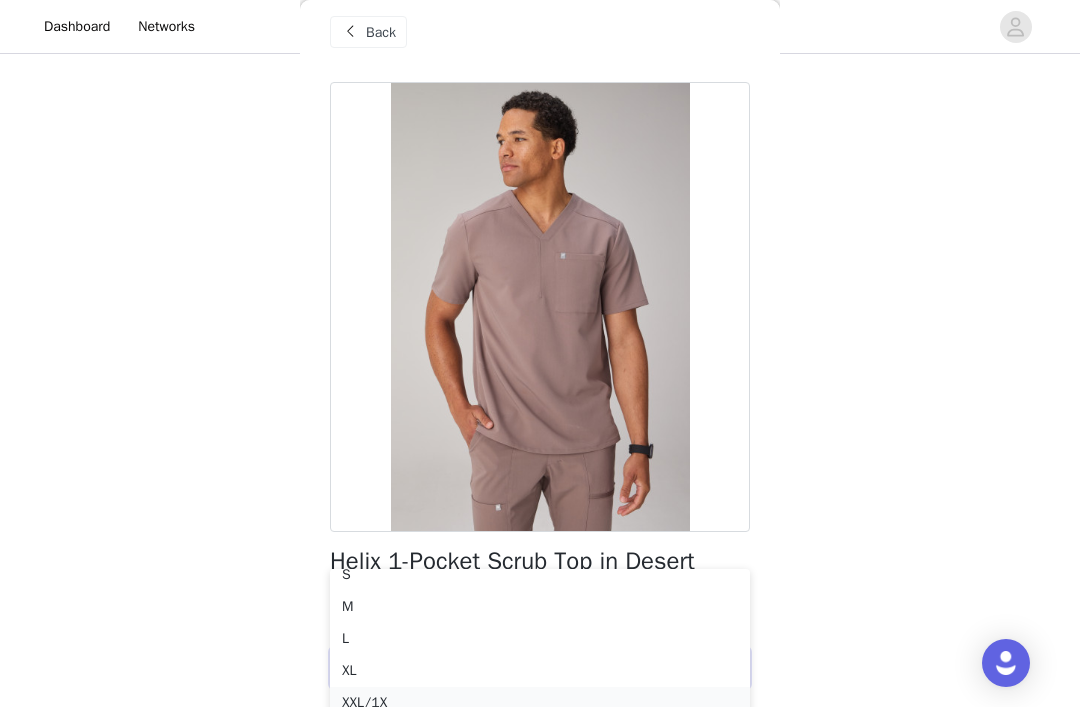 click on "XXL/1X" at bounding box center [540, 703] 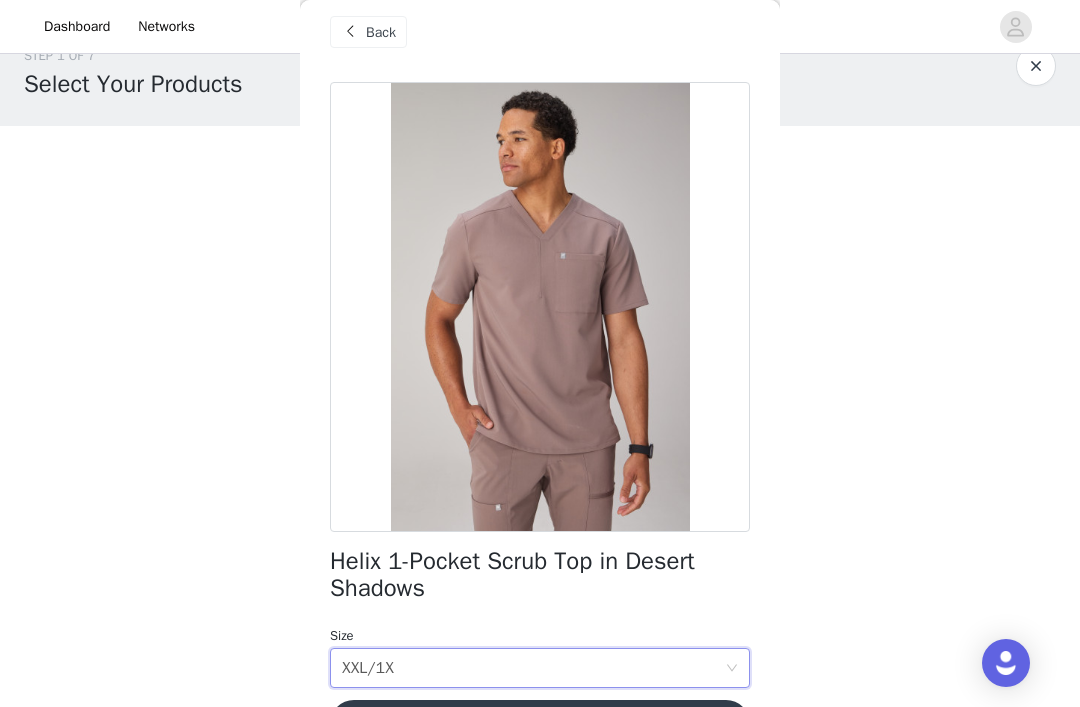 scroll, scrollTop: 72, scrollLeft: 0, axis: vertical 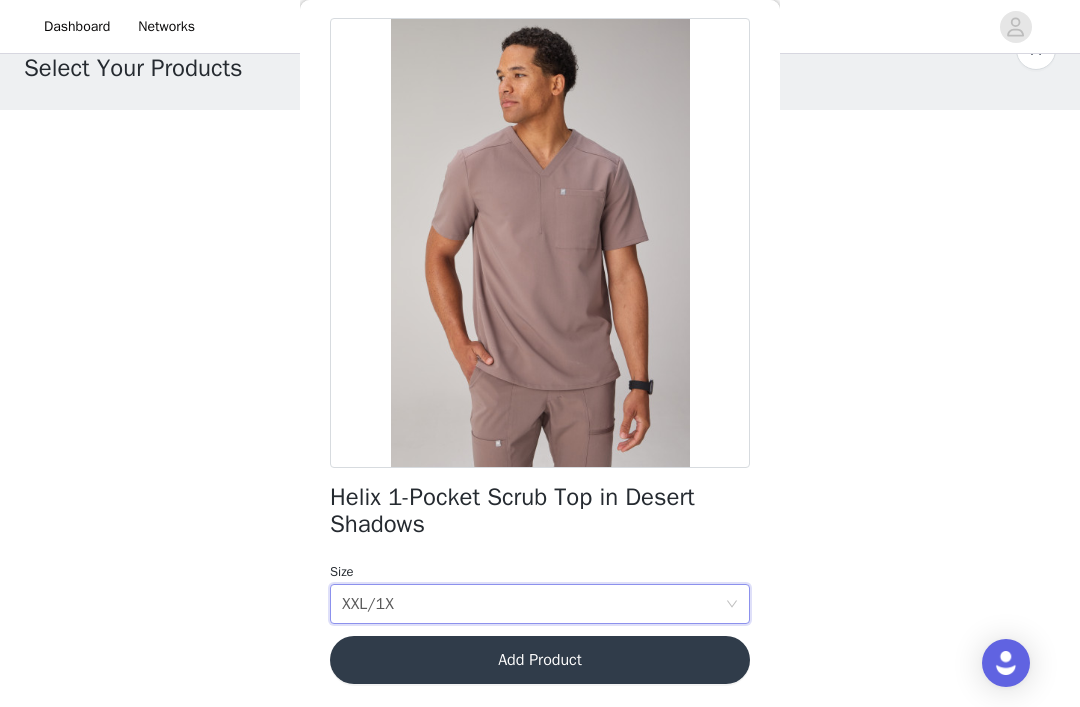 click on "Add Product" at bounding box center (540, 660) 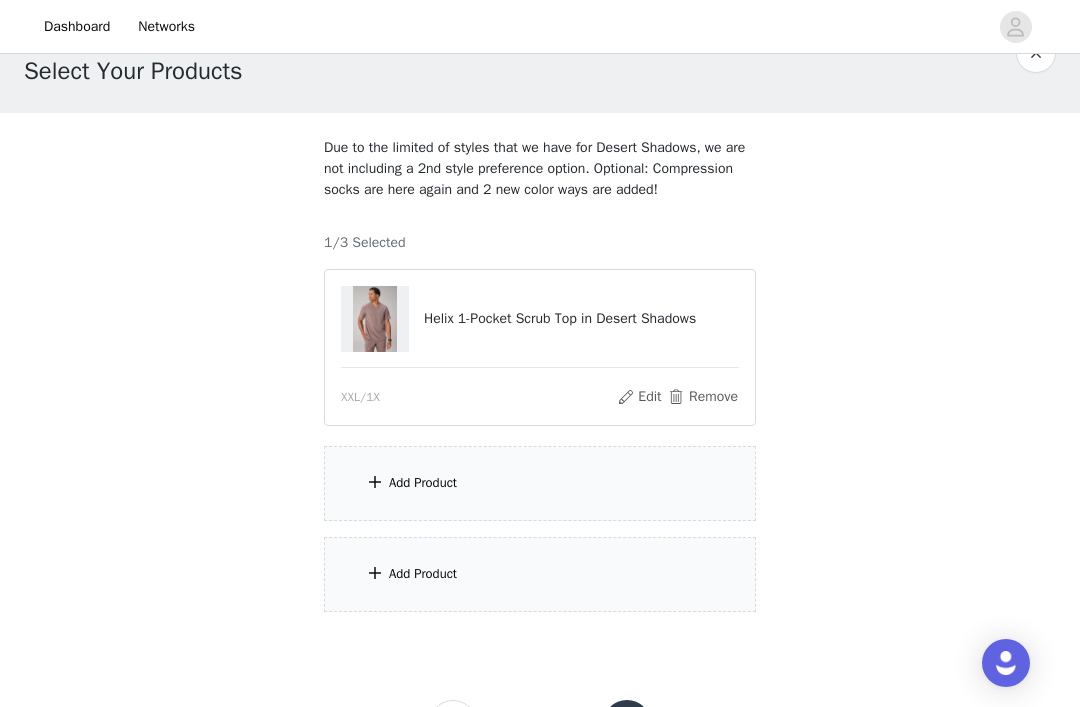 scroll, scrollTop: 47, scrollLeft: 0, axis: vertical 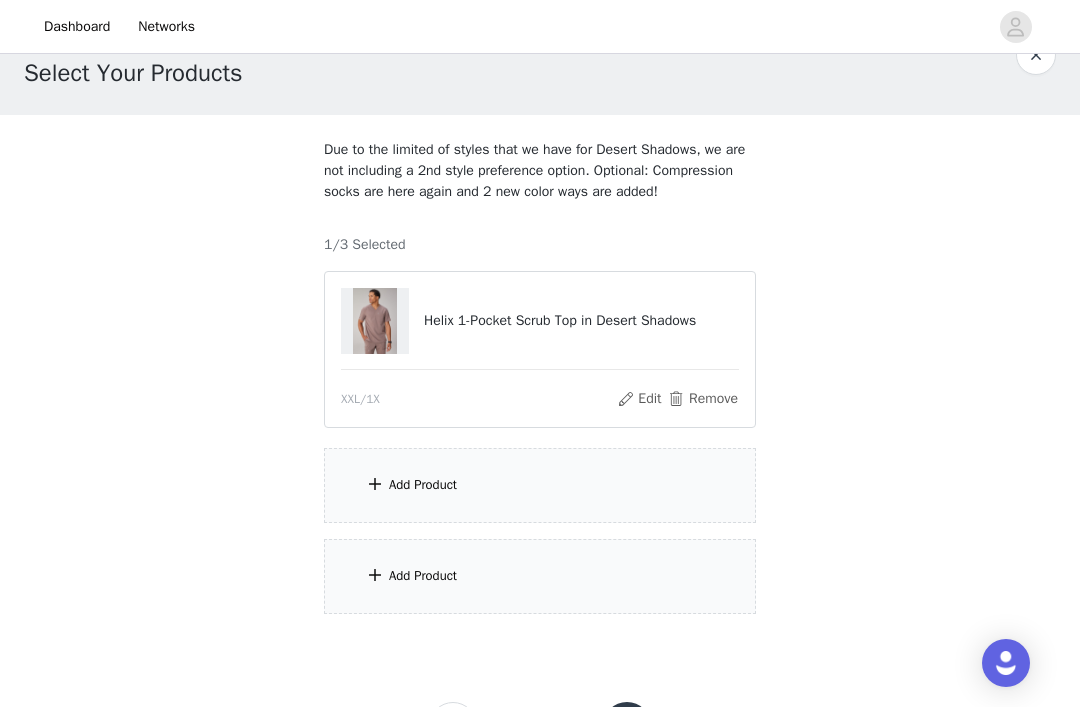 click on "Add Product" at bounding box center (540, 485) 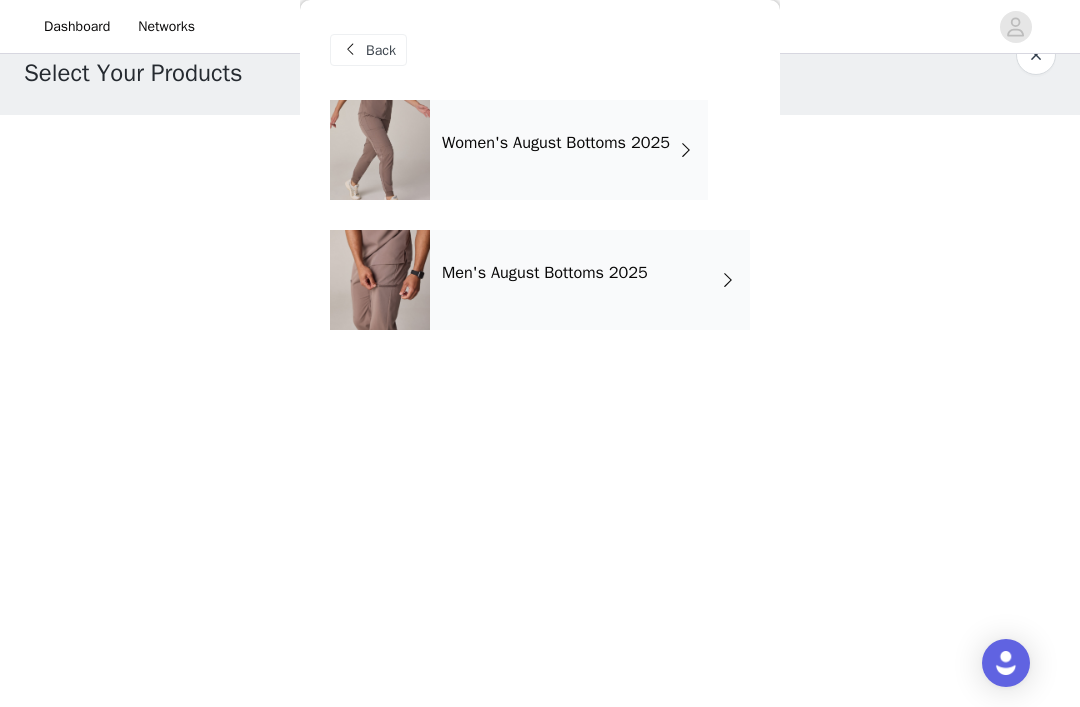 click at bounding box center [686, 150] 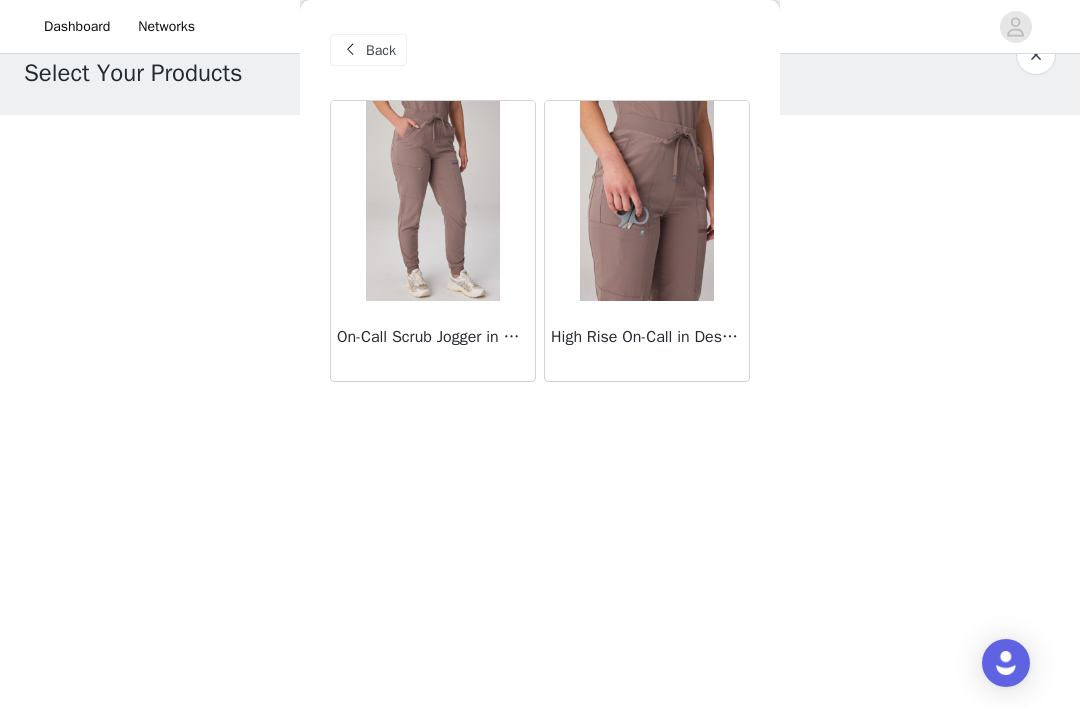 click on "Back" at bounding box center [381, 50] 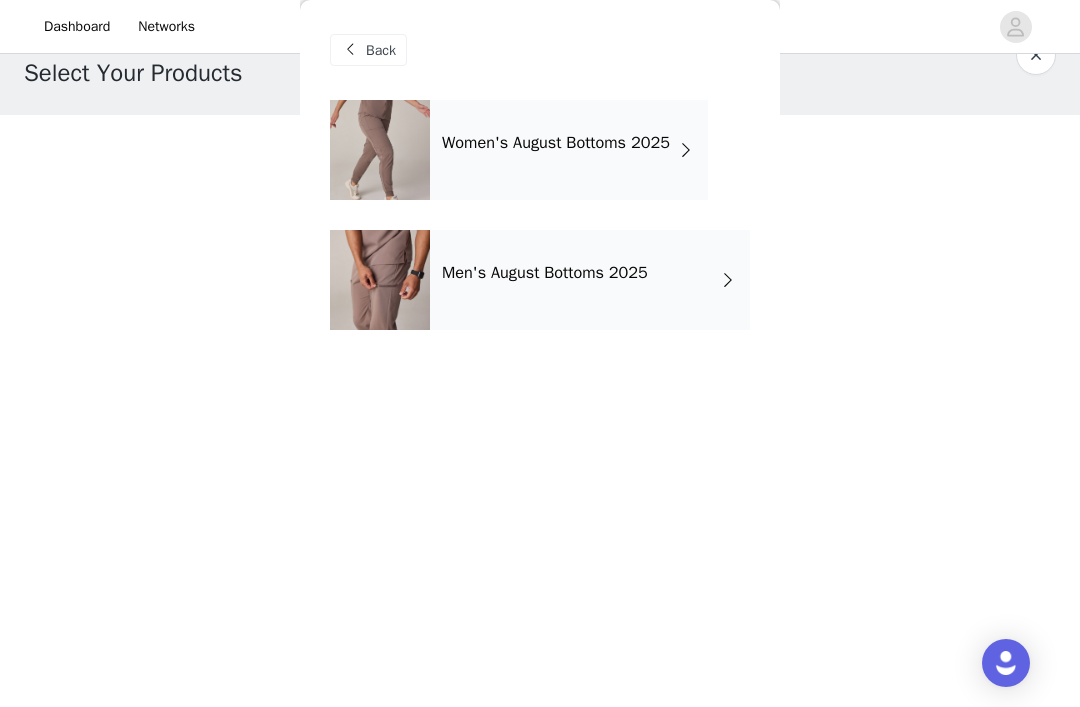 click on "Men's August Bottoms 2025" at bounding box center (590, 280) 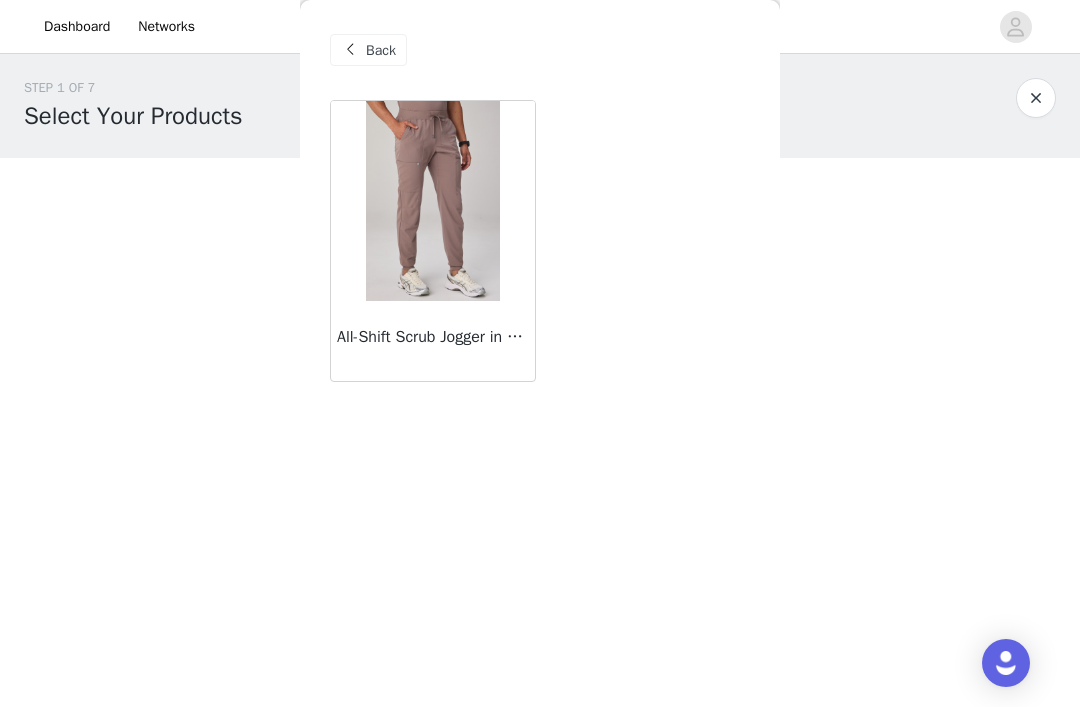 scroll, scrollTop: 0, scrollLeft: 0, axis: both 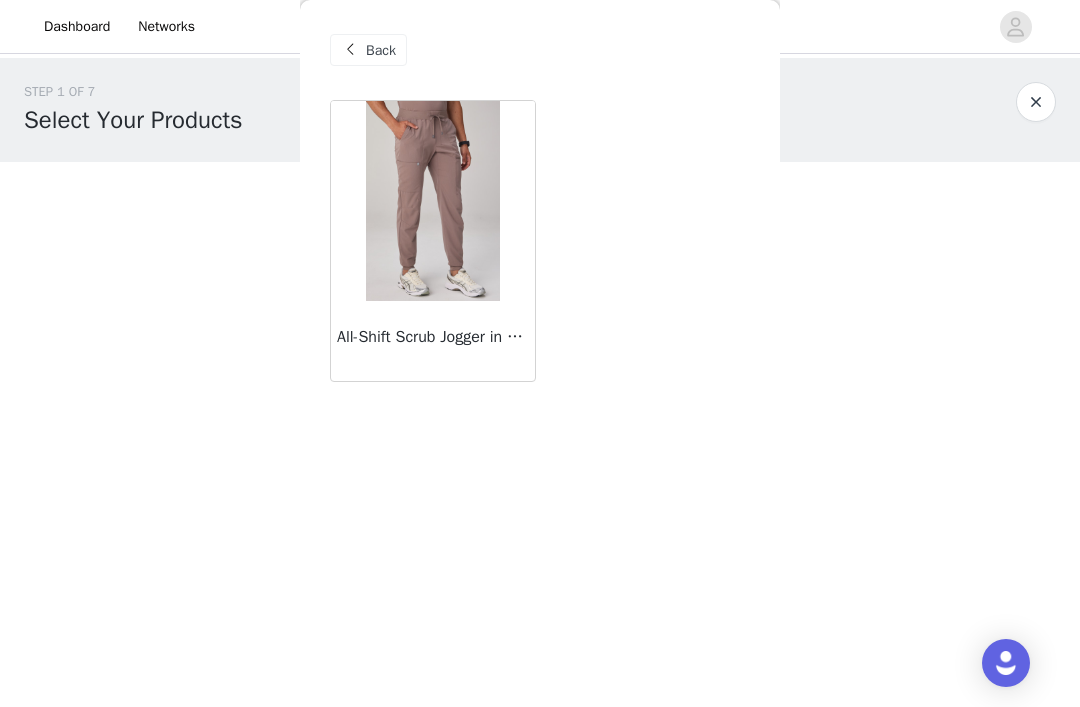 click on "All-Shift Scrub Jogger in Desert Shadows" at bounding box center (433, 341) 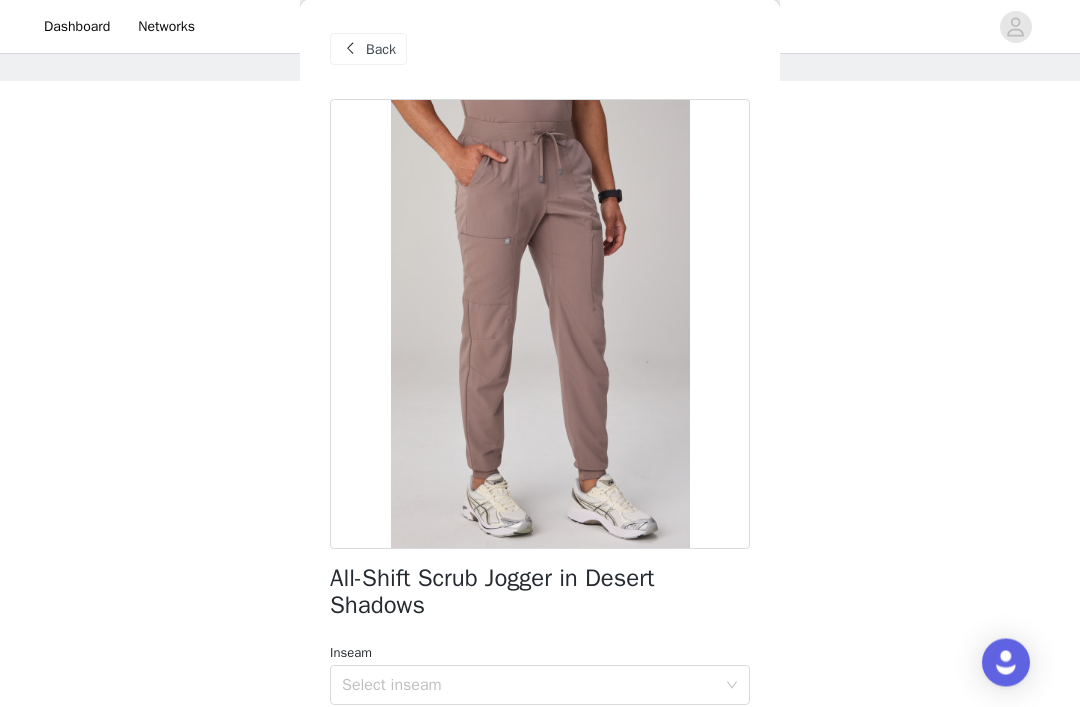 scroll, scrollTop: 81, scrollLeft: 0, axis: vertical 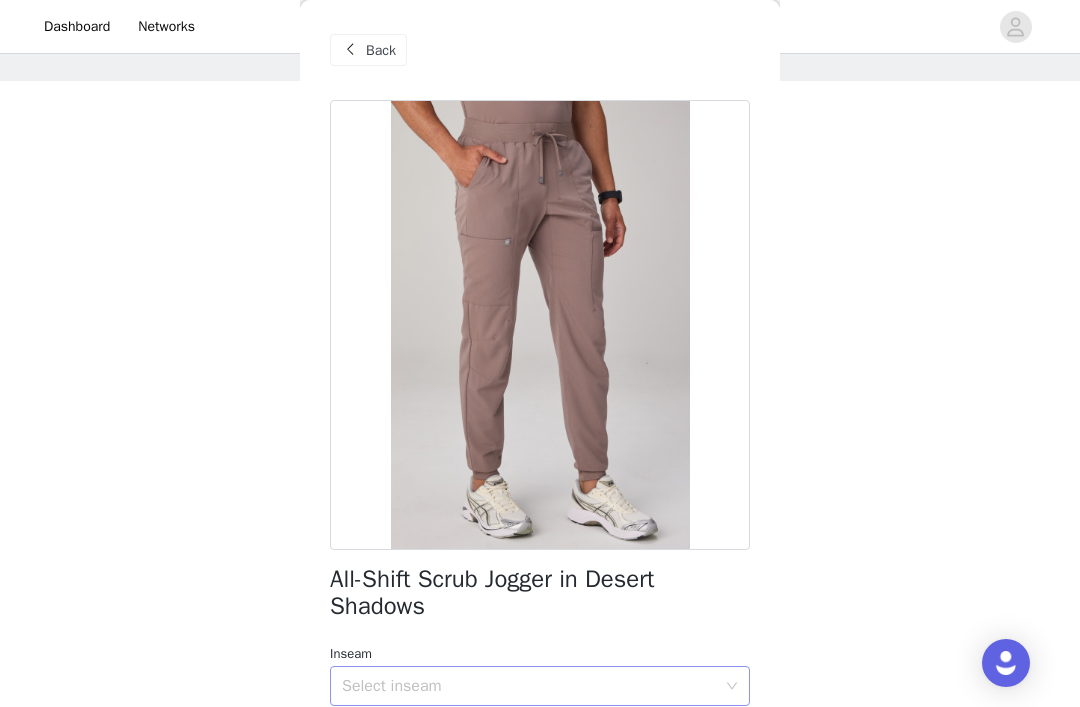 click on "Select inseam" at bounding box center [533, 686] 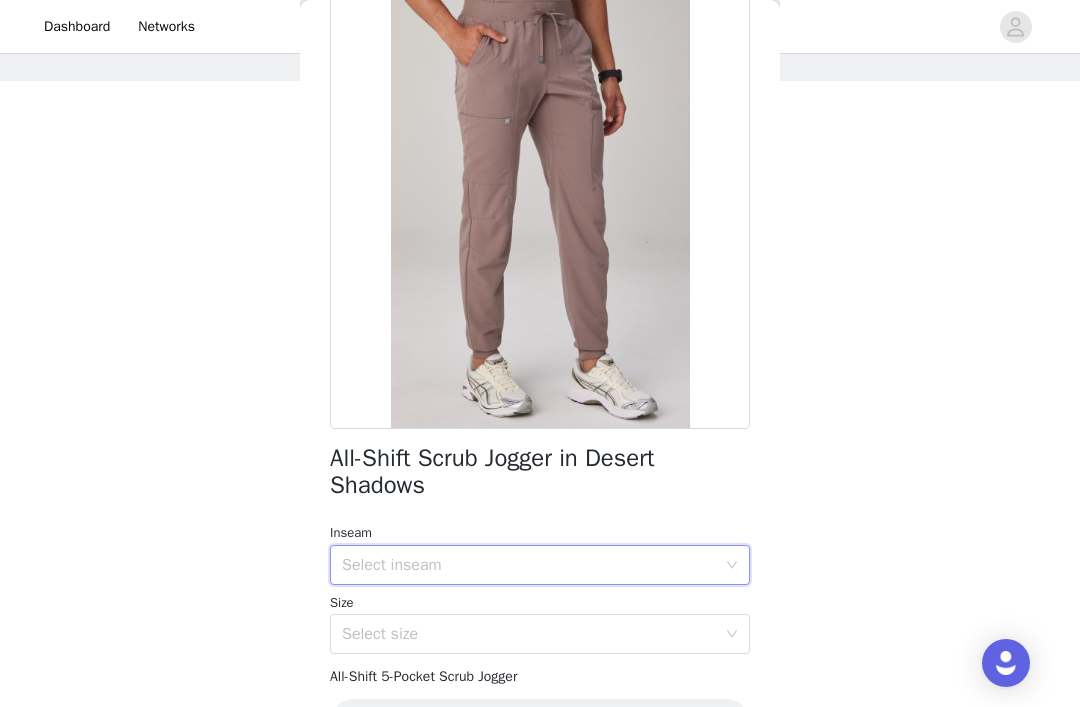 scroll, scrollTop: 120, scrollLeft: 0, axis: vertical 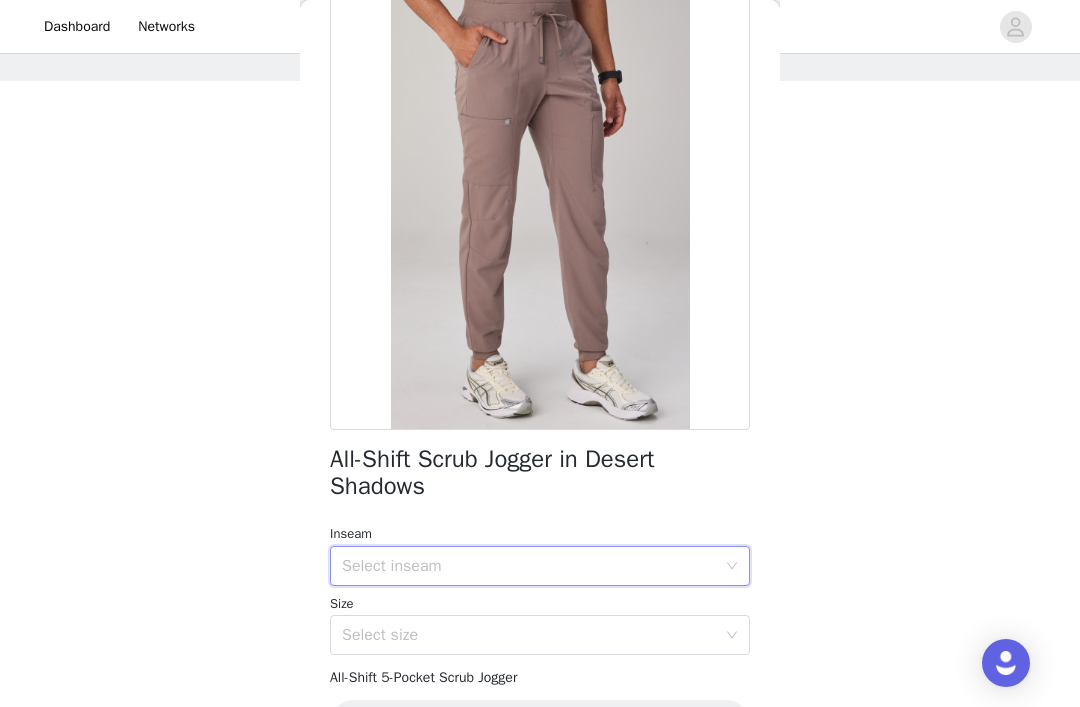 click on "Select inseam" at bounding box center [529, 566] 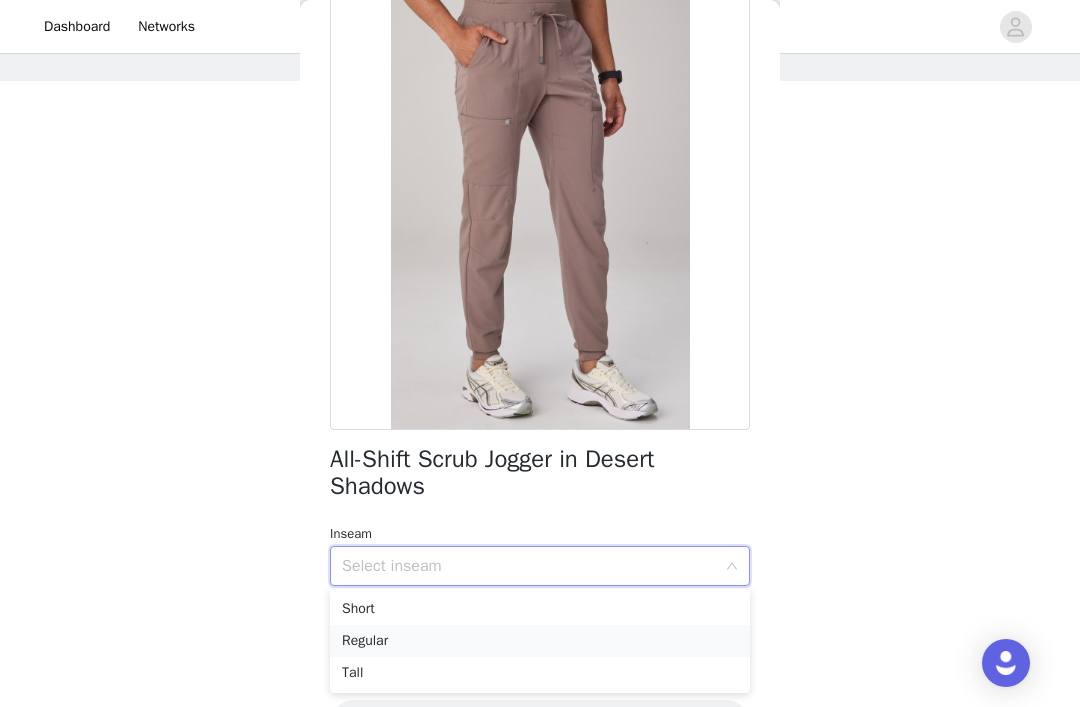 click on "Regular" at bounding box center (540, 641) 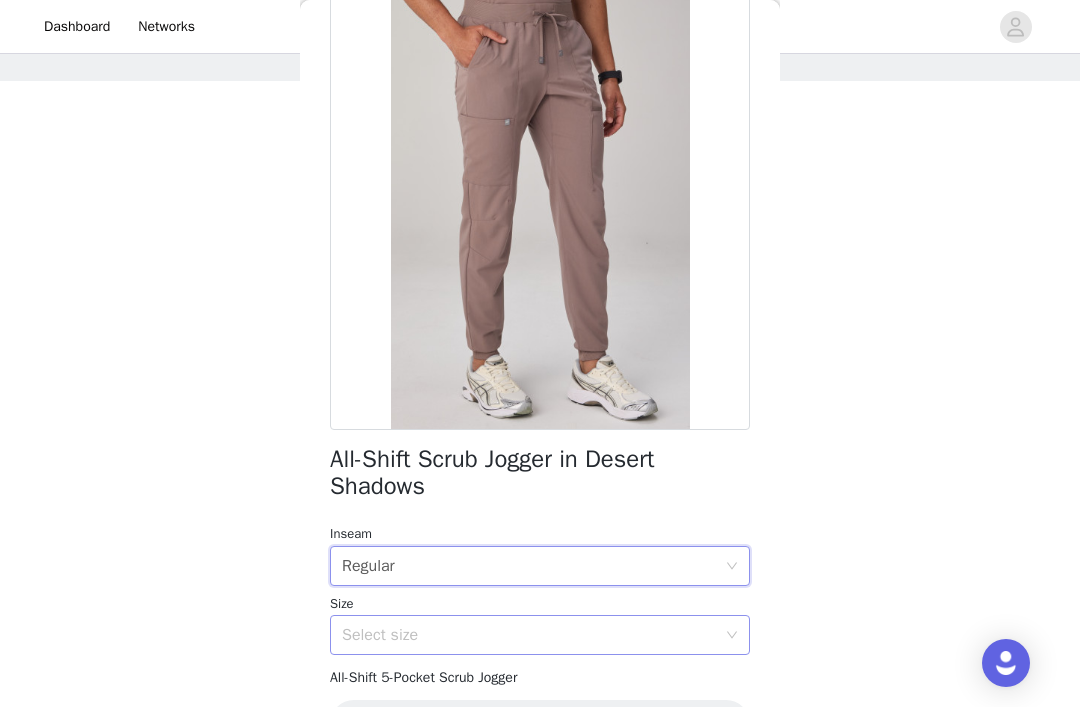 click on "Select size" at bounding box center (529, 635) 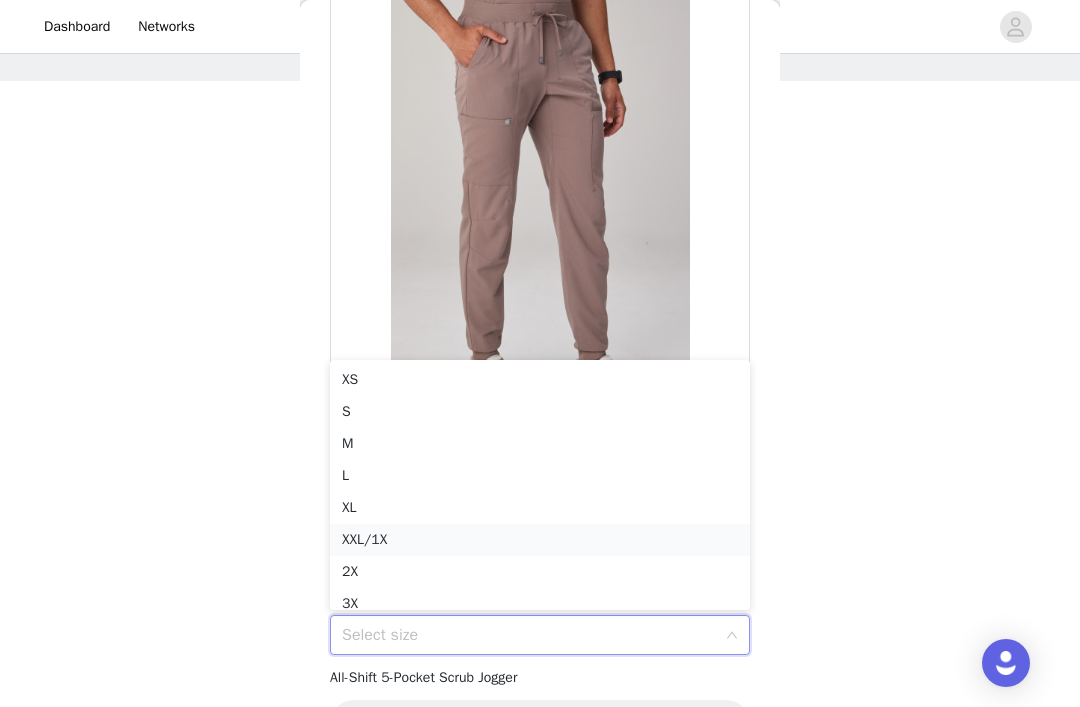 click on "XXL/1X" at bounding box center (540, 540) 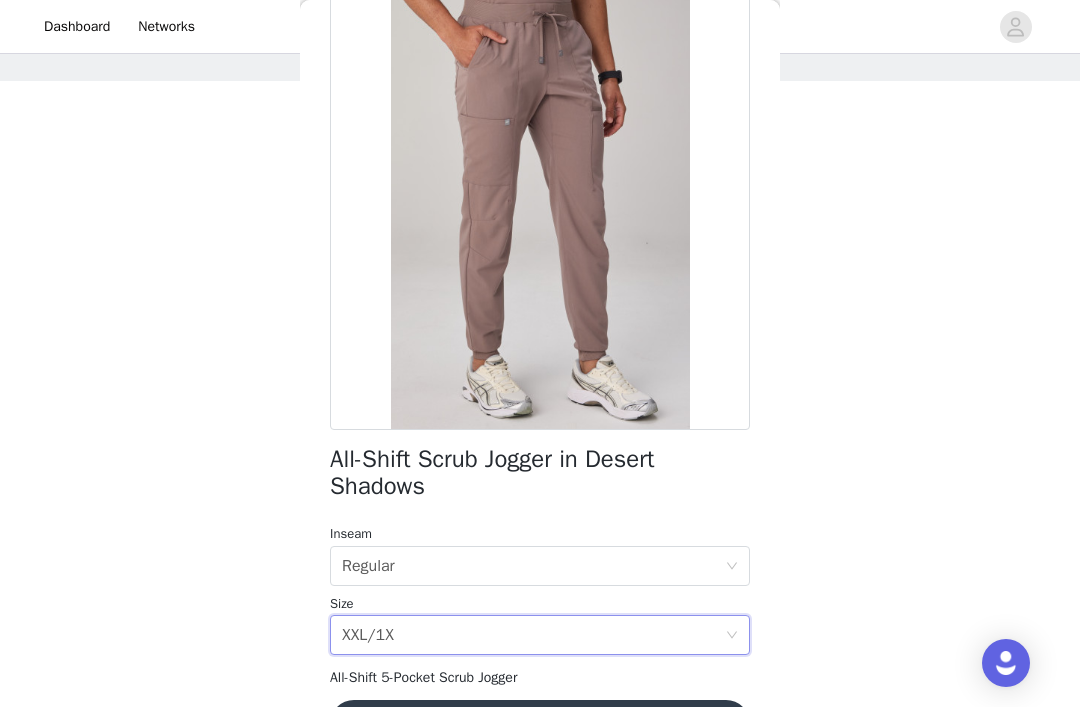click on "Add Product" at bounding box center (540, 724) 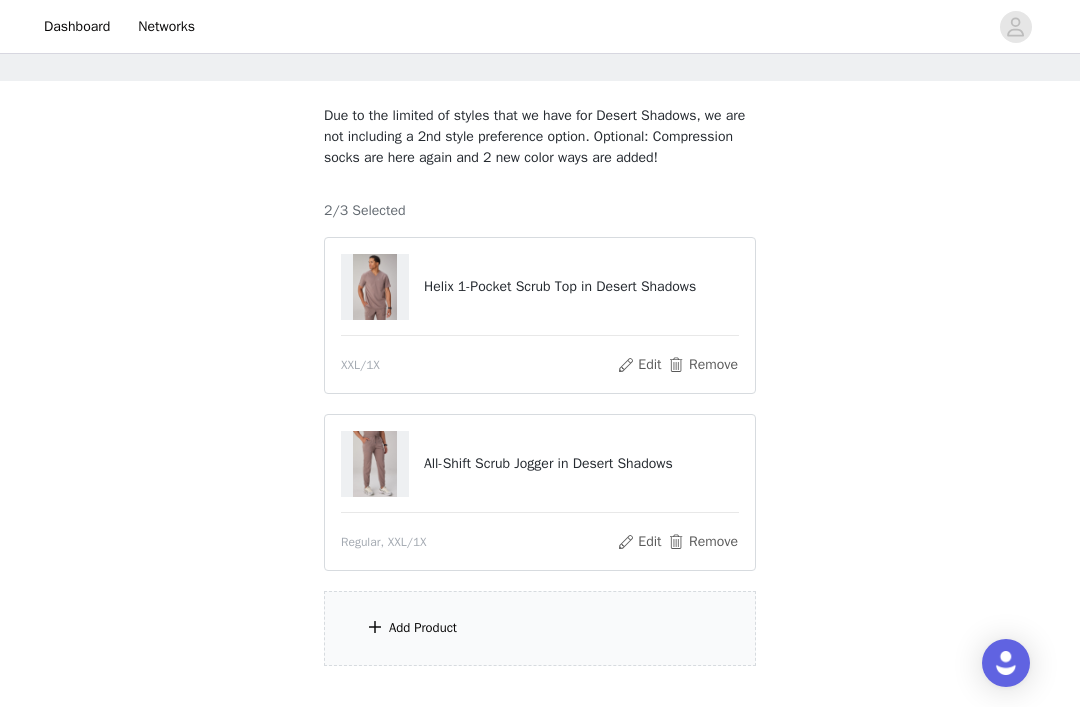 click on "Add Product" at bounding box center (423, 628) 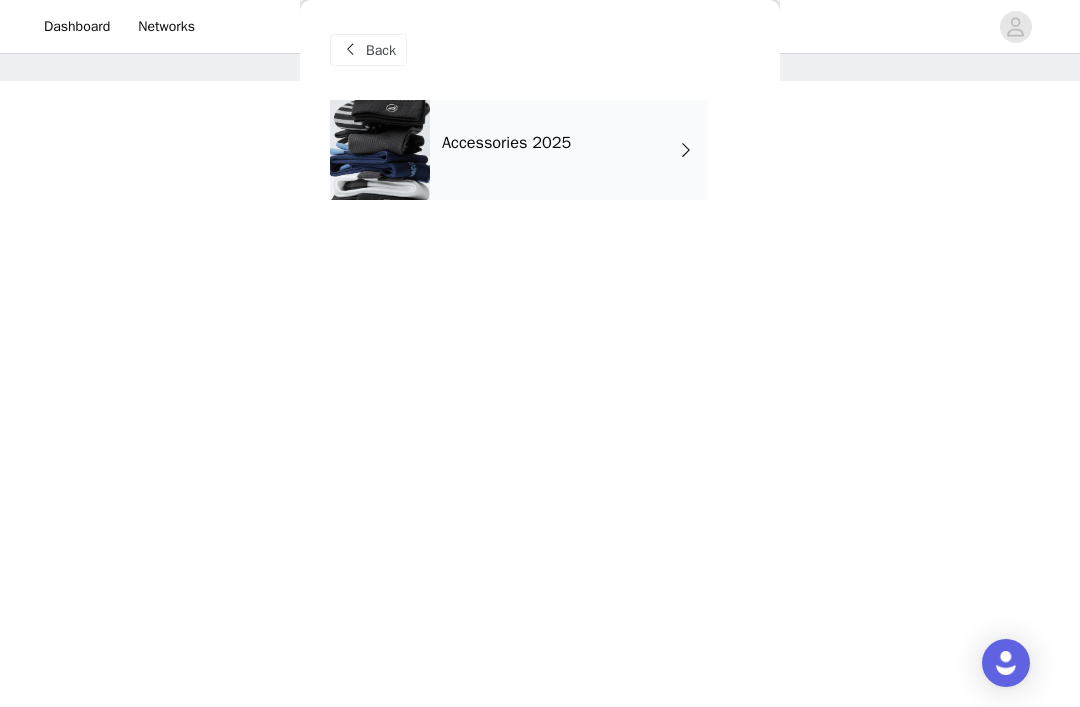 click at bounding box center (686, 150) 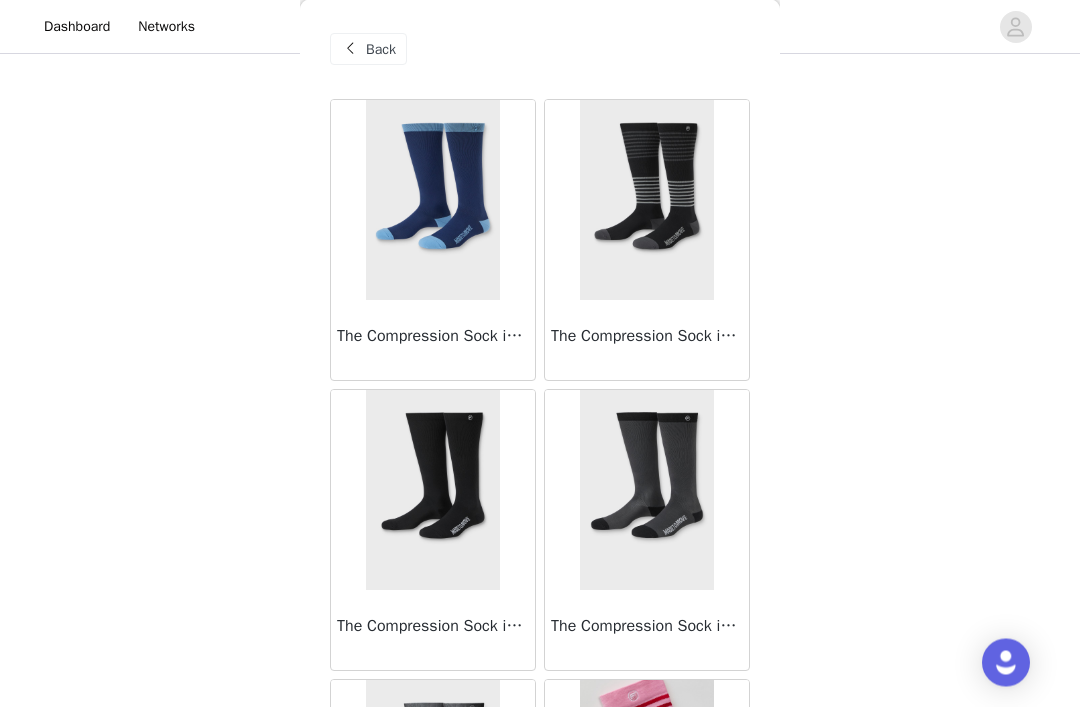 scroll, scrollTop: 179, scrollLeft: 0, axis: vertical 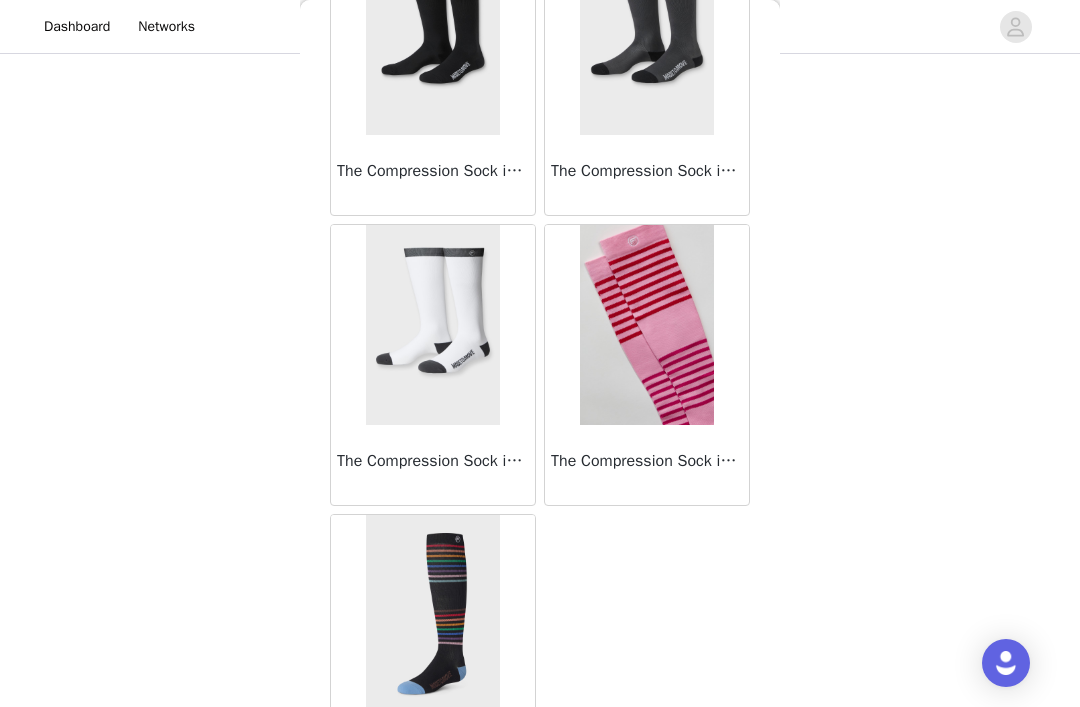 click at bounding box center [432, 325] 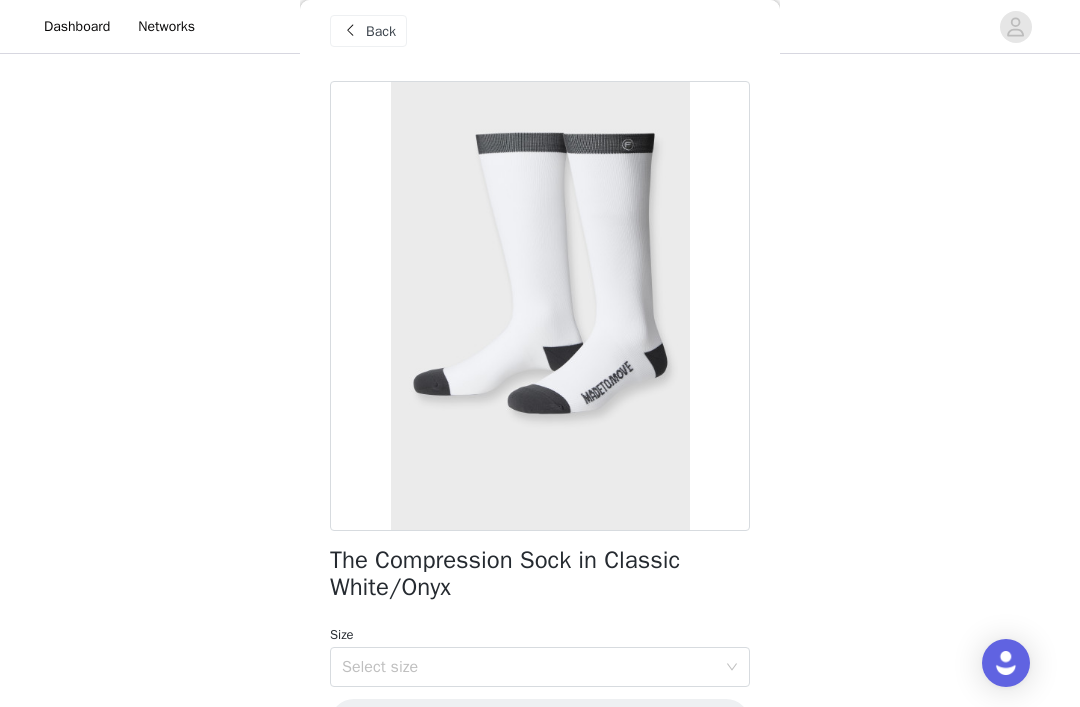 scroll, scrollTop: 18, scrollLeft: 0, axis: vertical 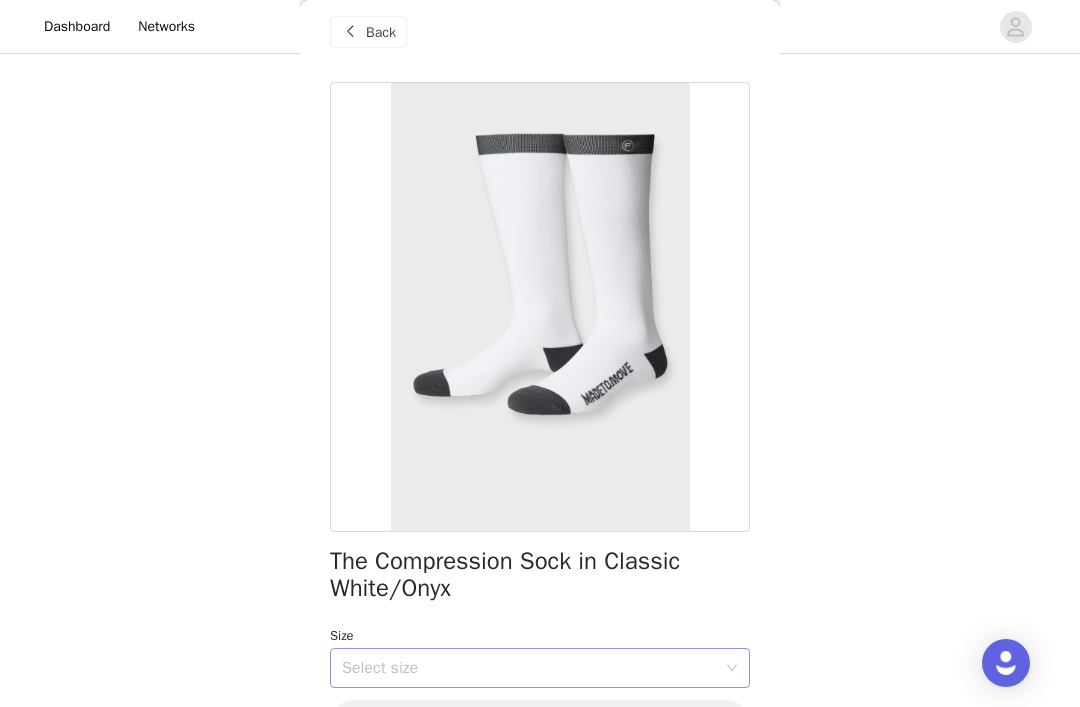 click on "Select size" at bounding box center [529, 668] 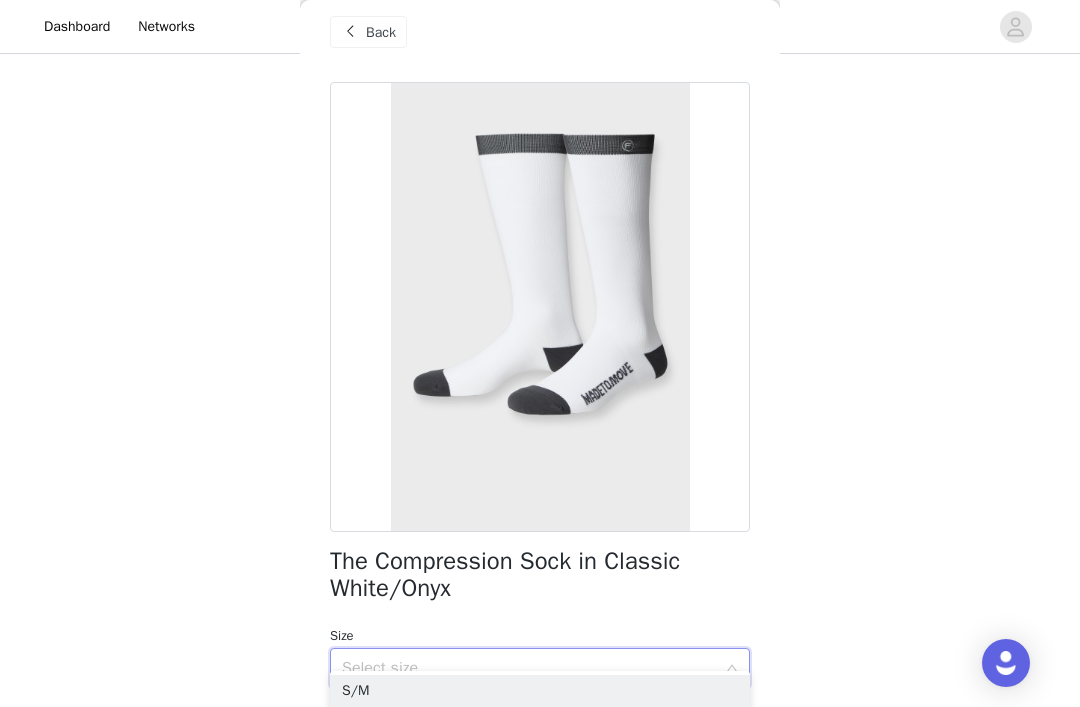 scroll, scrollTop: 203, scrollLeft: 0, axis: vertical 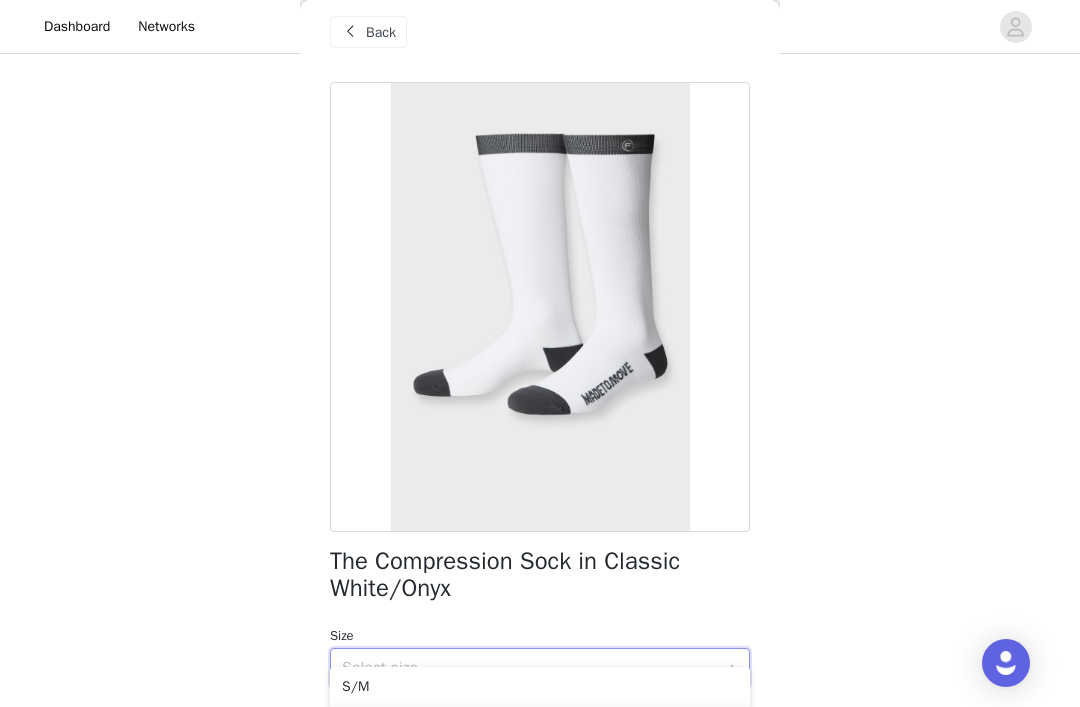 click on "M/L" at bounding box center (540, 719) 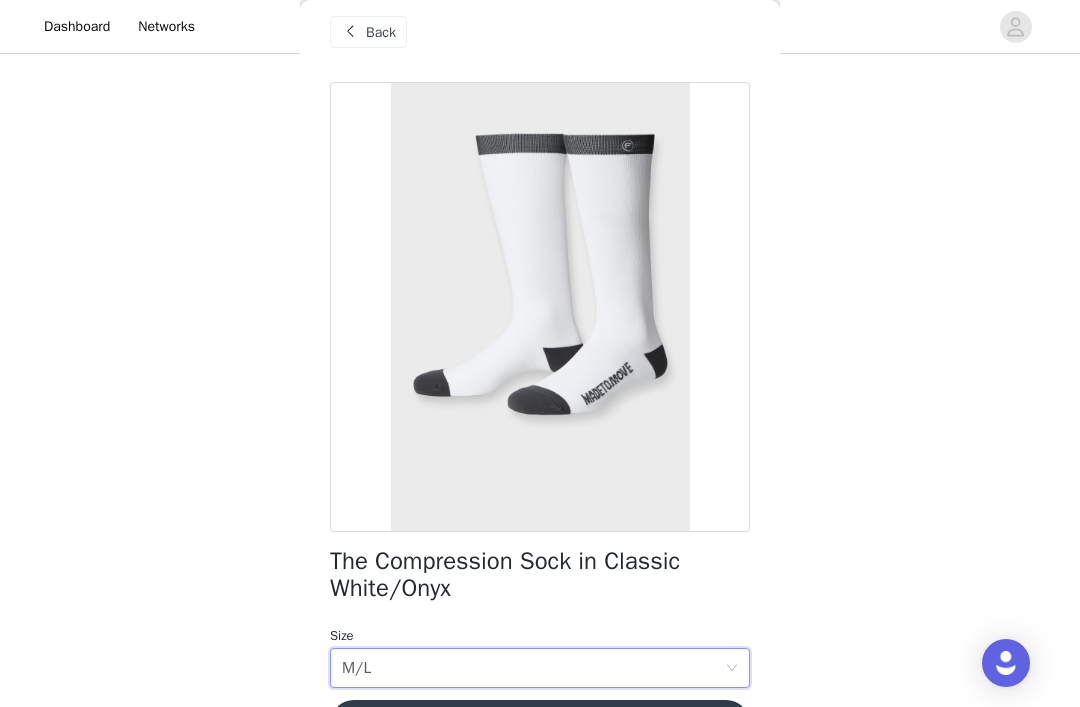 scroll, scrollTop: 180, scrollLeft: 0, axis: vertical 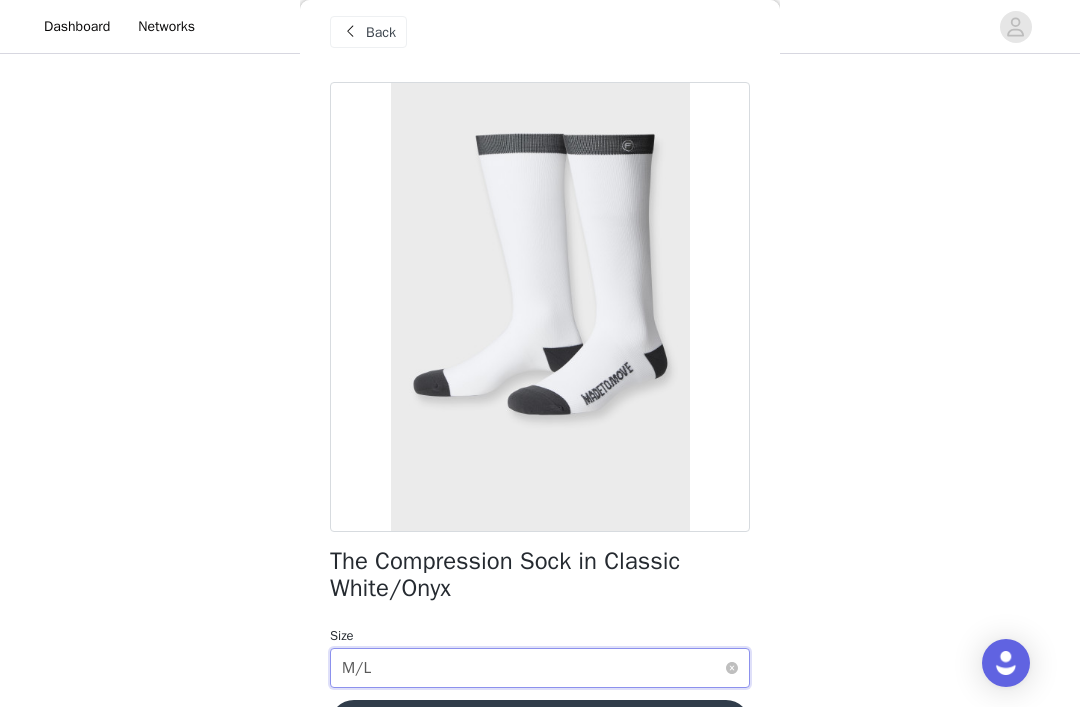 click on "Select size M/L" at bounding box center [533, 668] 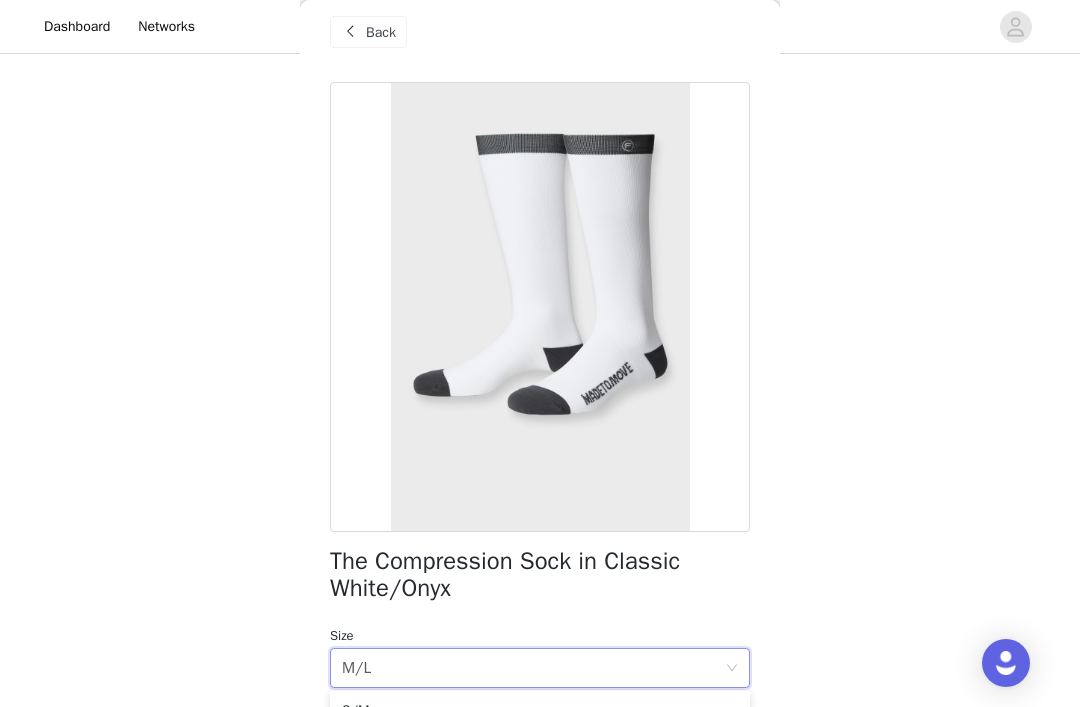 click on "The Compression Sock in Classic White/Onyx" at bounding box center [540, 575] 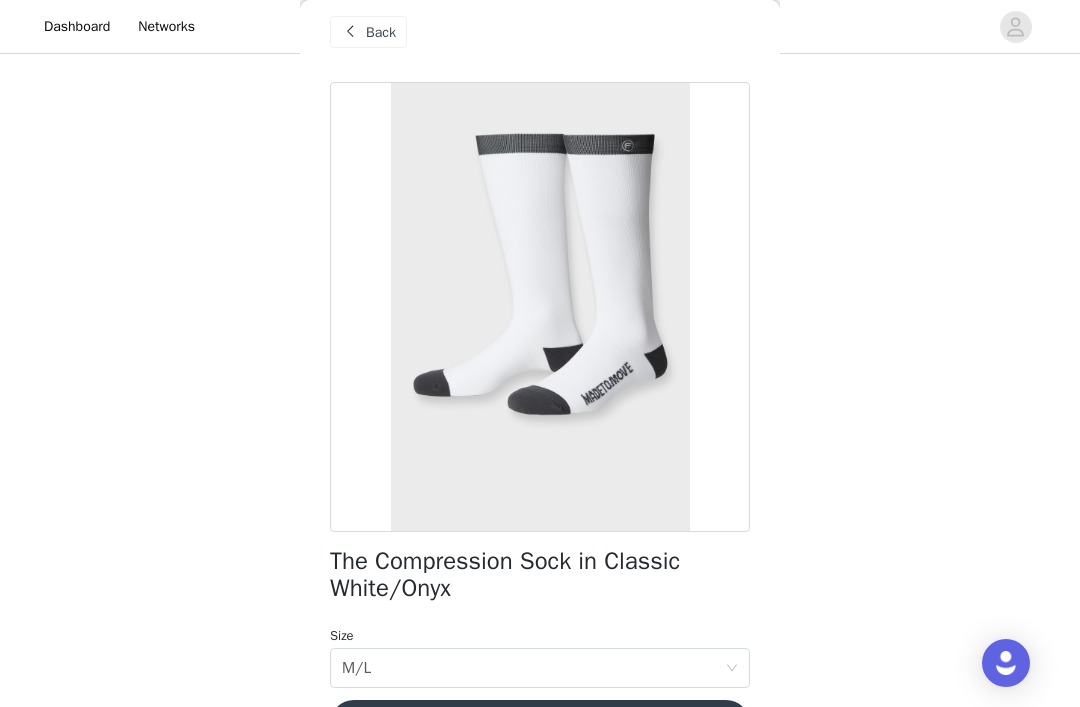 click on "Add Product" at bounding box center [540, 724] 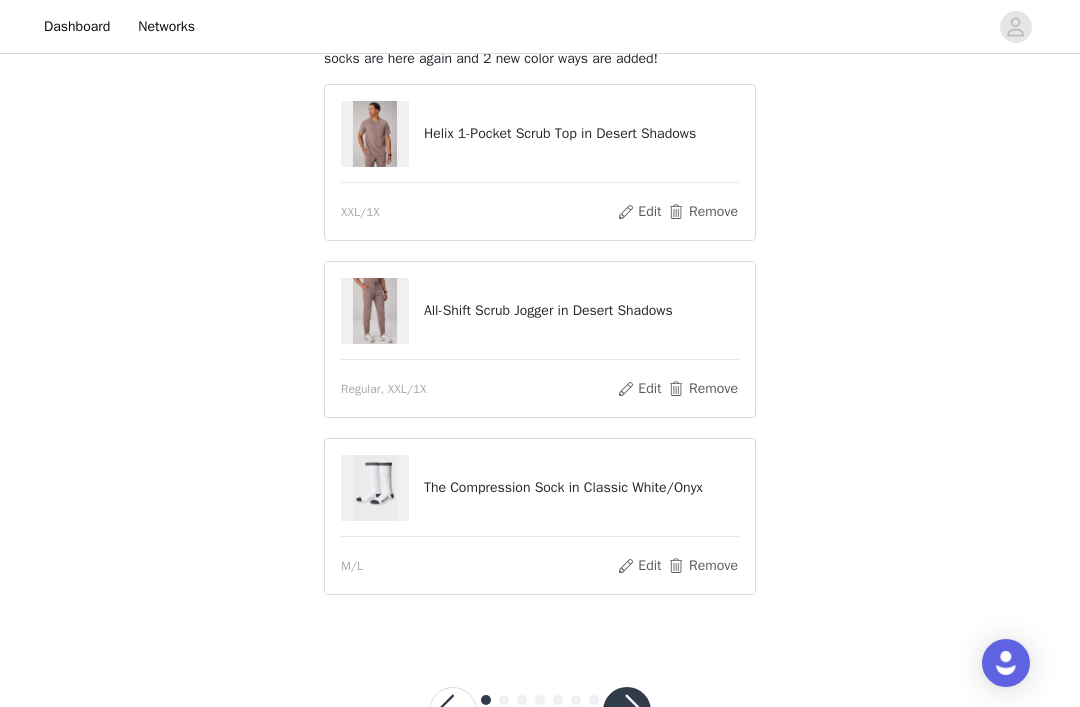 scroll, scrollTop: 212, scrollLeft: 0, axis: vertical 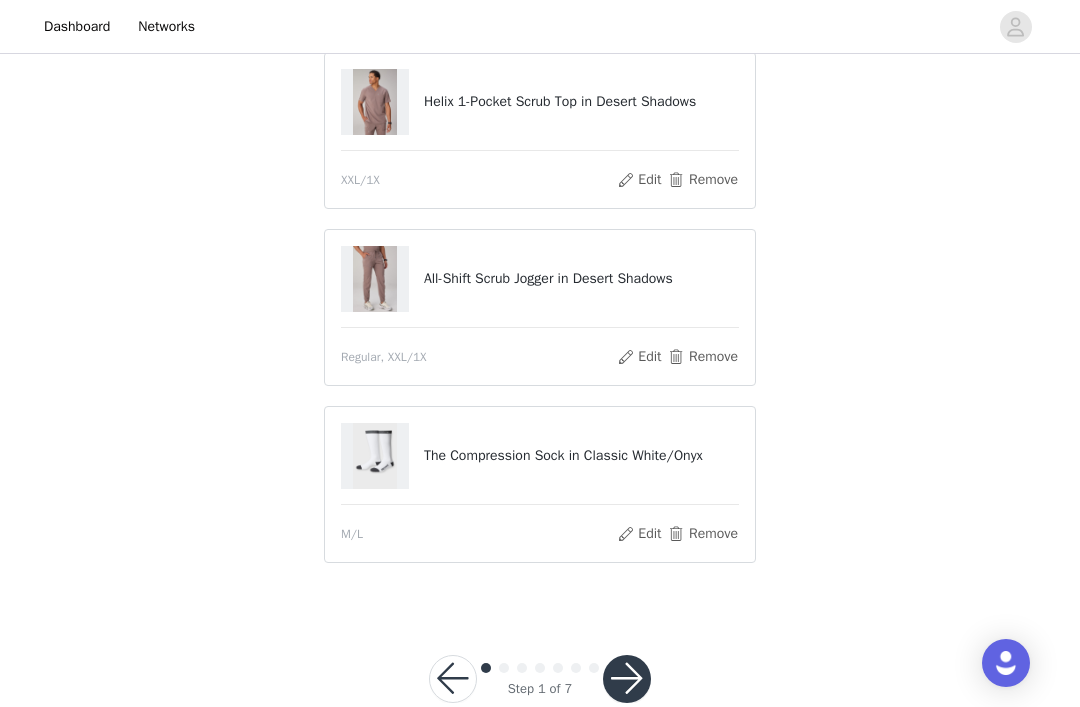 click at bounding box center (627, 679) 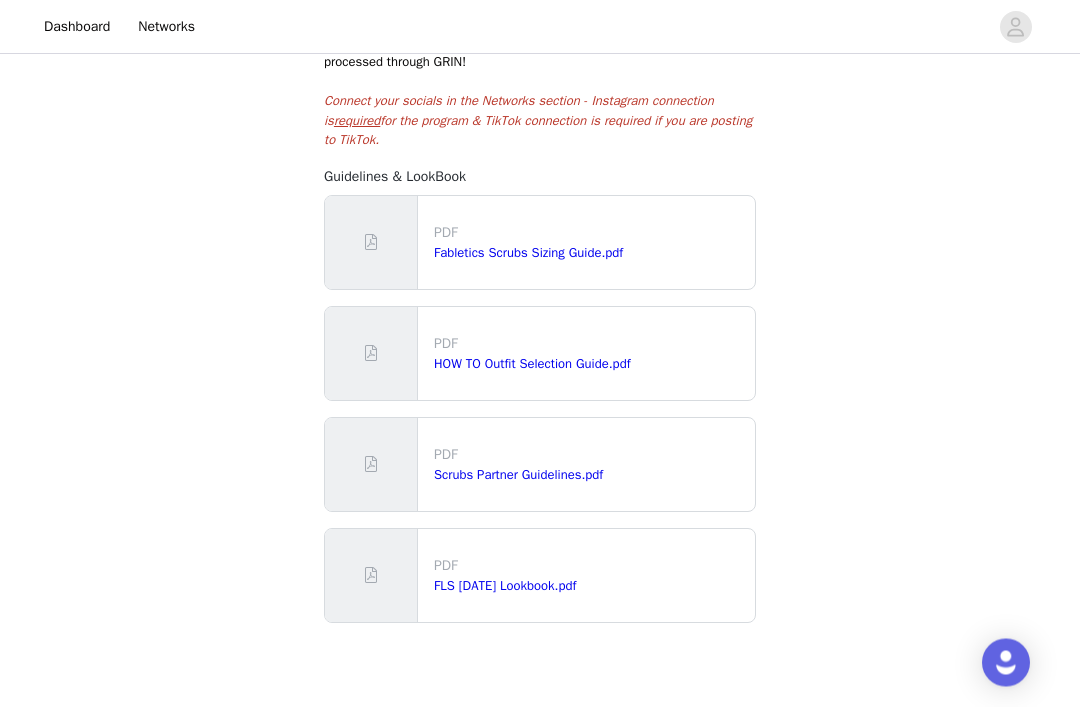 scroll, scrollTop: 410, scrollLeft: 0, axis: vertical 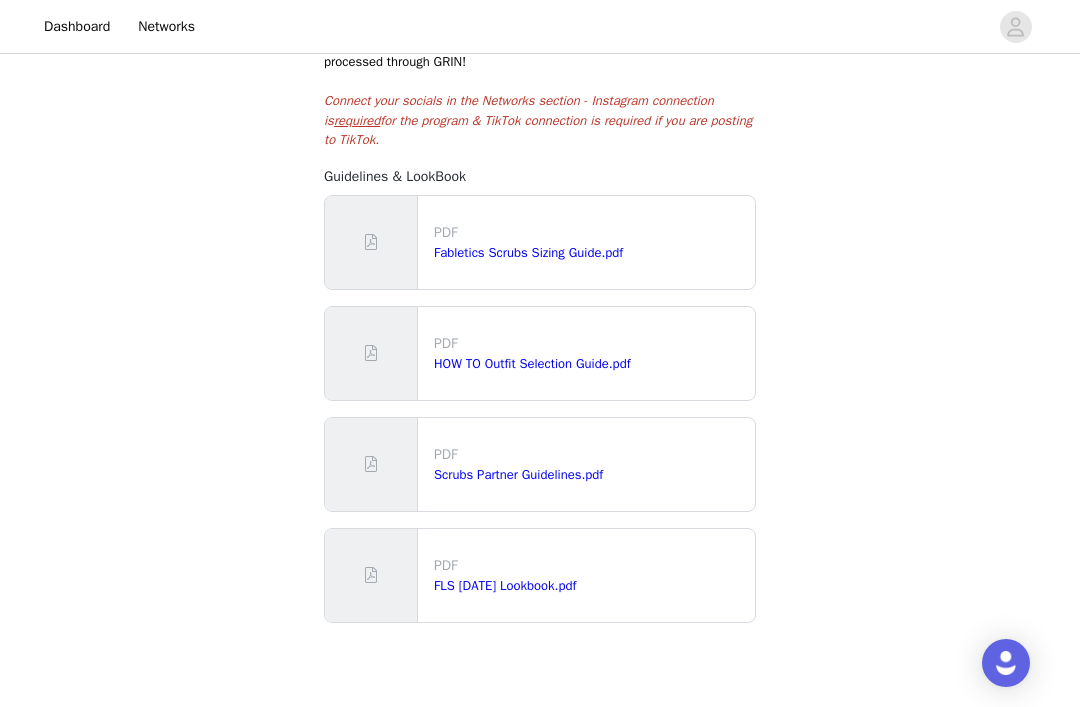 click at bounding box center [627, 735] 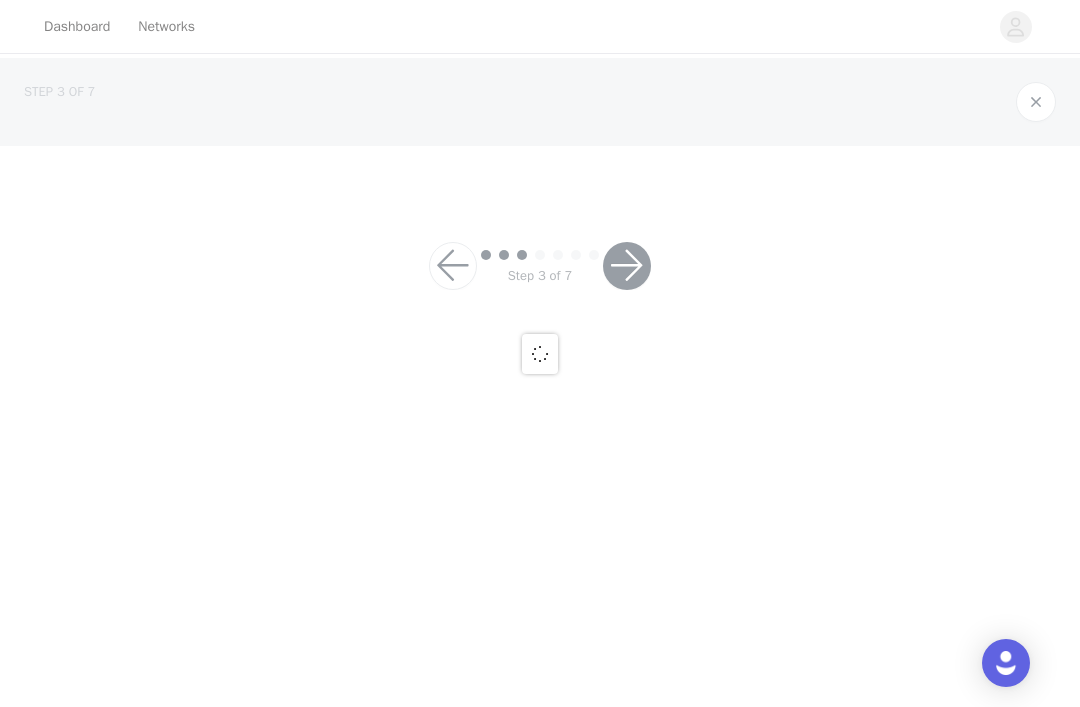 scroll, scrollTop: 0, scrollLeft: 0, axis: both 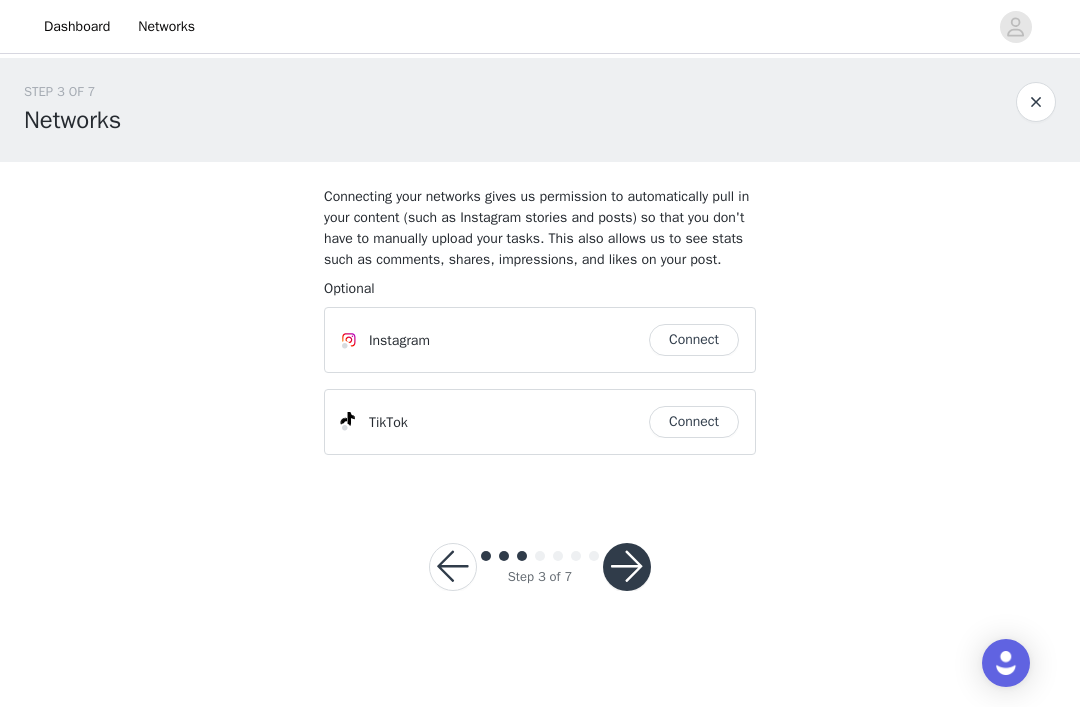 click on "Connect" at bounding box center [694, 422] 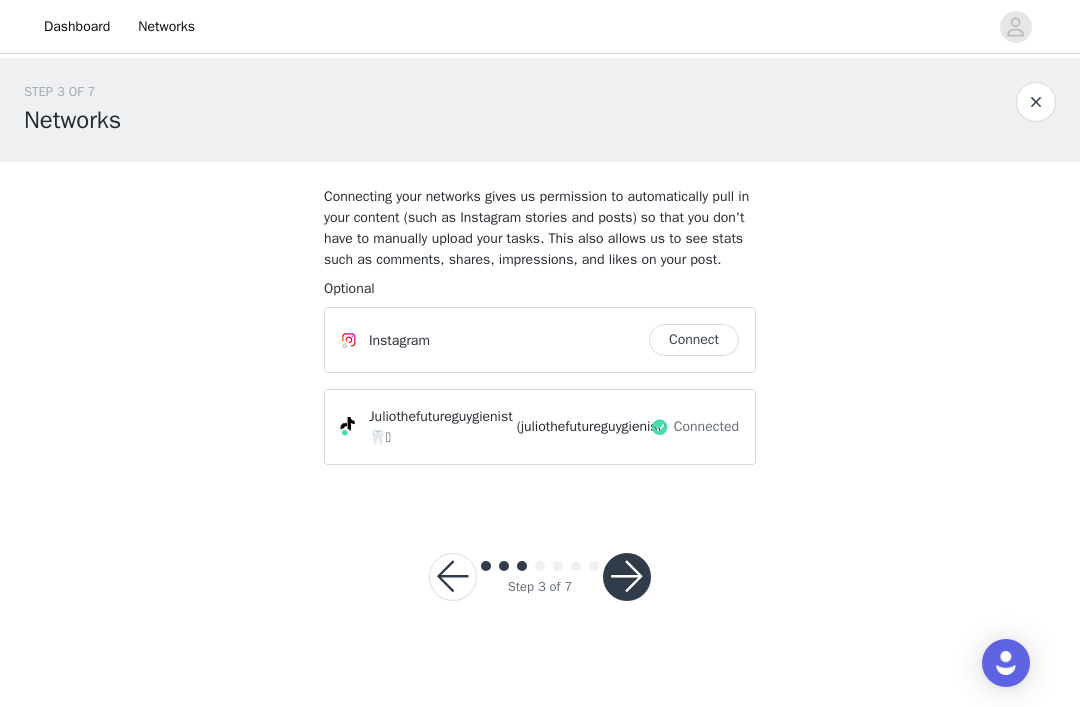 click on "Connect" at bounding box center (694, 340) 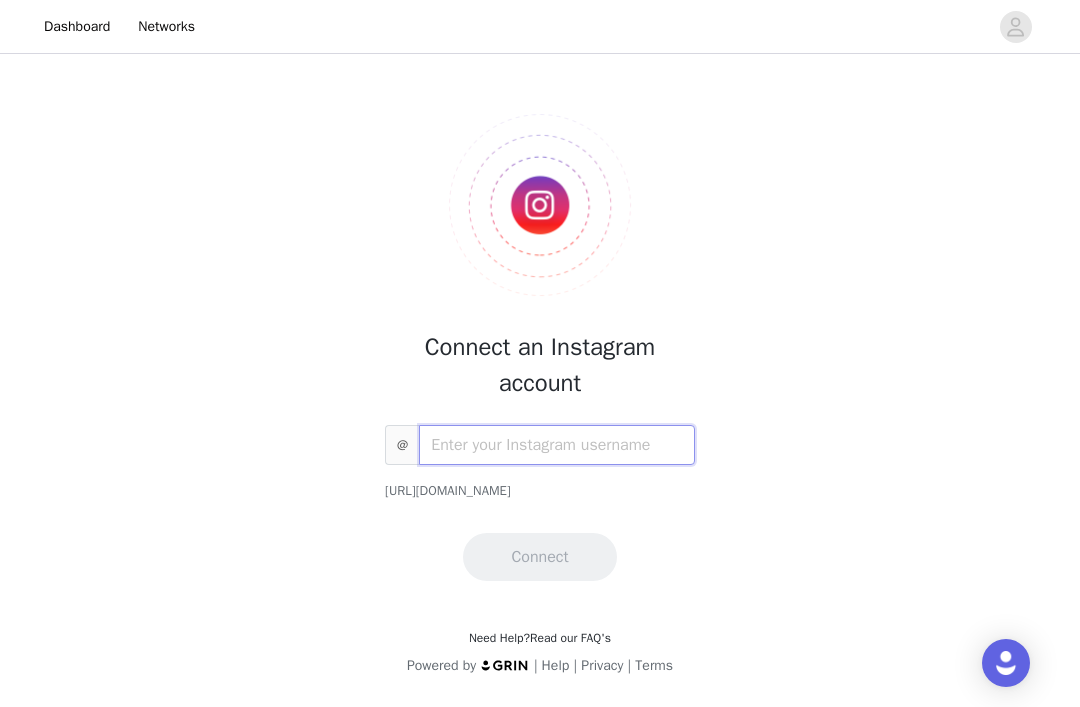 click at bounding box center (557, 445) 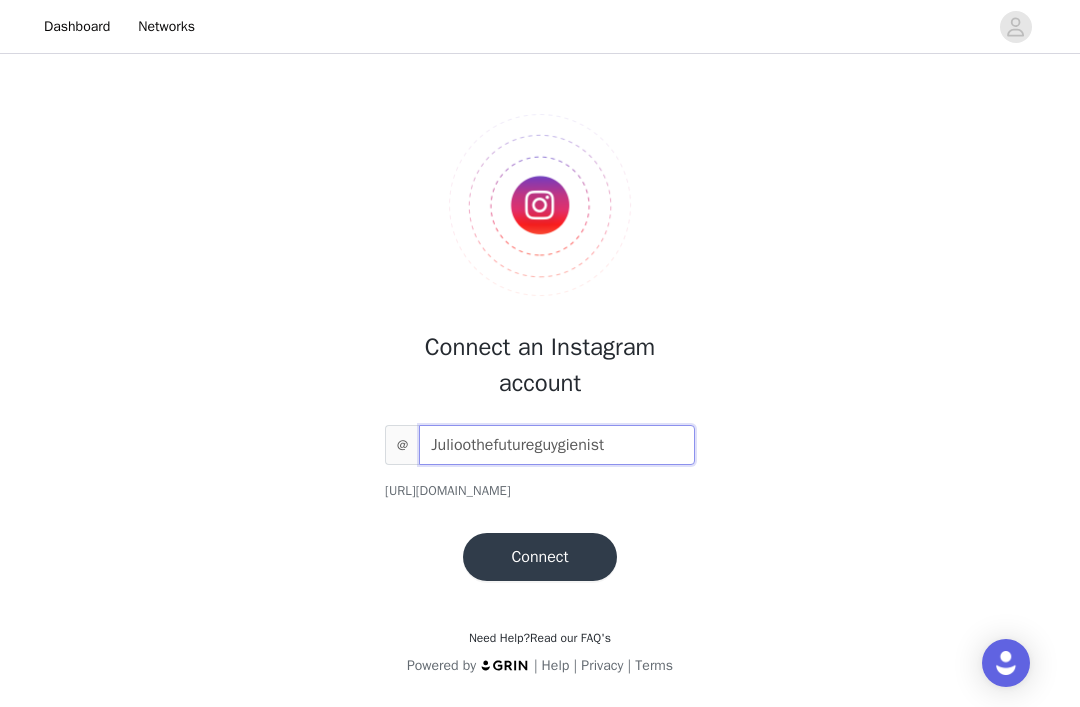 type on "Julioothefutureguygienist" 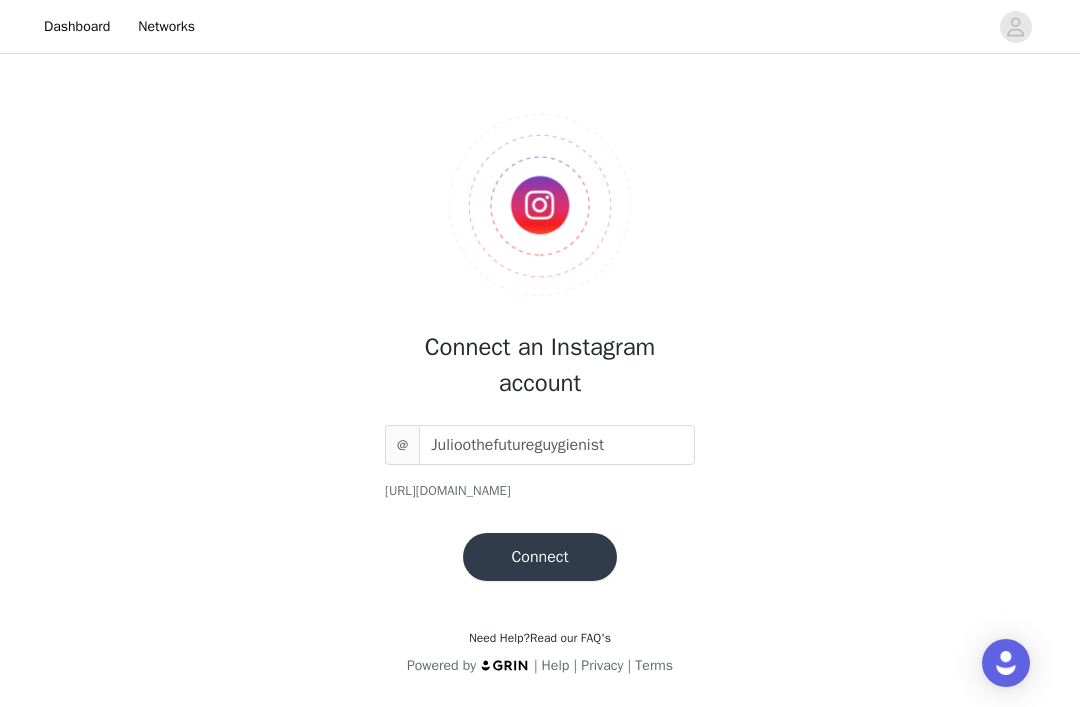 click on "Connect" at bounding box center [539, 557] 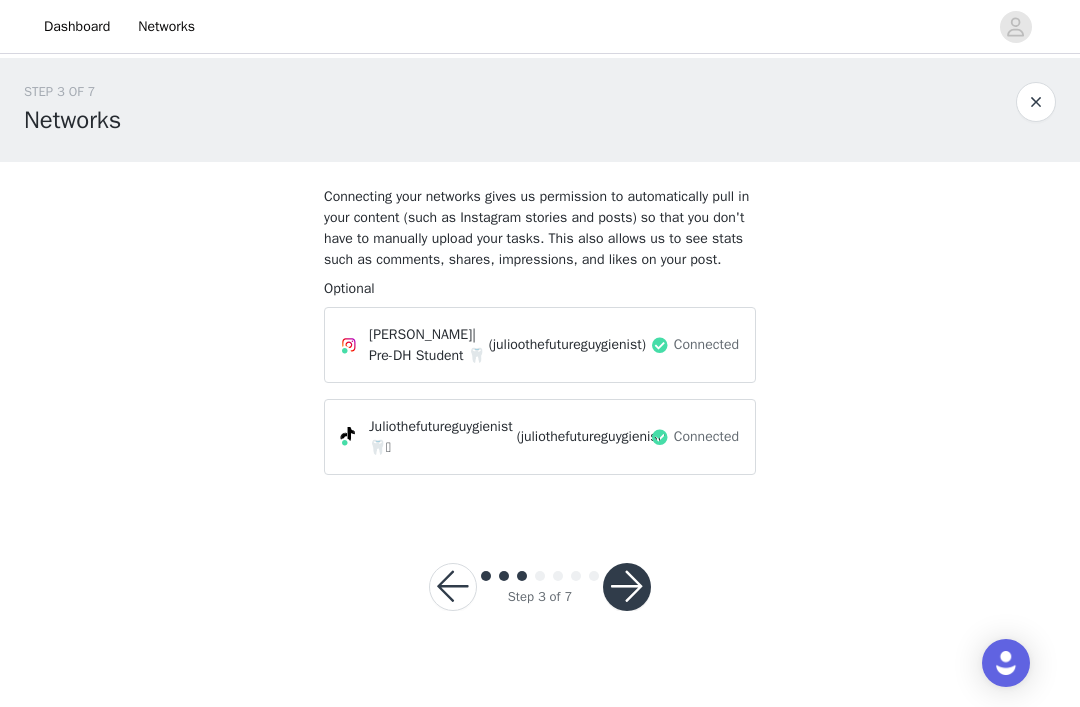 click at bounding box center [627, 587] 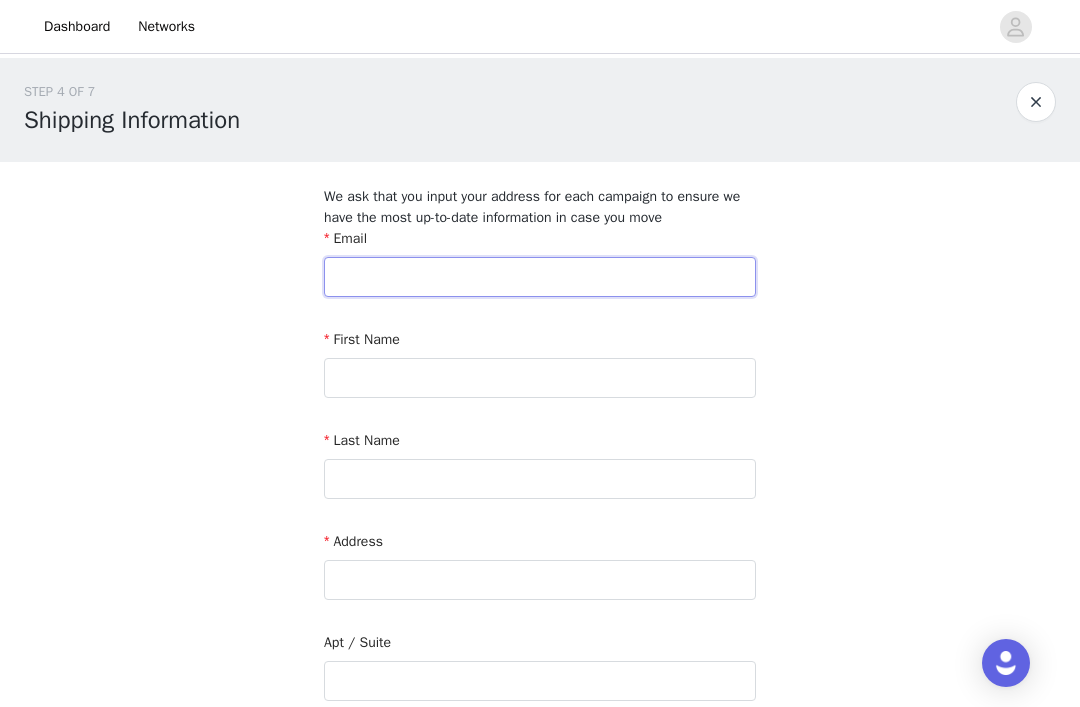 click at bounding box center [540, 277] 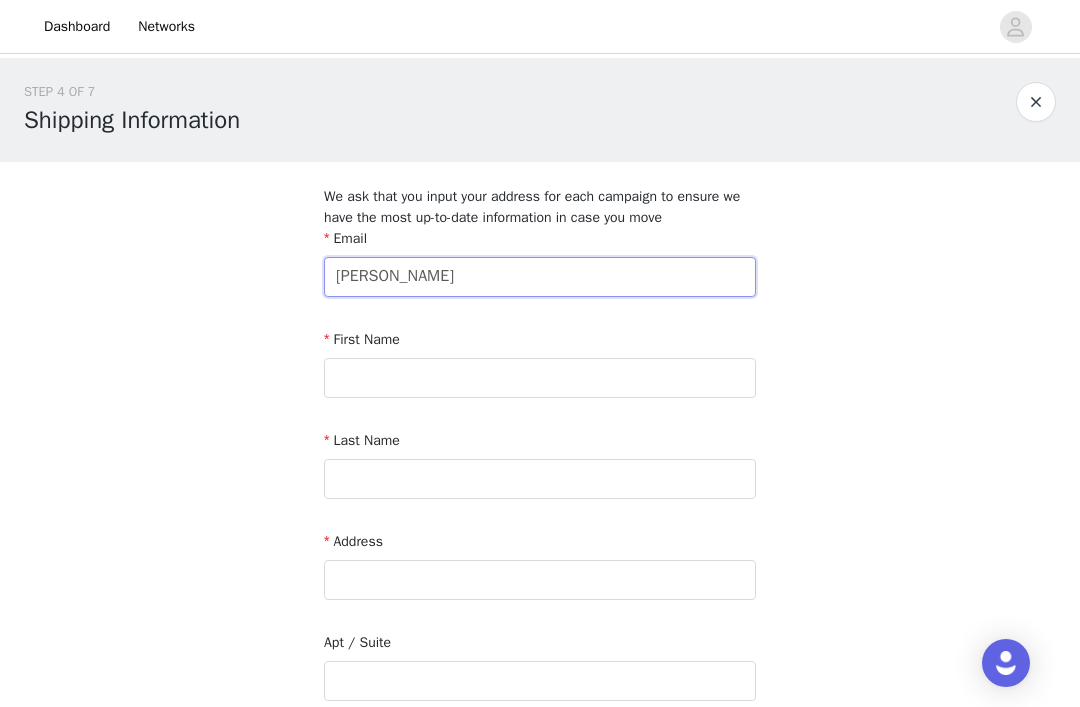 click on "Julio collabs" at bounding box center [540, 277] 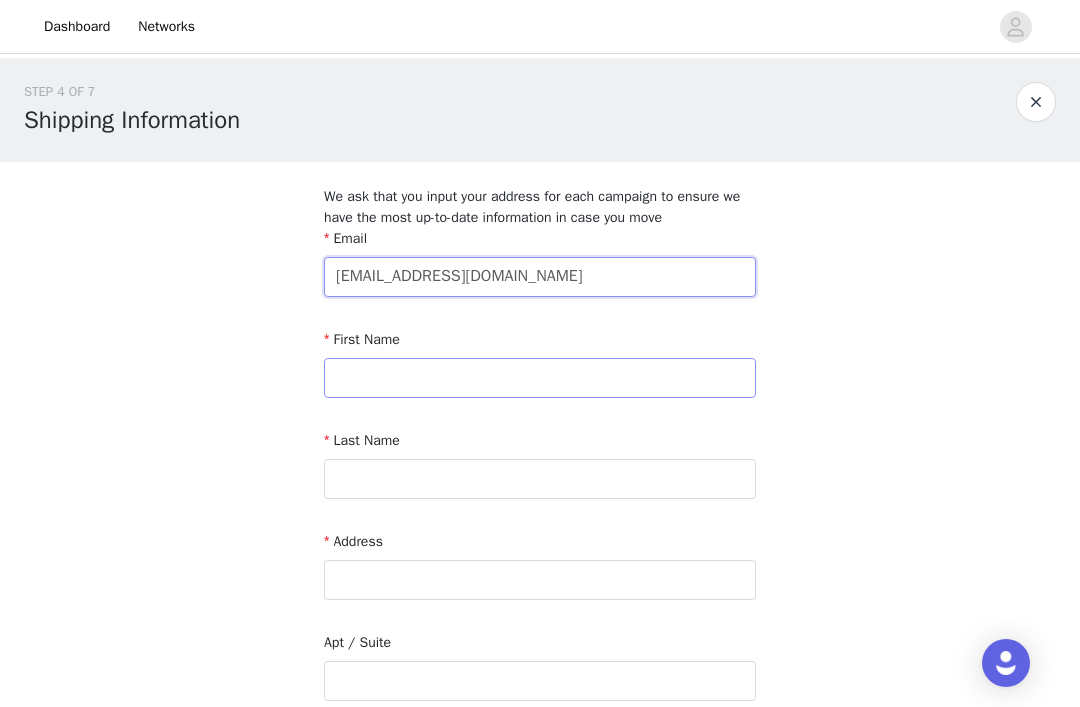 type on "Juliocollabss@gmail.com" 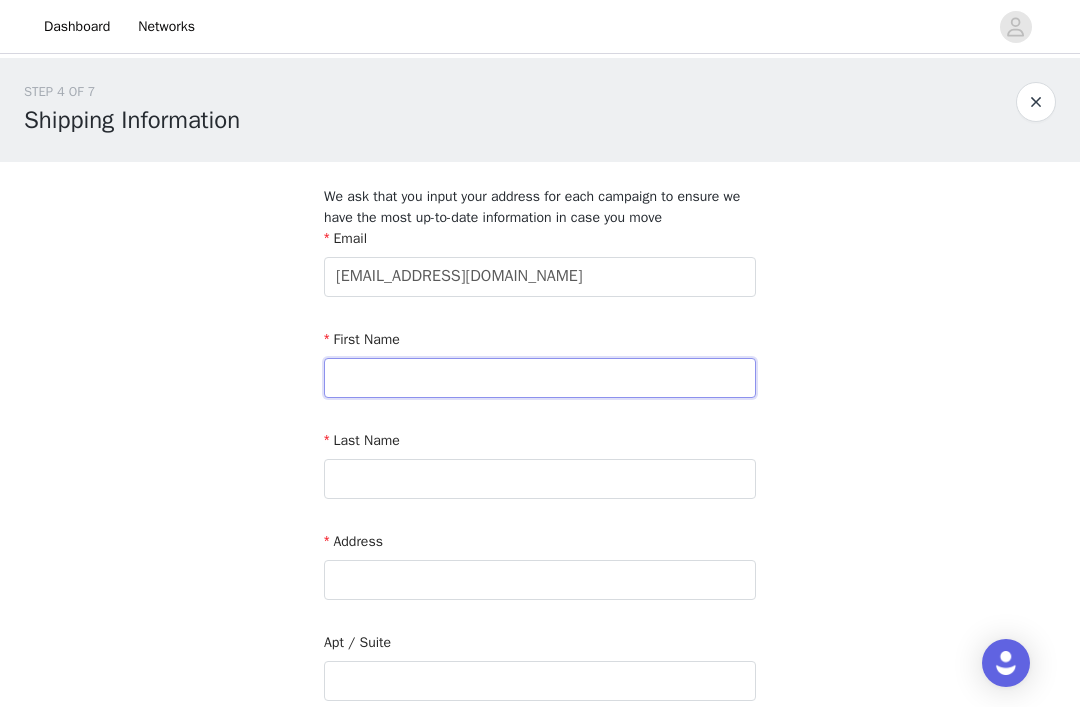 click at bounding box center (540, 378) 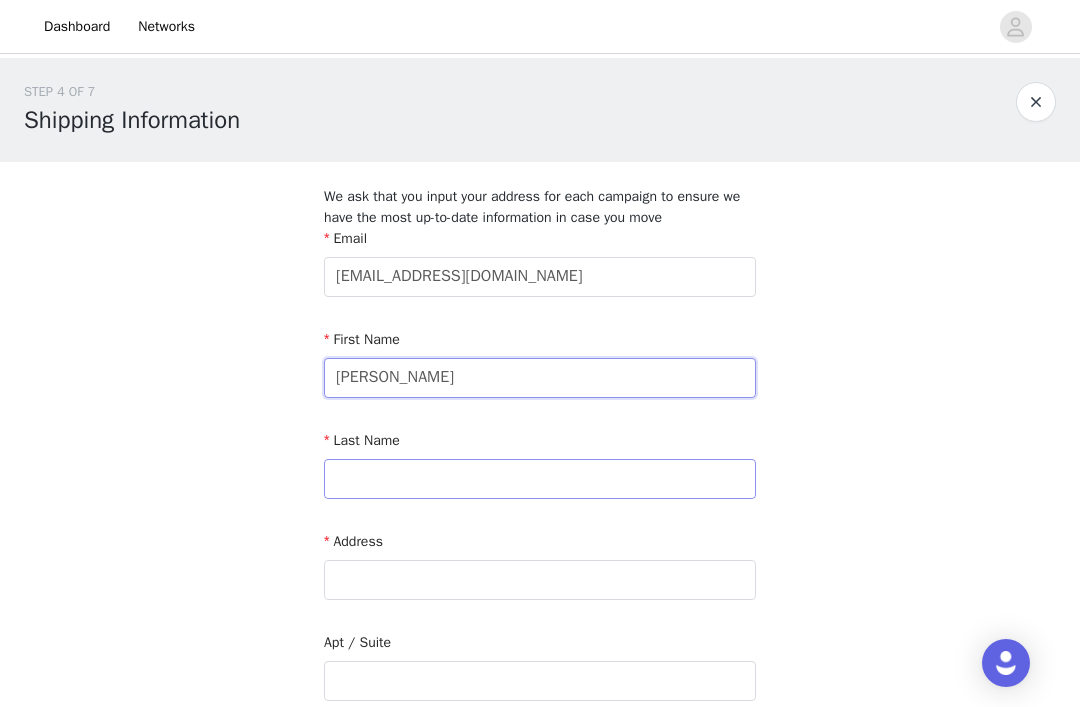 type on "Julio" 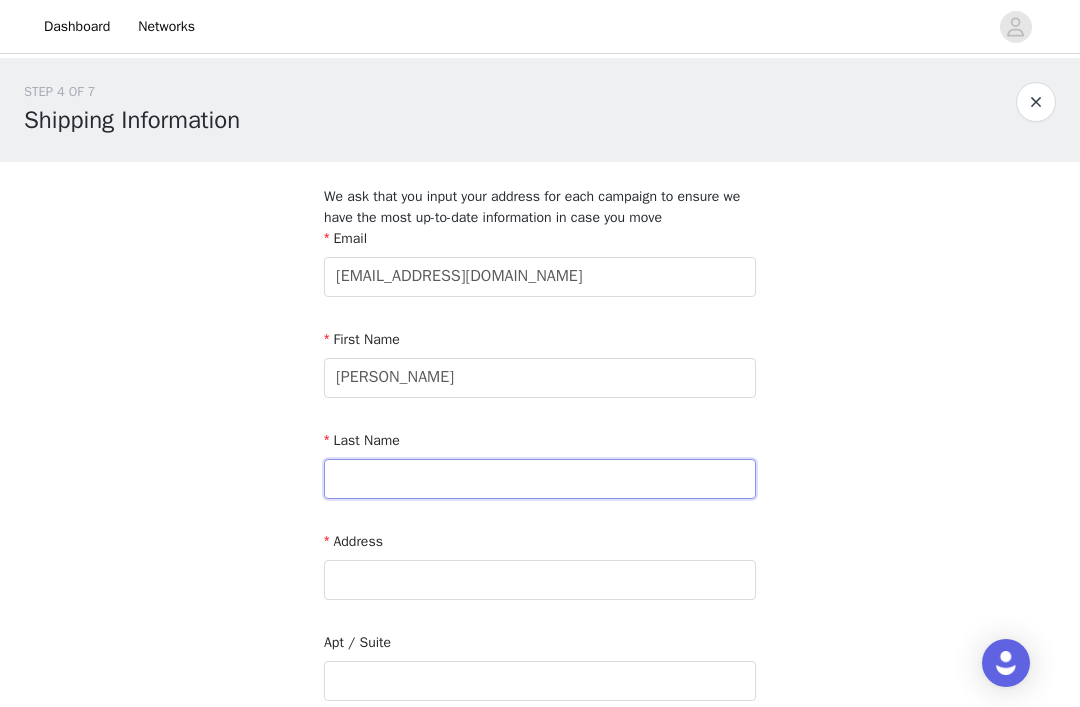 click at bounding box center [540, 479] 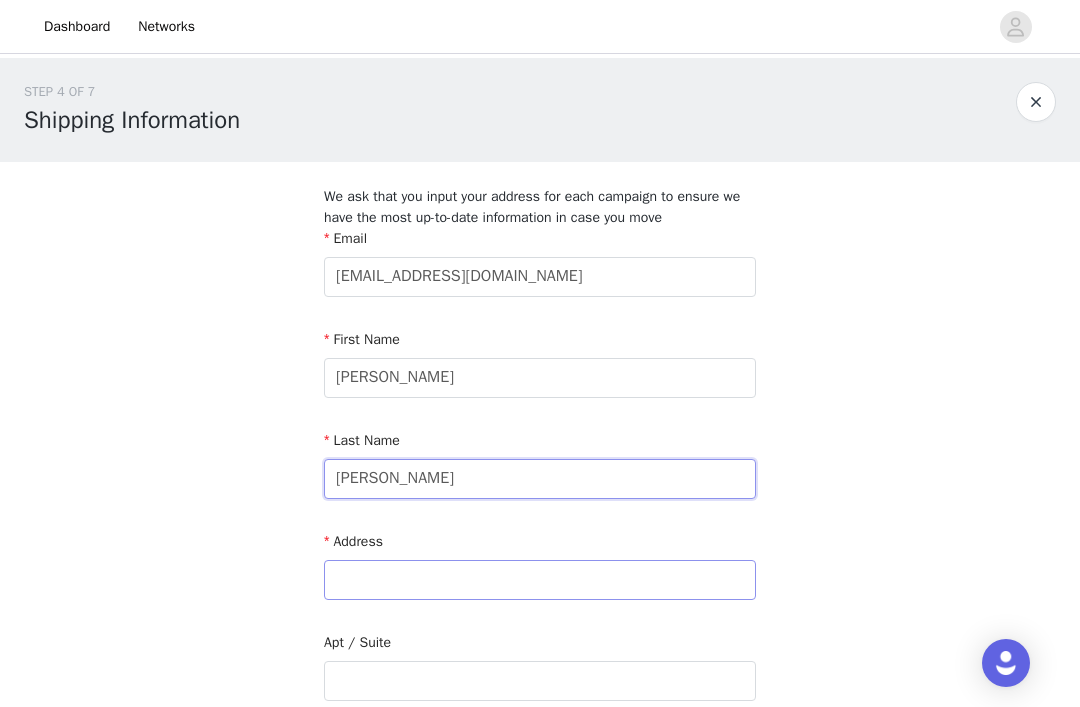 type on "Avalos" 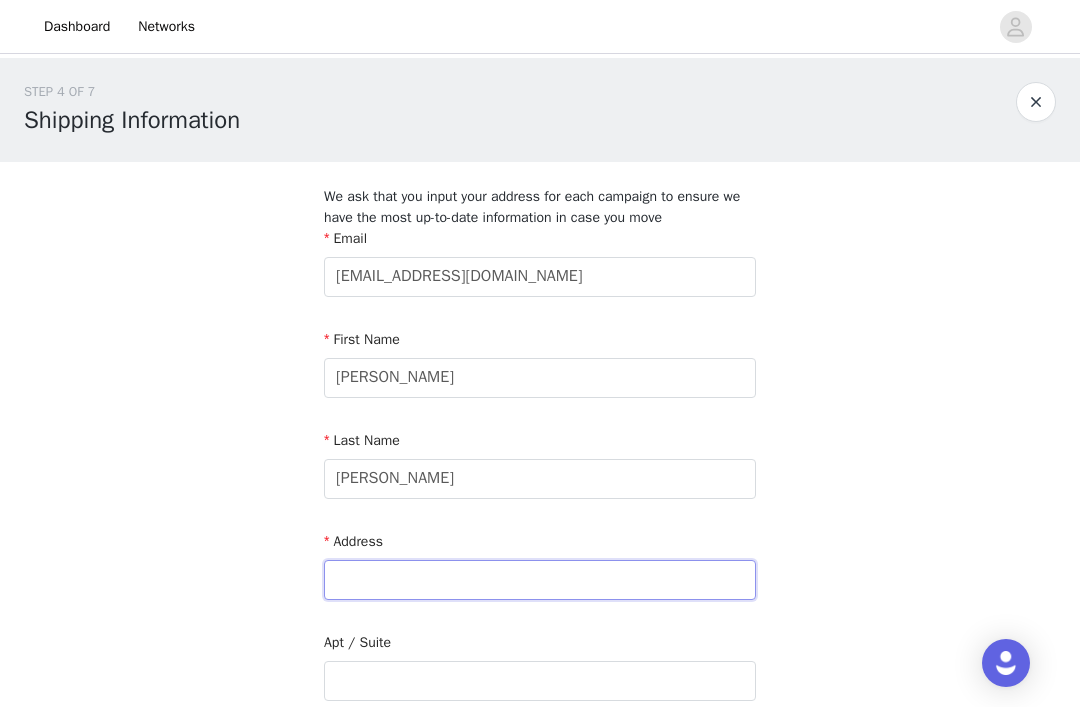 click at bounding box center [540, 580] 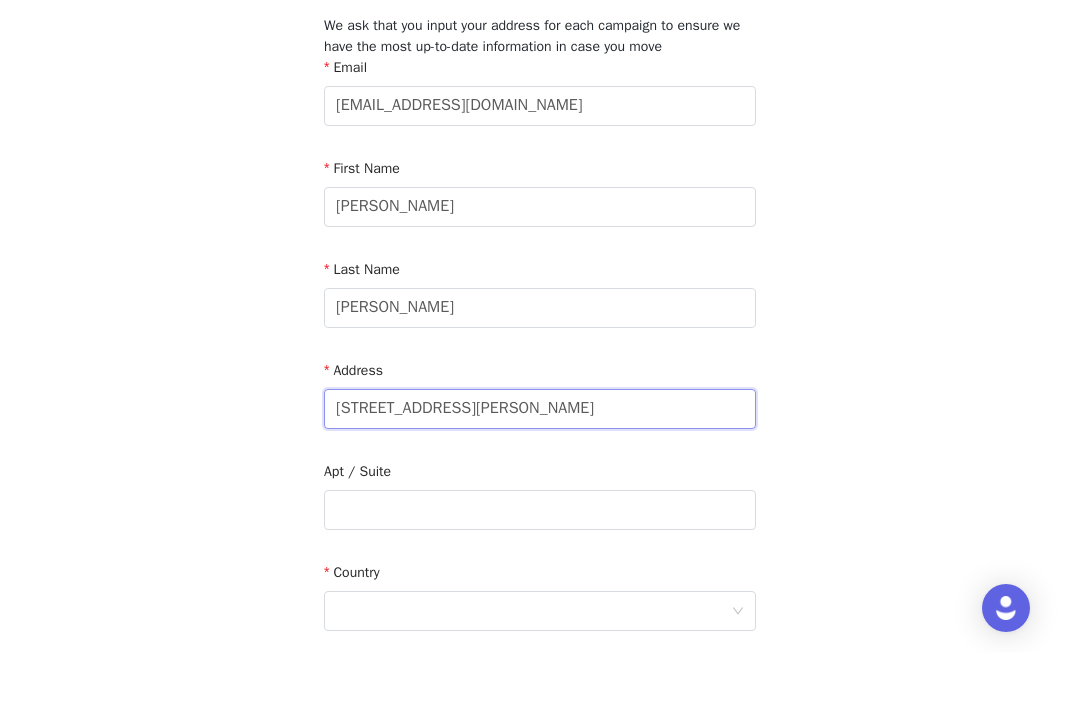 scroll, scrollTop: 206, scrollLeft: 0, axis: vertical 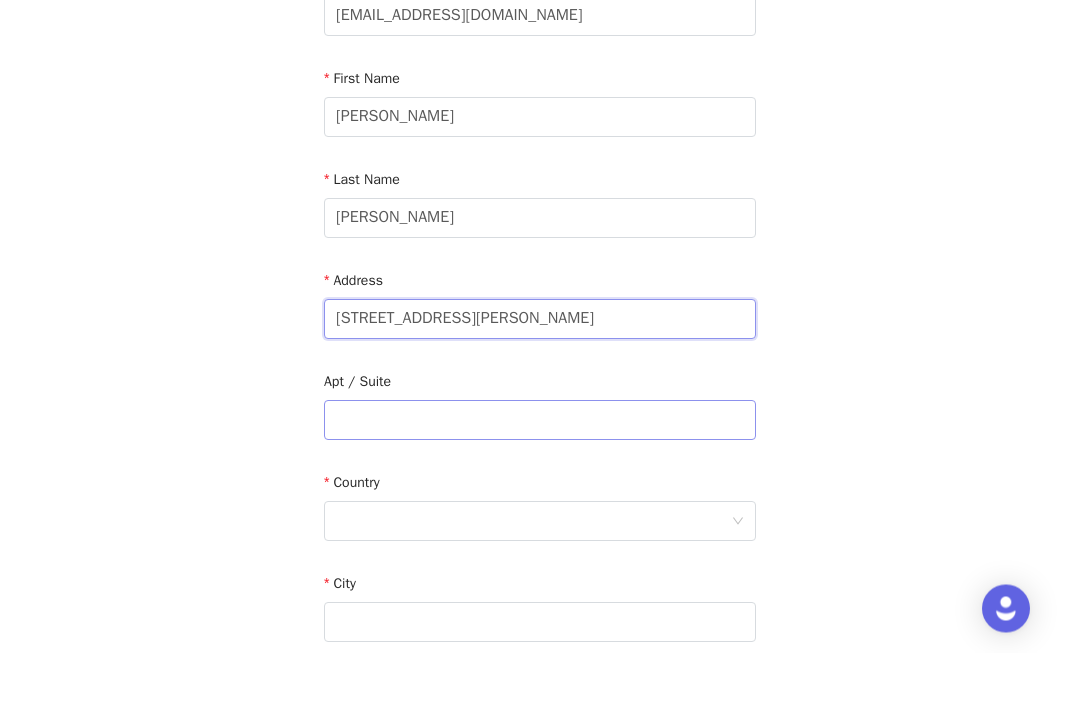 type on "[STREET_ADDRESS][PERSON_NAME]" 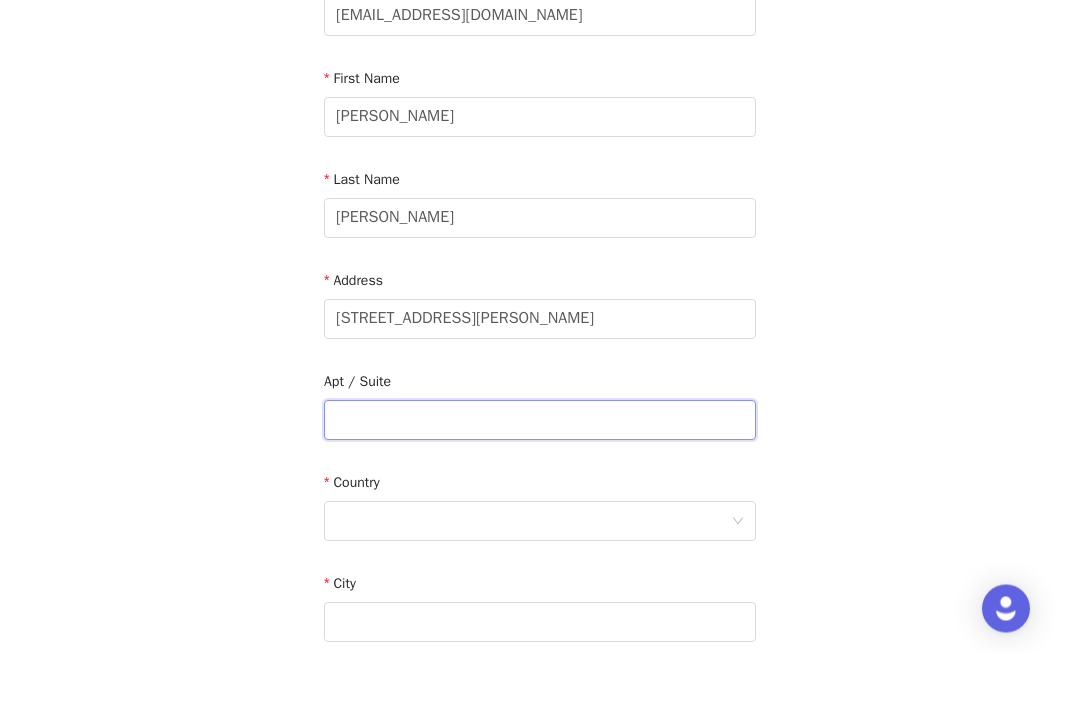 click at bounding box center (540, 475) 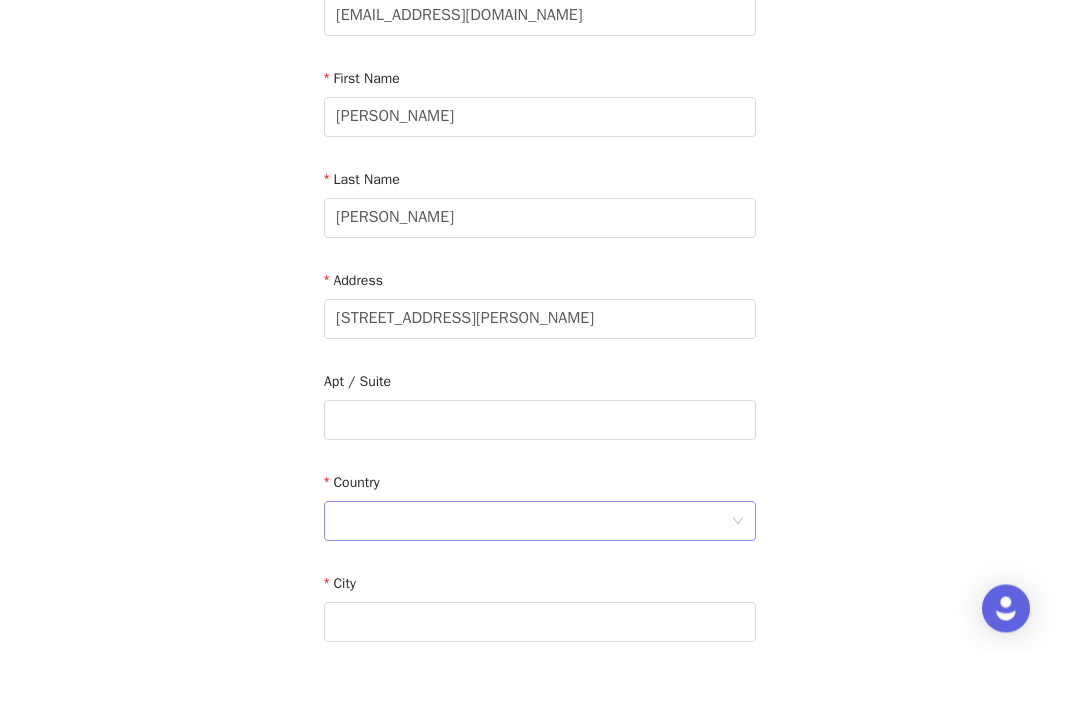 click at bounding box center [533, 576] 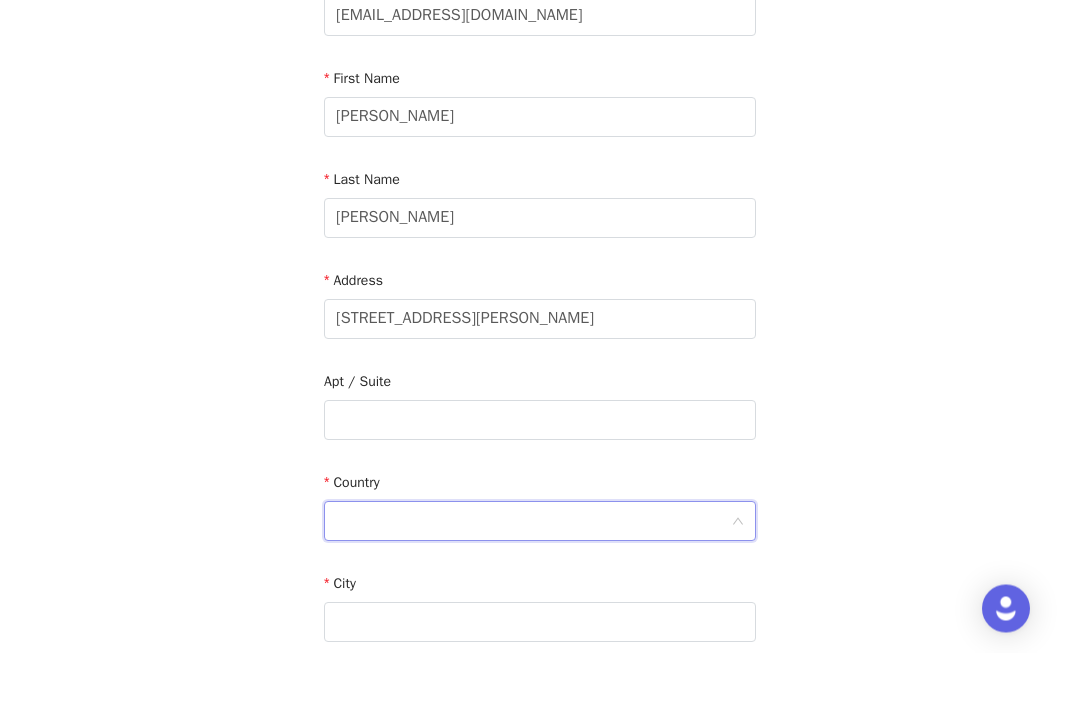 click at bounding box center [533, 576] 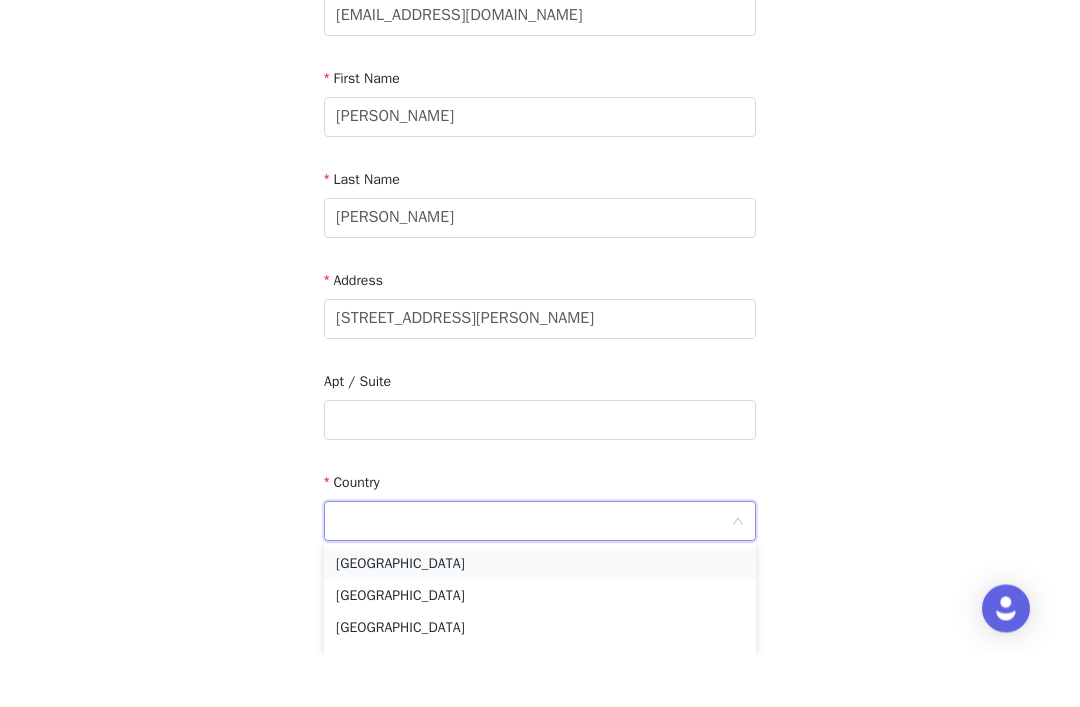 click on "[GEOGRAPHIC_DATA]" at bounding box center (540, 619) 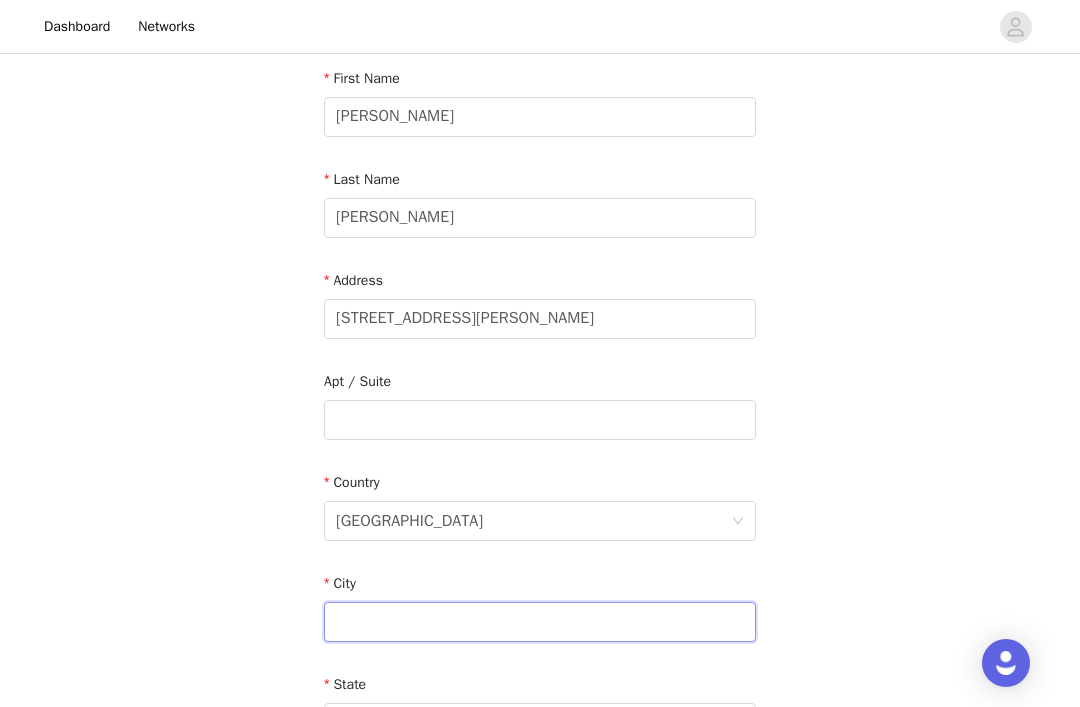 click at bounding box center [540, 622] 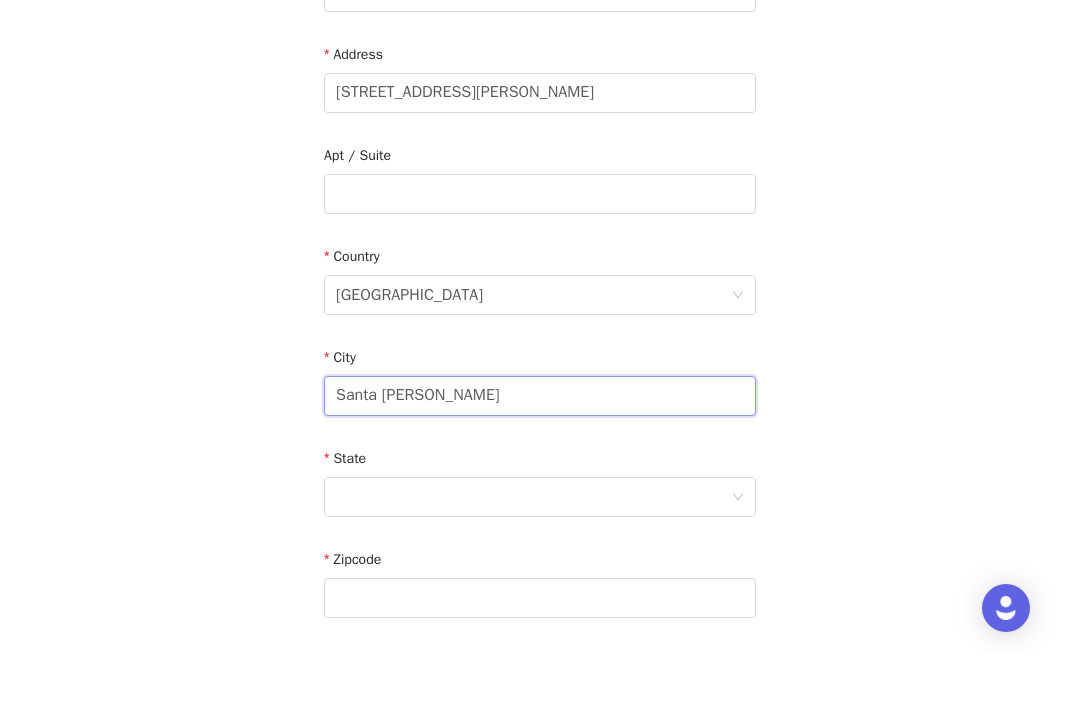 scroll, scrollTop: 437, scrollLeft: 0, axis: vertical 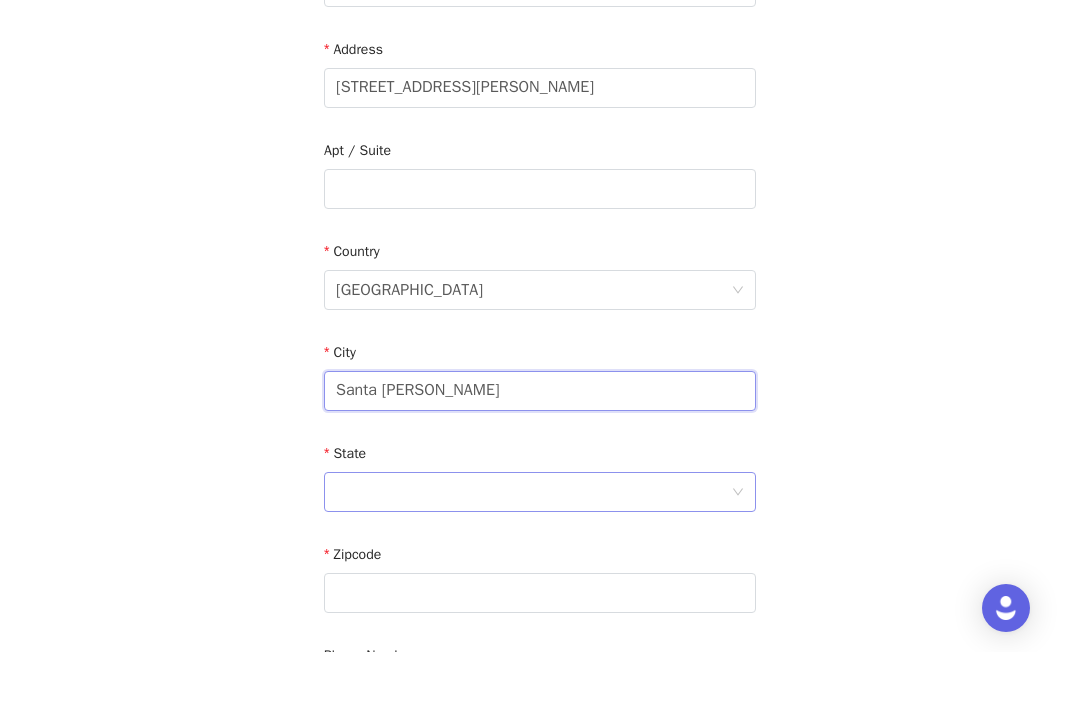 type on "Santa Maria" 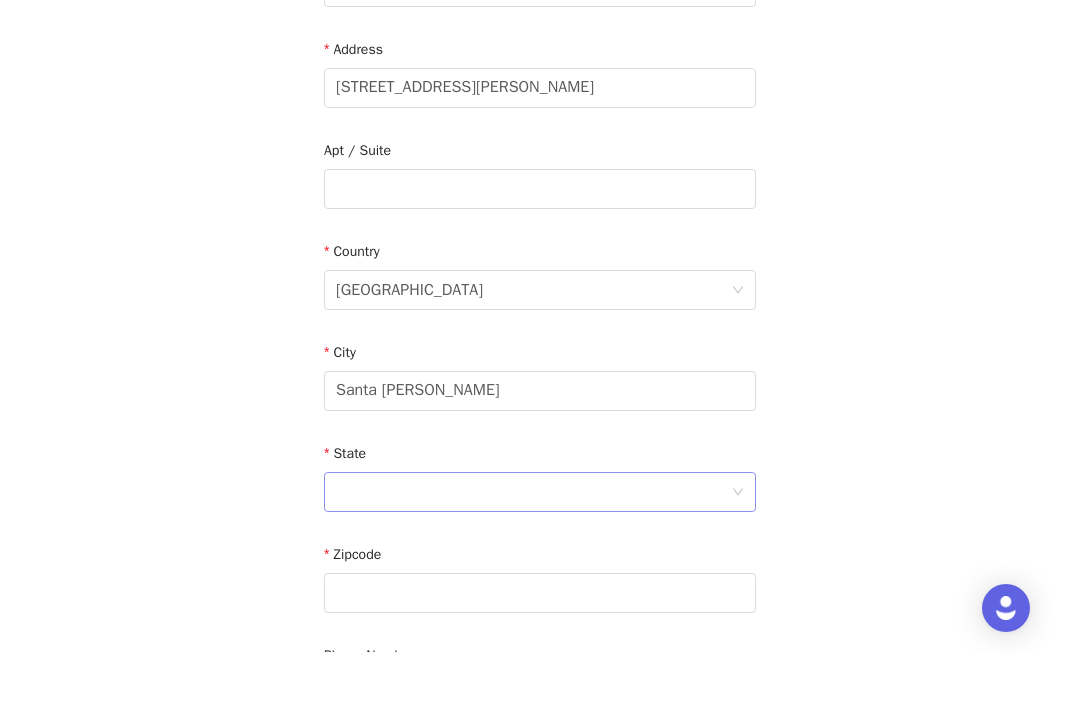 click at bounding box center [533, 547] 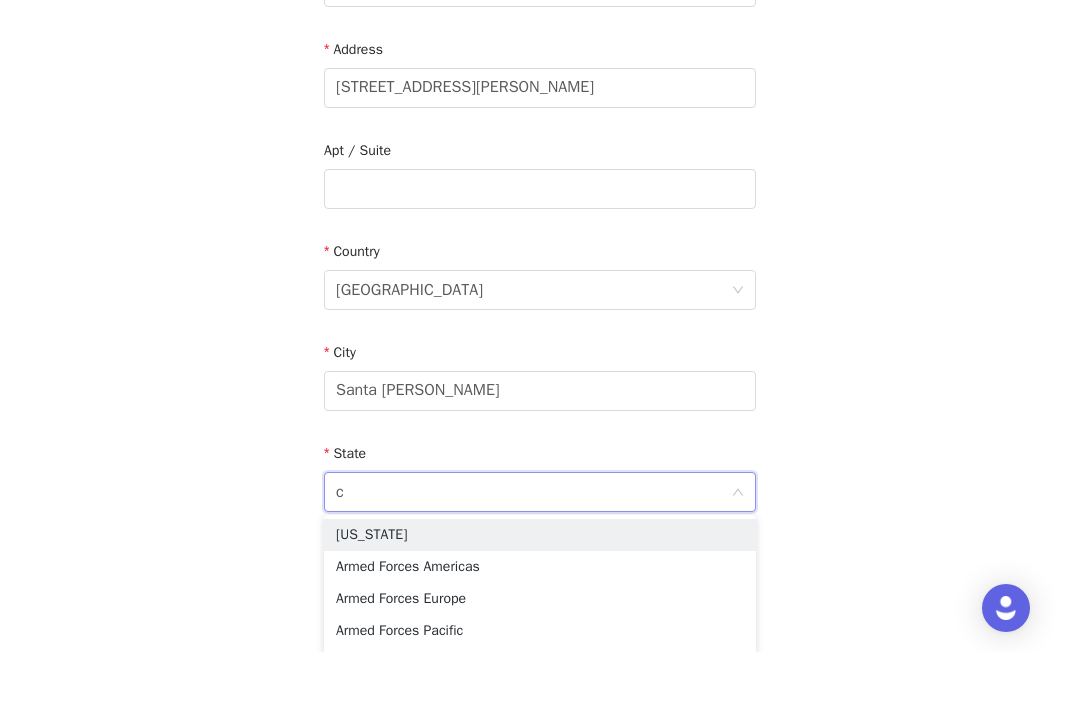 type on "ca" 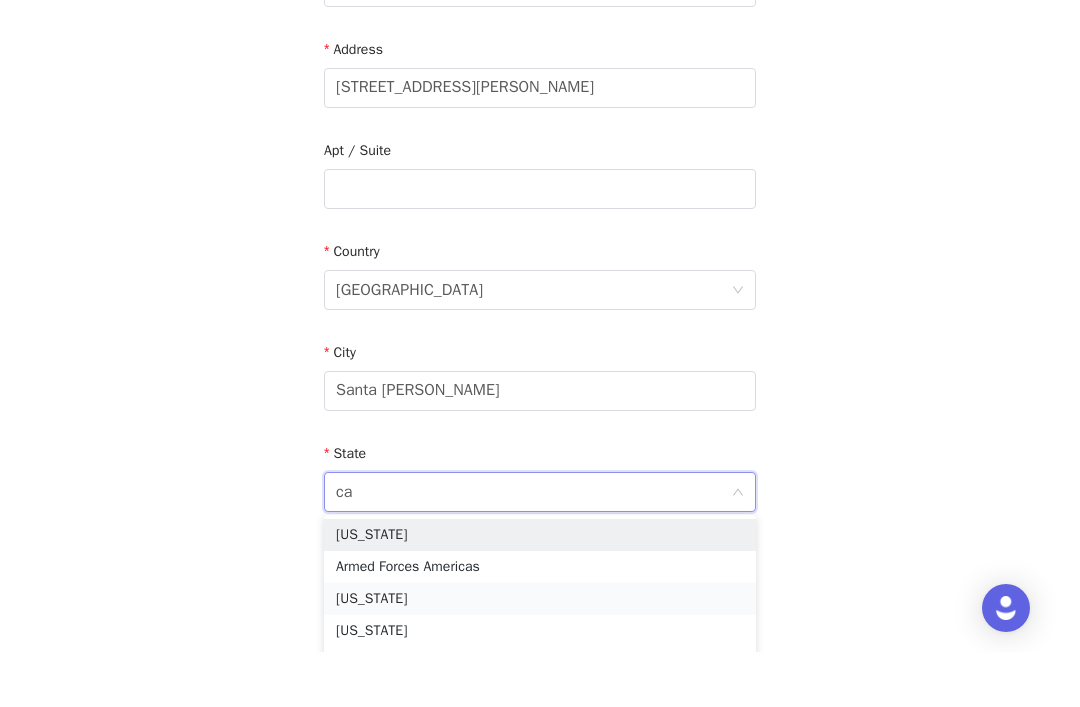 click on "California" at bounding box center [540, 654] 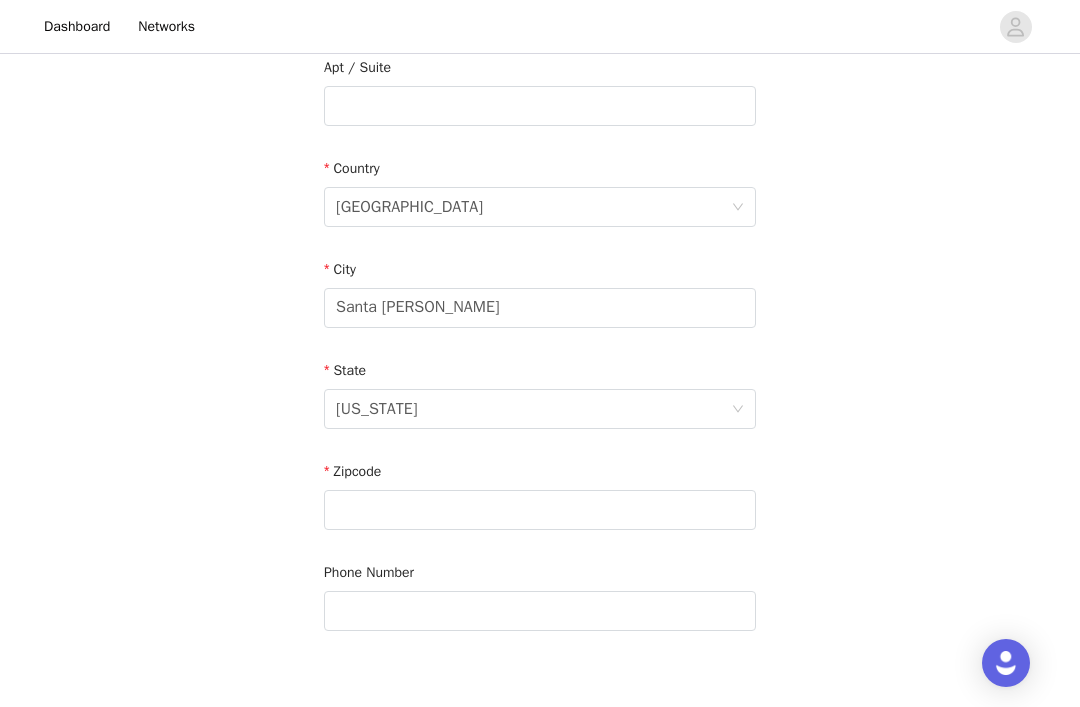 scroll, scrollTop: 603, scrollLeft: 0, axis: vertical 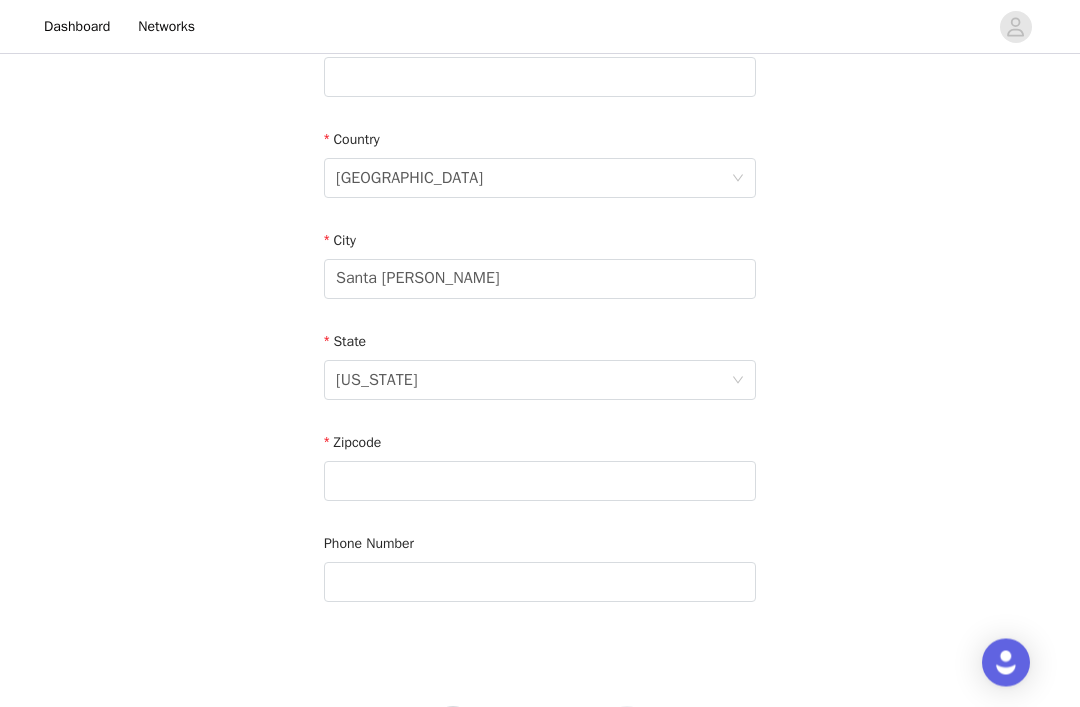 click on "Email Juliocollabss@gmail.com   First Name Julio   Last Name Avalos   Address 208 siratt drive   Apt / Suite   Country
United States
City Santa Maria   State
California
Zipcode   Phone Number" at bounding box center [540, 118] 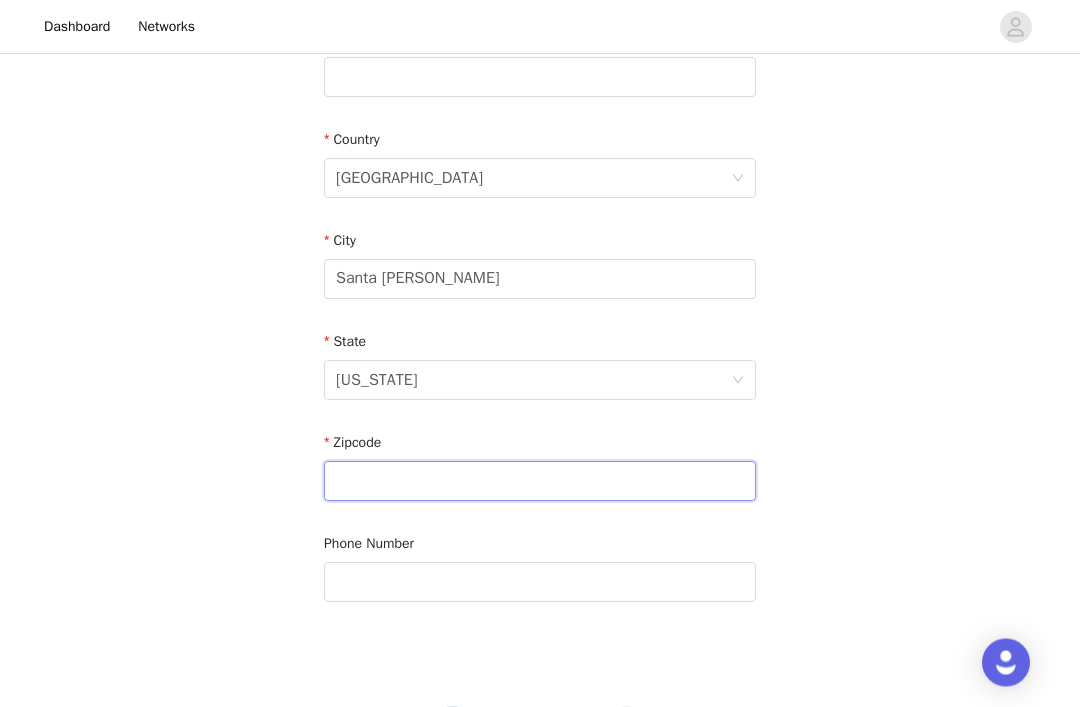 click at bounding box center (540, 482) 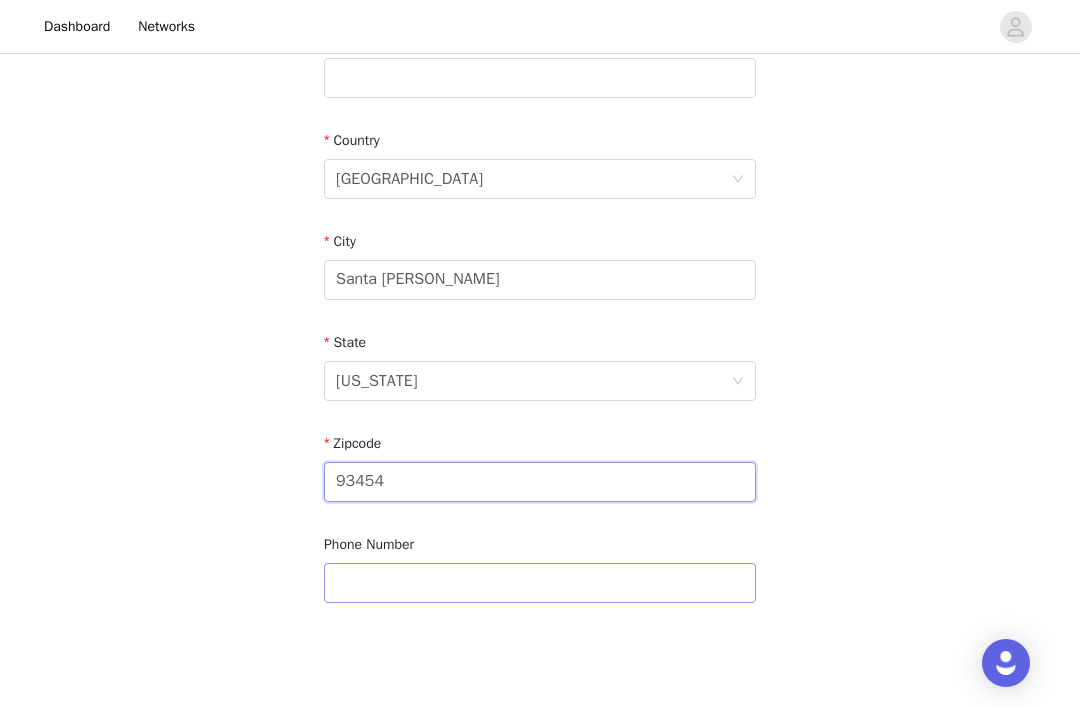 type on "93454" 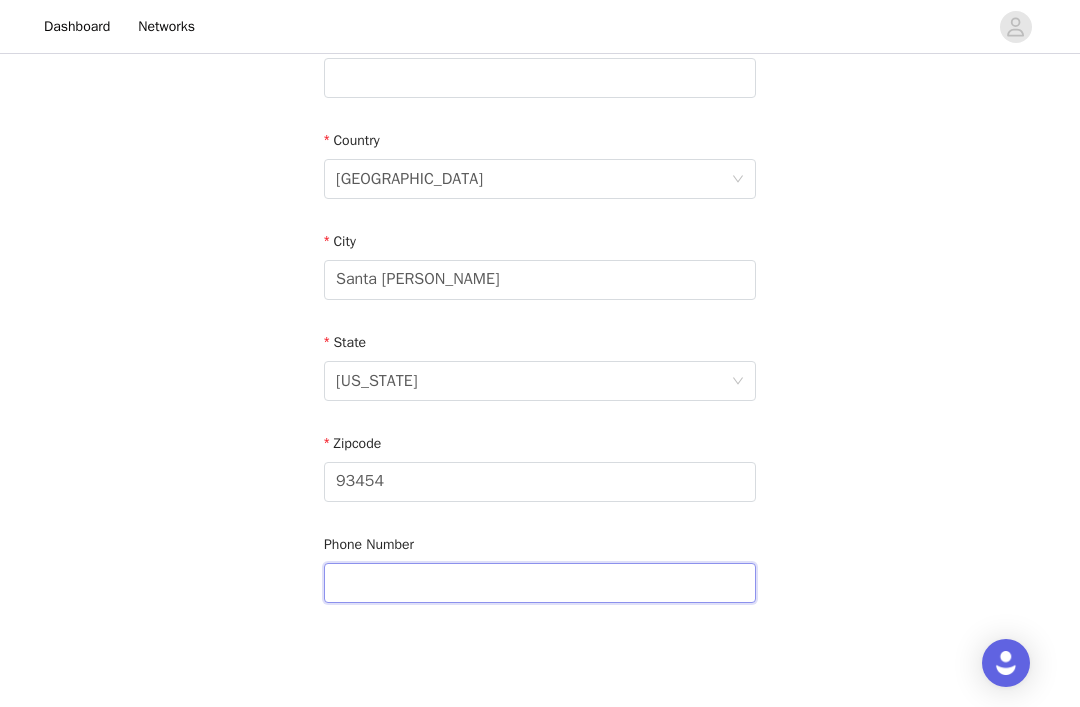 click at bounding box center (540, 583) 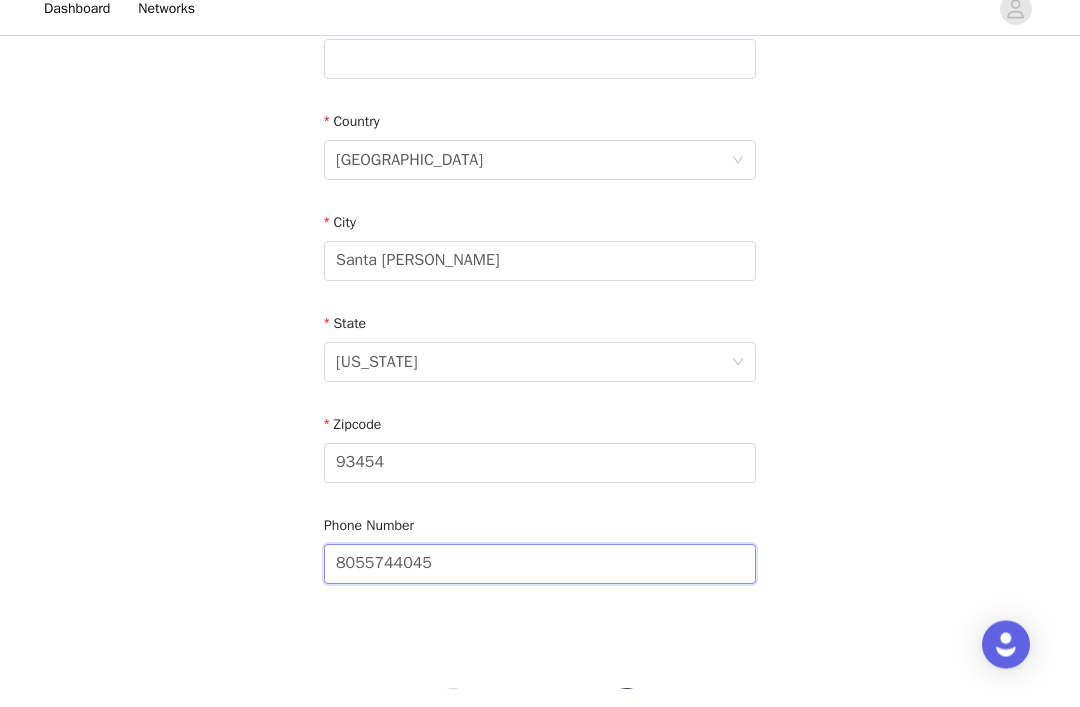 scroll, scrollTop: 689, scrollLeft: 0, axis: vertical 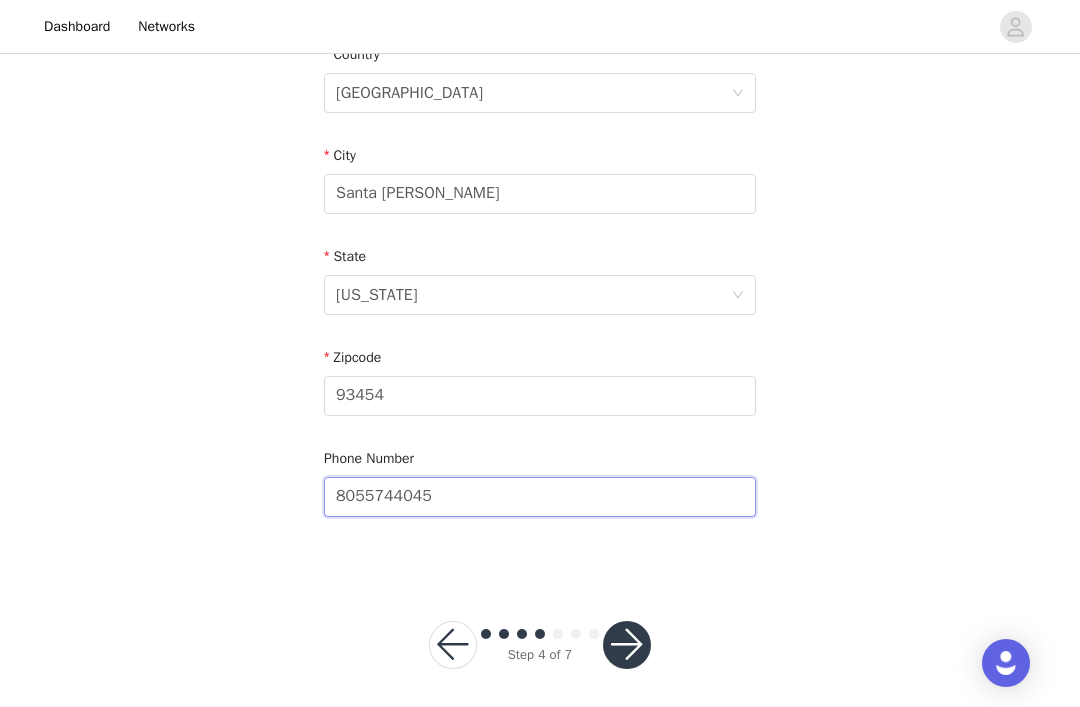 type on "8055744045" 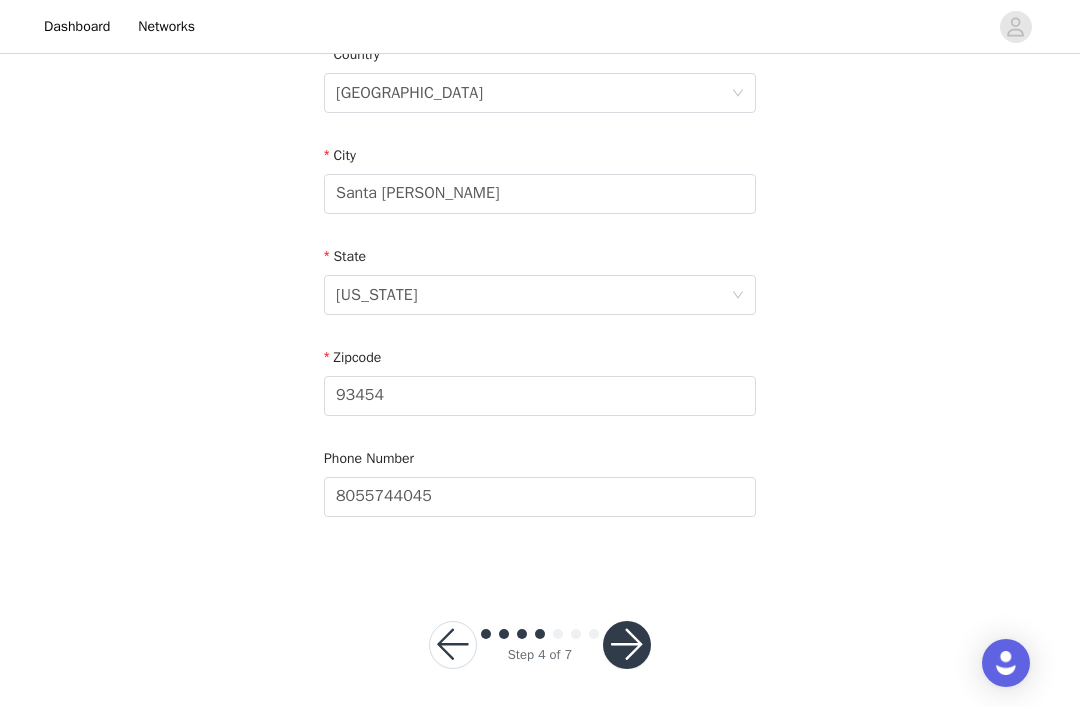 click at bounding box center (627, 645) 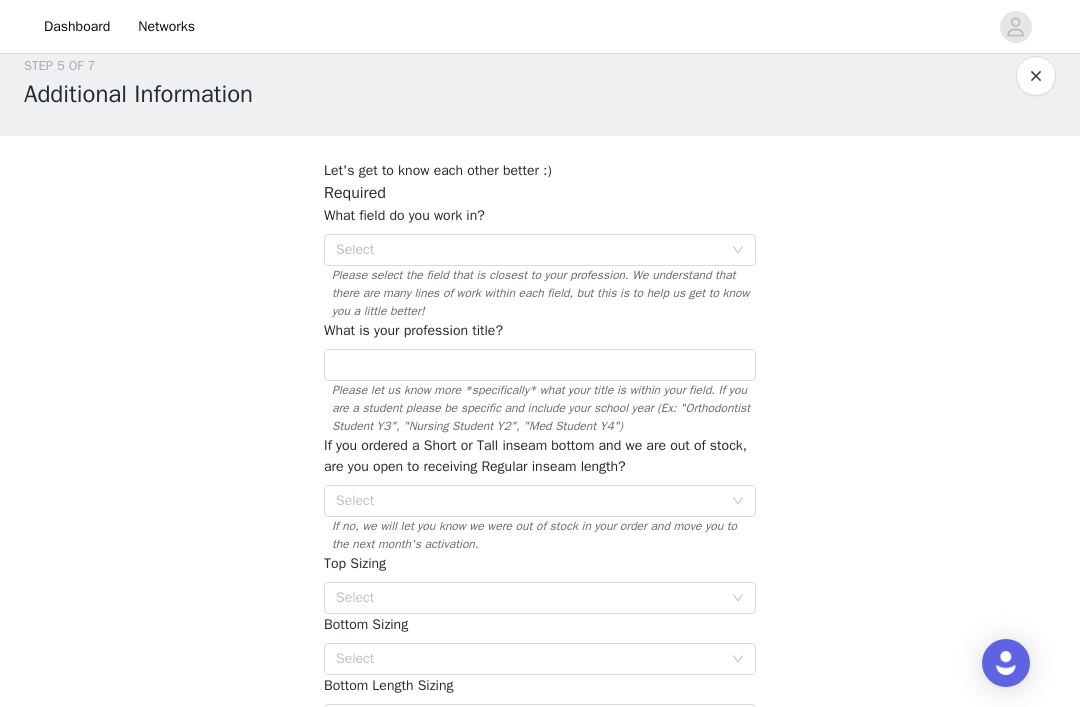scroll, scrollTop: 29, scrollLeft: 0, axis: vertical 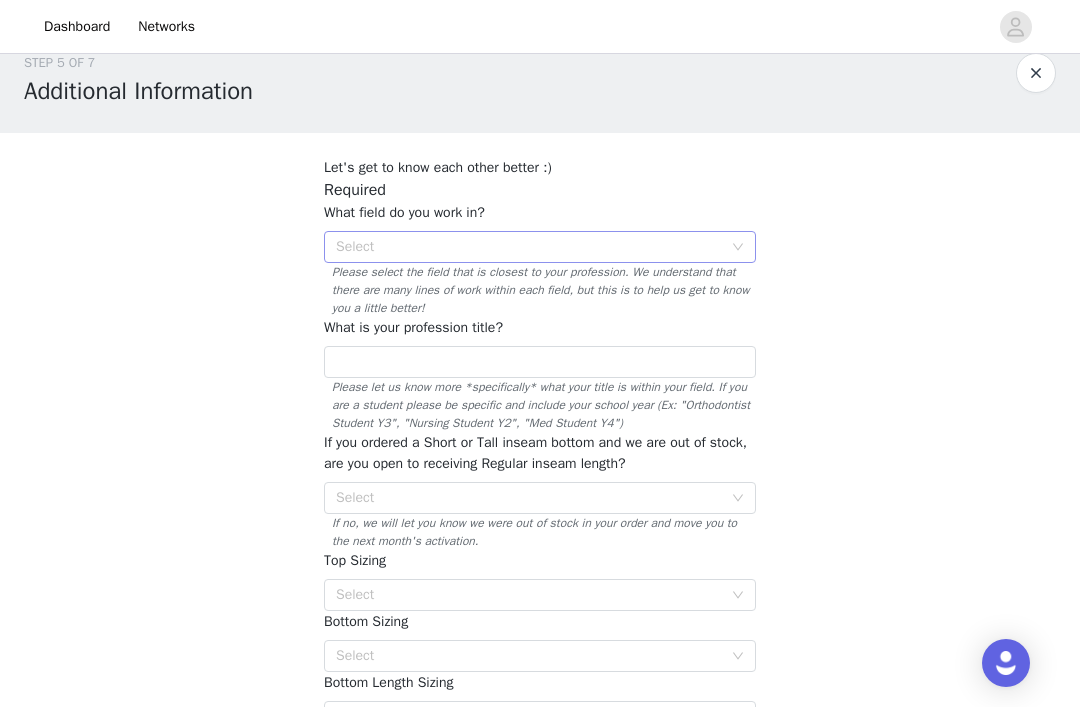 click on "Select" at bounding box center (529, 247) 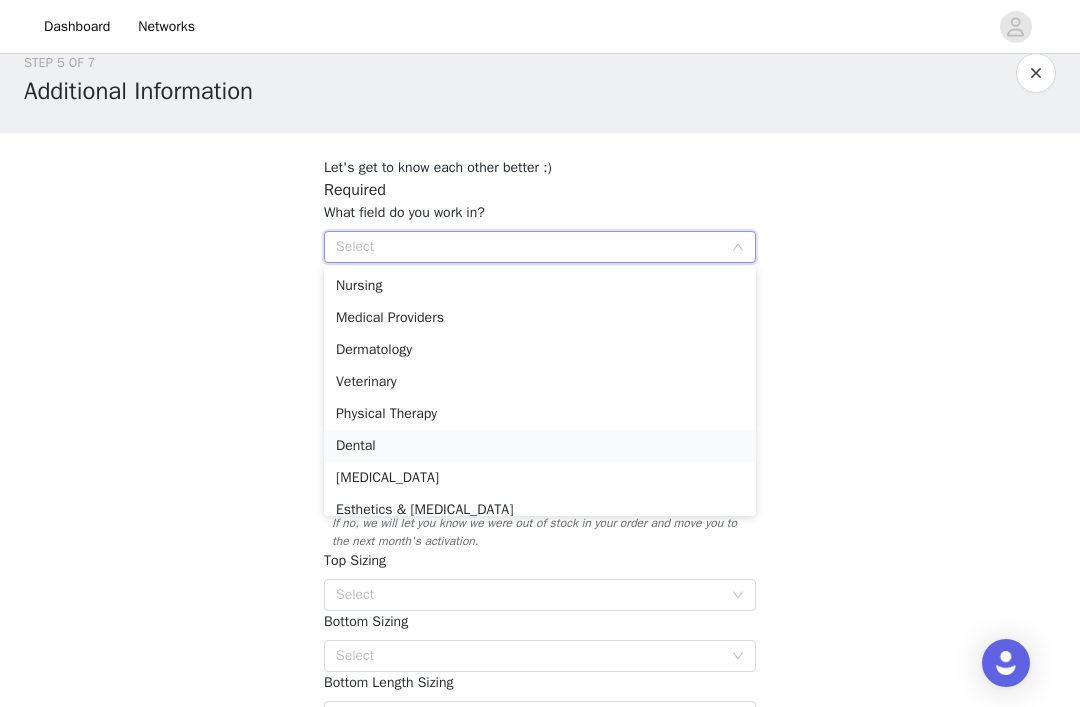 click on "Dental" at bounding box center (540, 446) 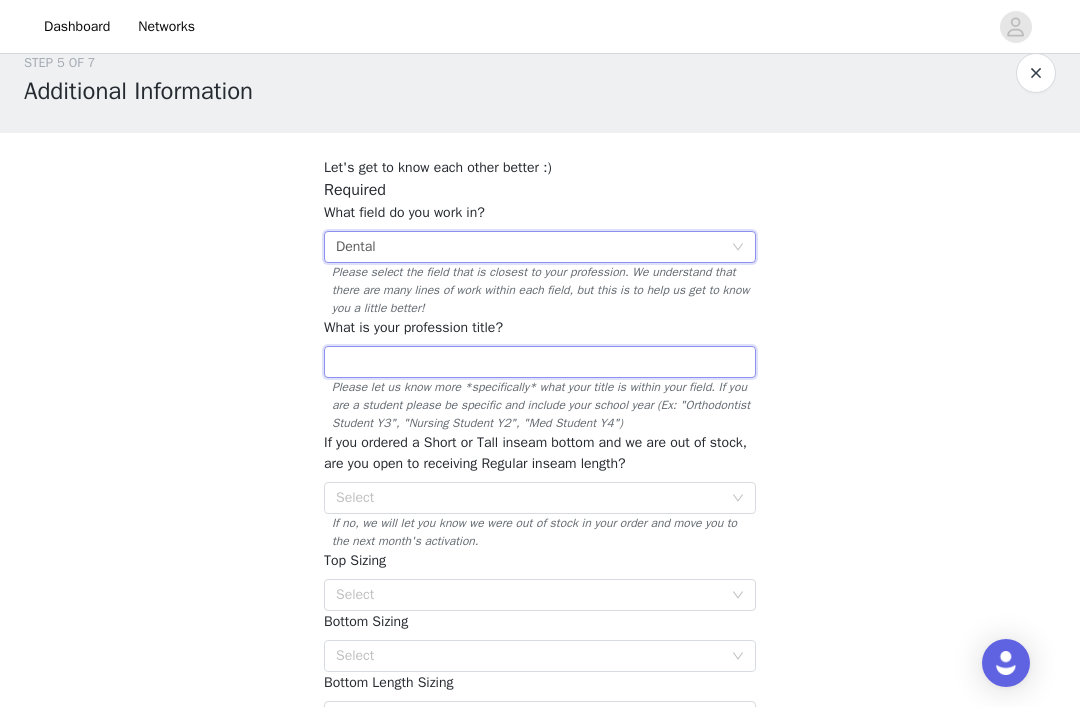 click at bounding box center [540, 362] 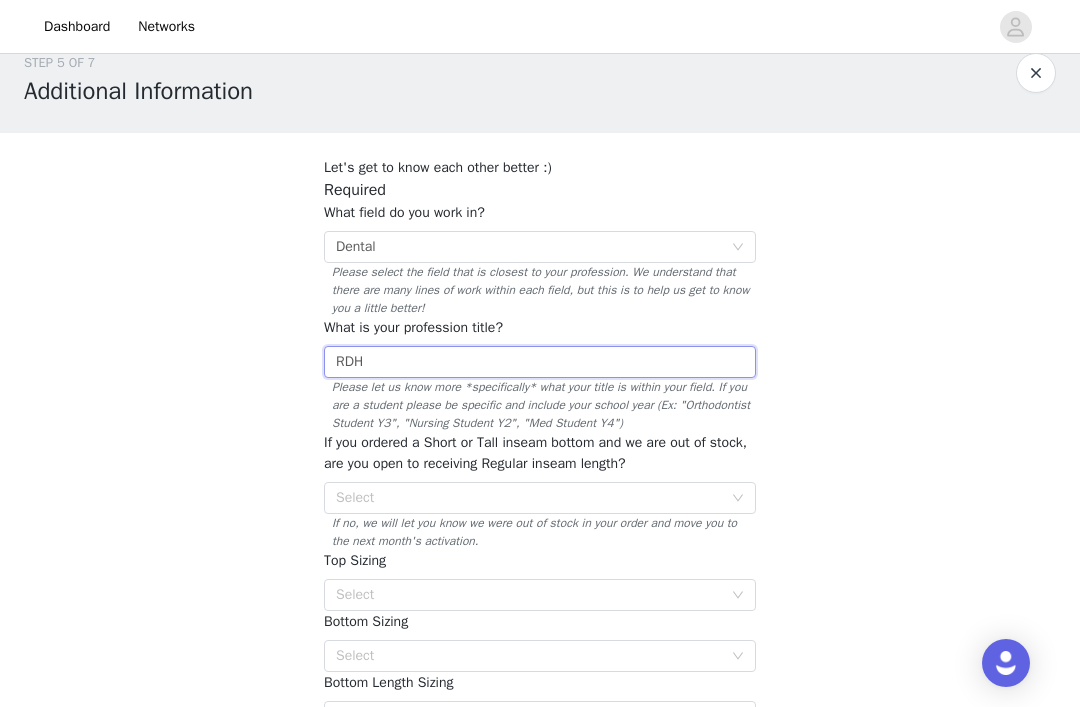 scroll, scrollTop: 28, scrollLeft: 0, axis: vertical 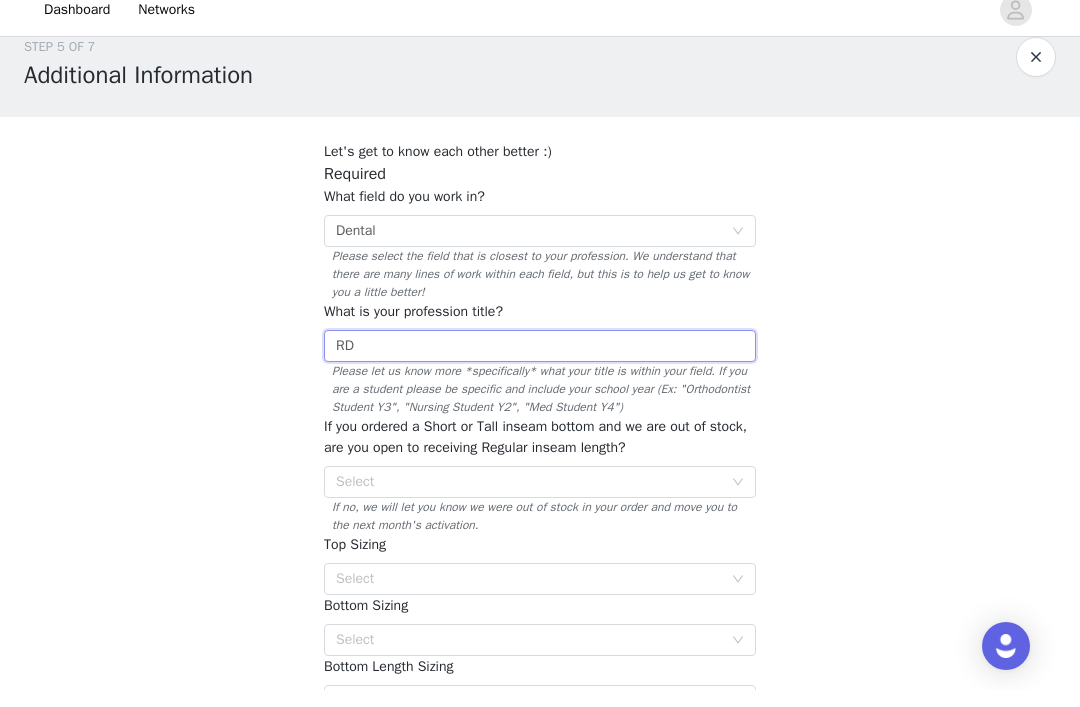 type on "R" 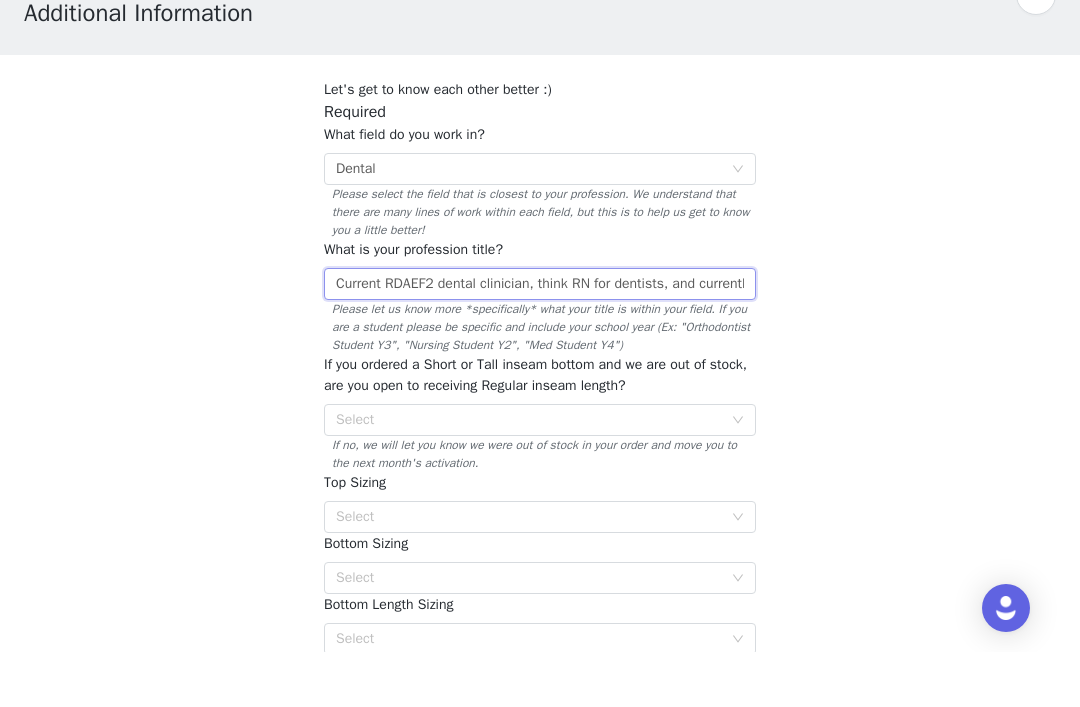 scroll, scrollTop: 57, scrollLeft: 0, axis: vertical 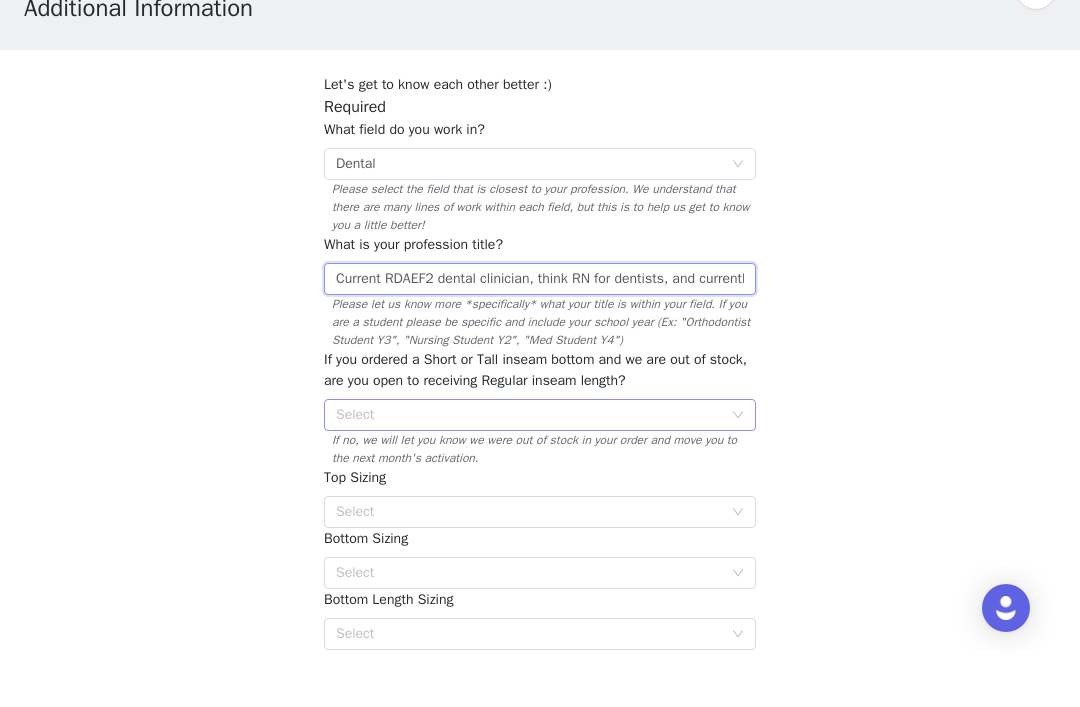 click on "Select" at bounding box center [529, 470] 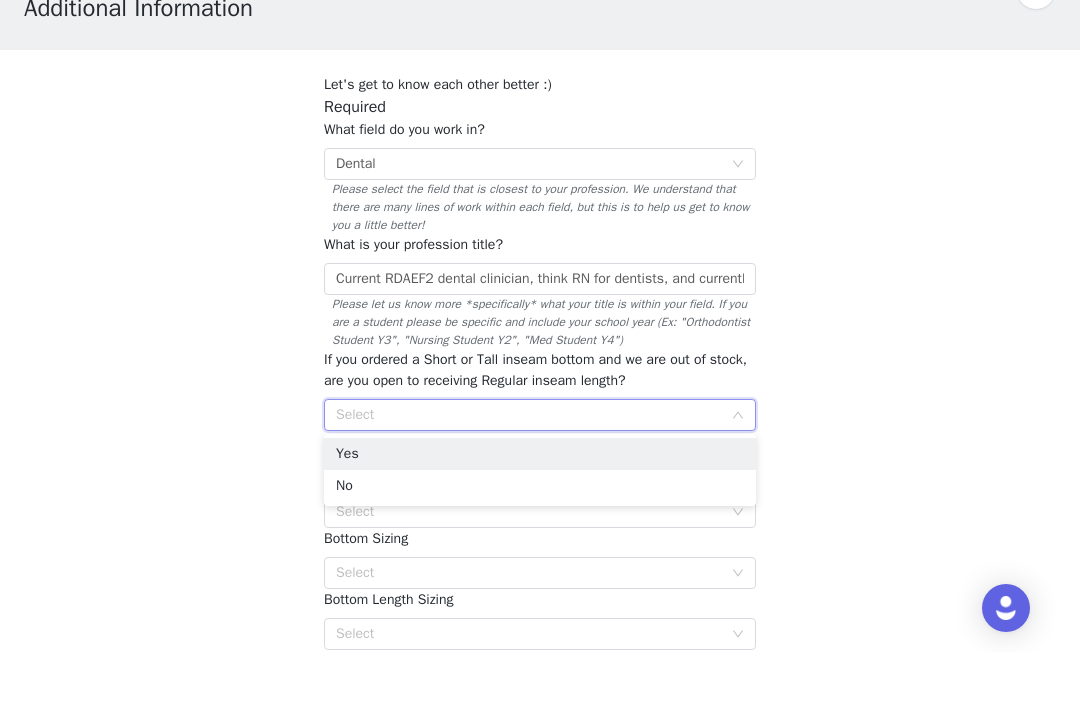 scroll, scrollTop: 112, scrollLeft: 0, axis: vertical 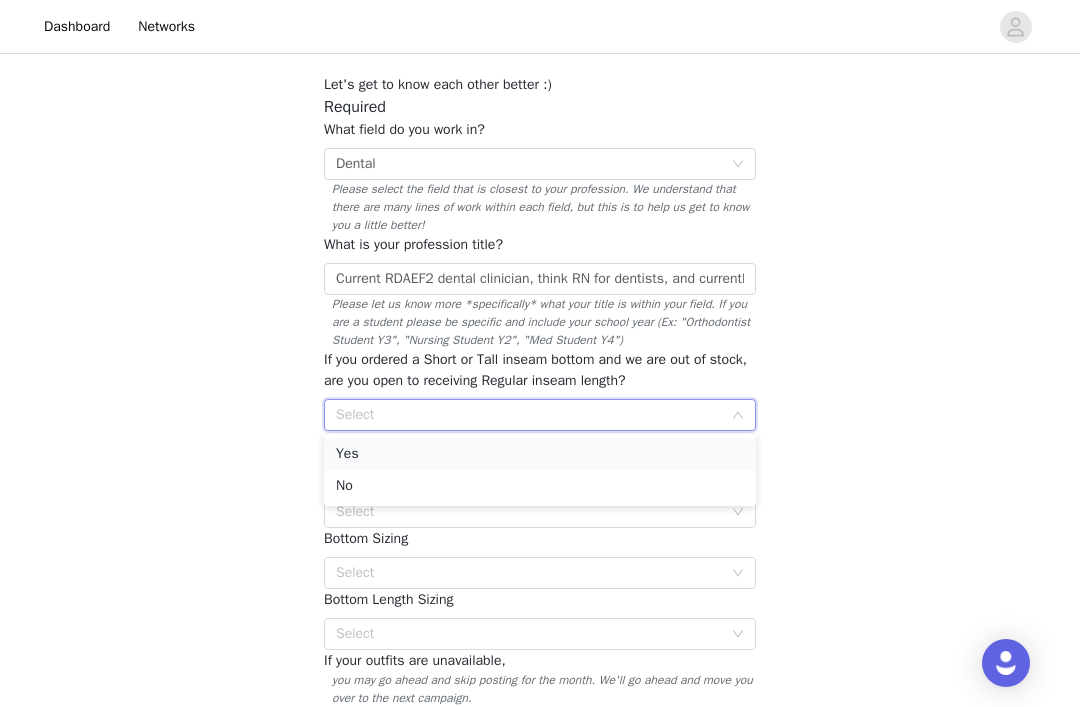 click on "Yes" at bounding box center [540, 454] 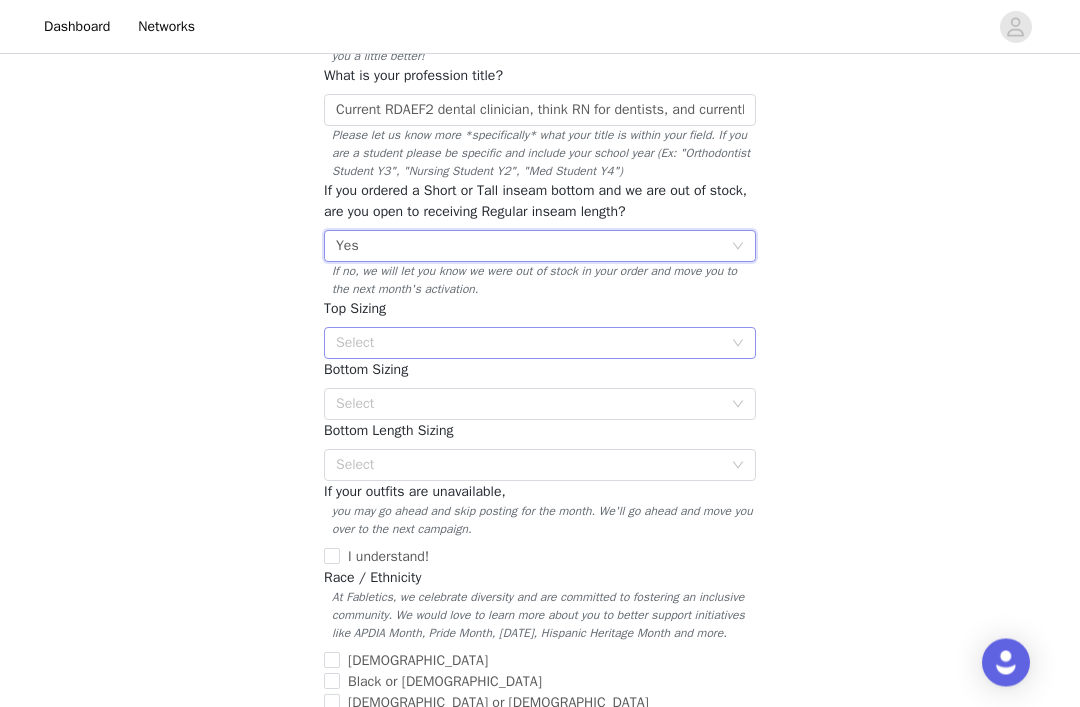 scroll, scrollTop: 281, scrollLeft: 0, axis: vertical 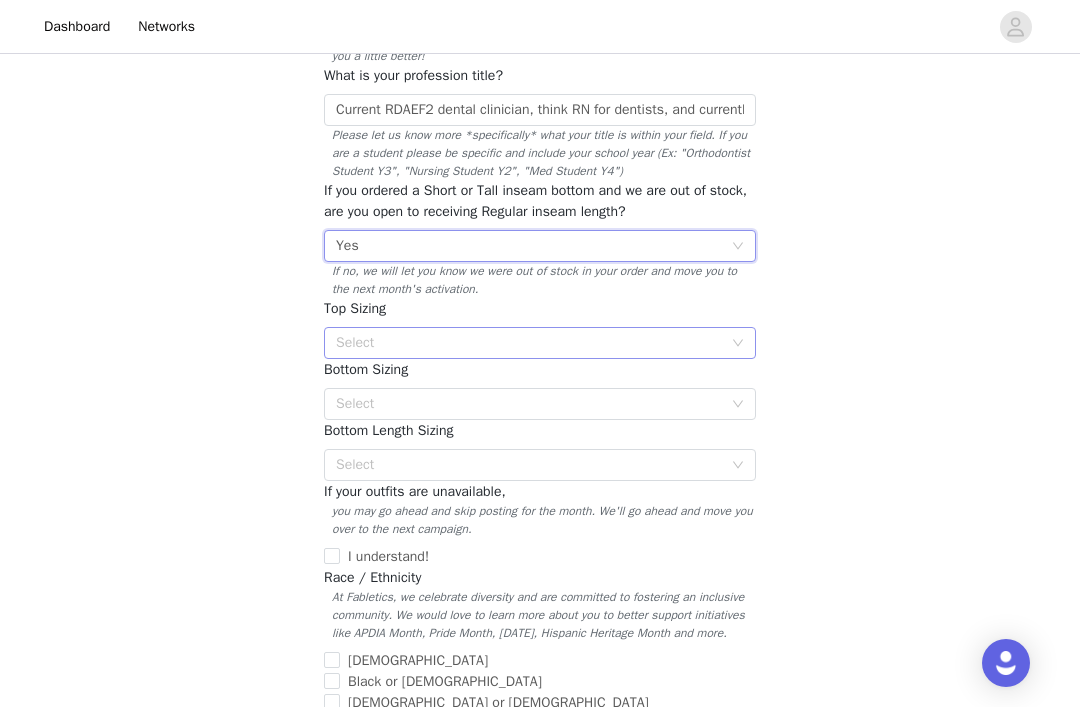 click on "Select" at bounding box center (529, 343) 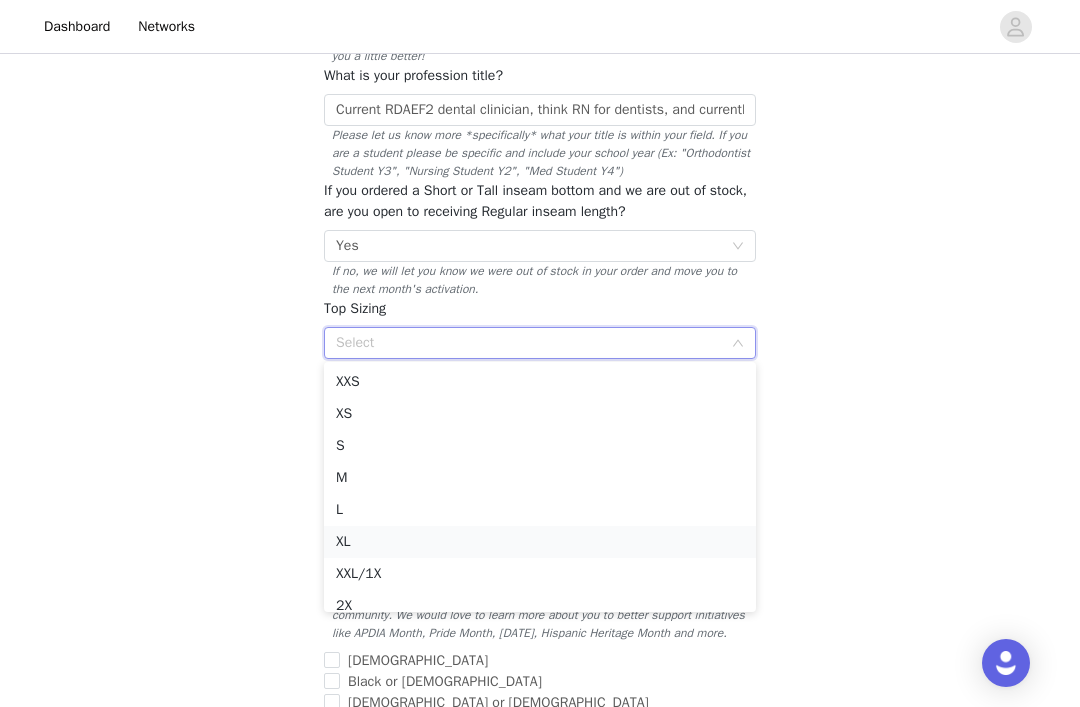 click on "XL" at bounding box center (540, 542) 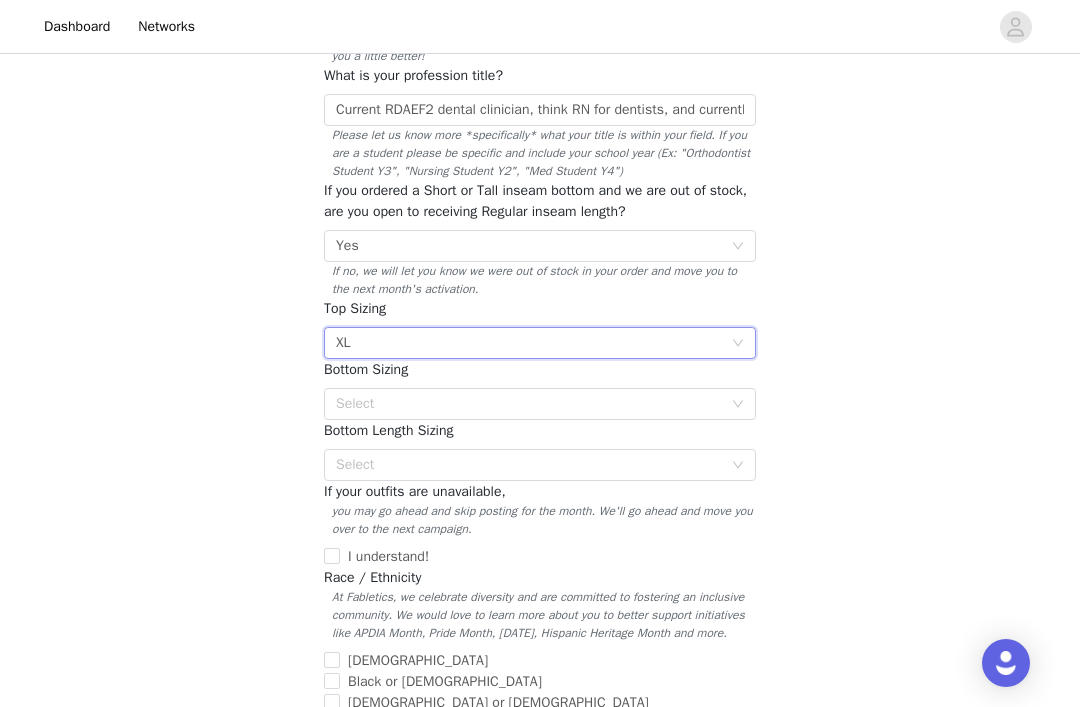 click on "Select XL" at bounding box center (533, 343) 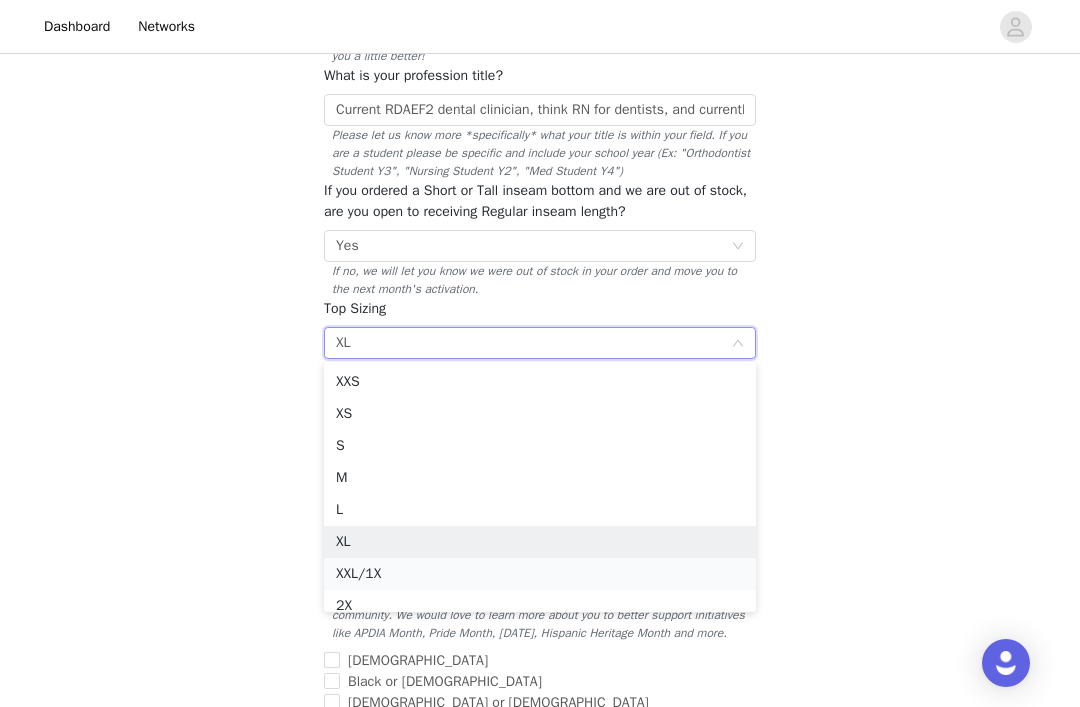 click on "XXL/1X" at bounding box center [540, 574] 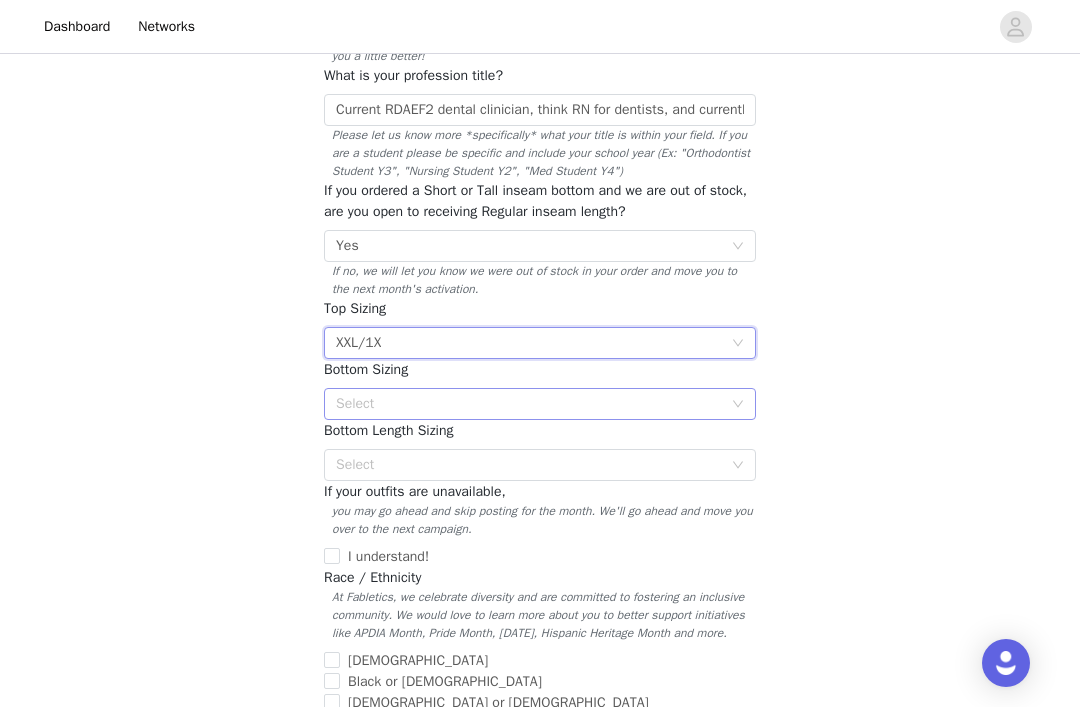 click on "Select" at bounding box center (529, 404) 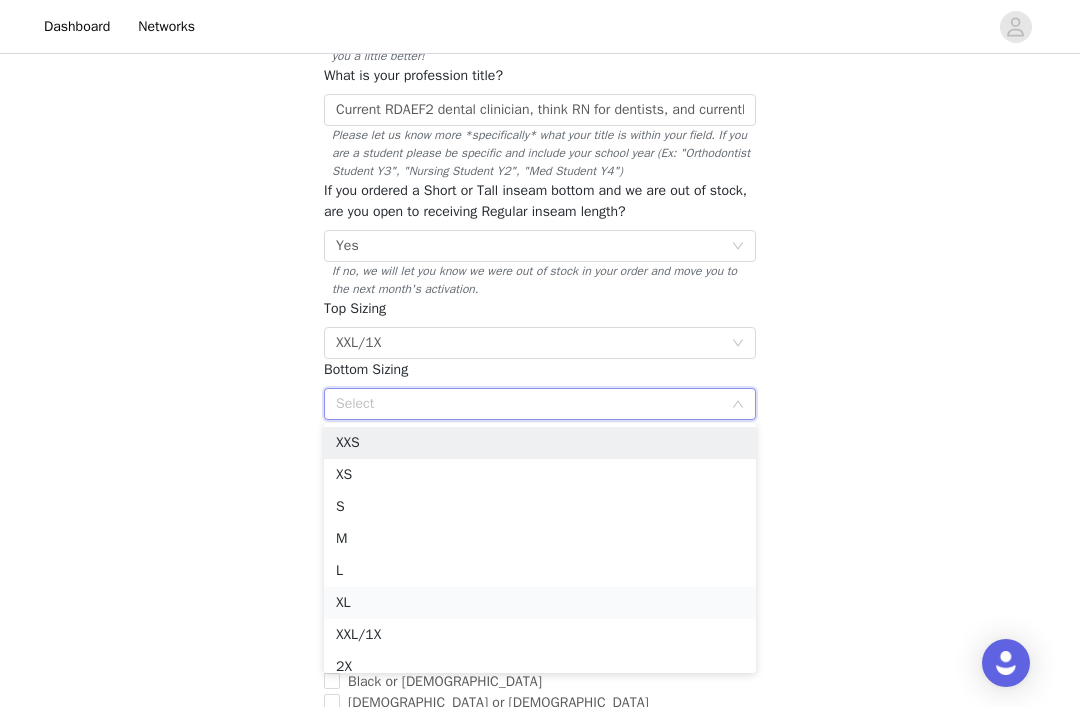 click on "XL" at bounding box center (540, 603) 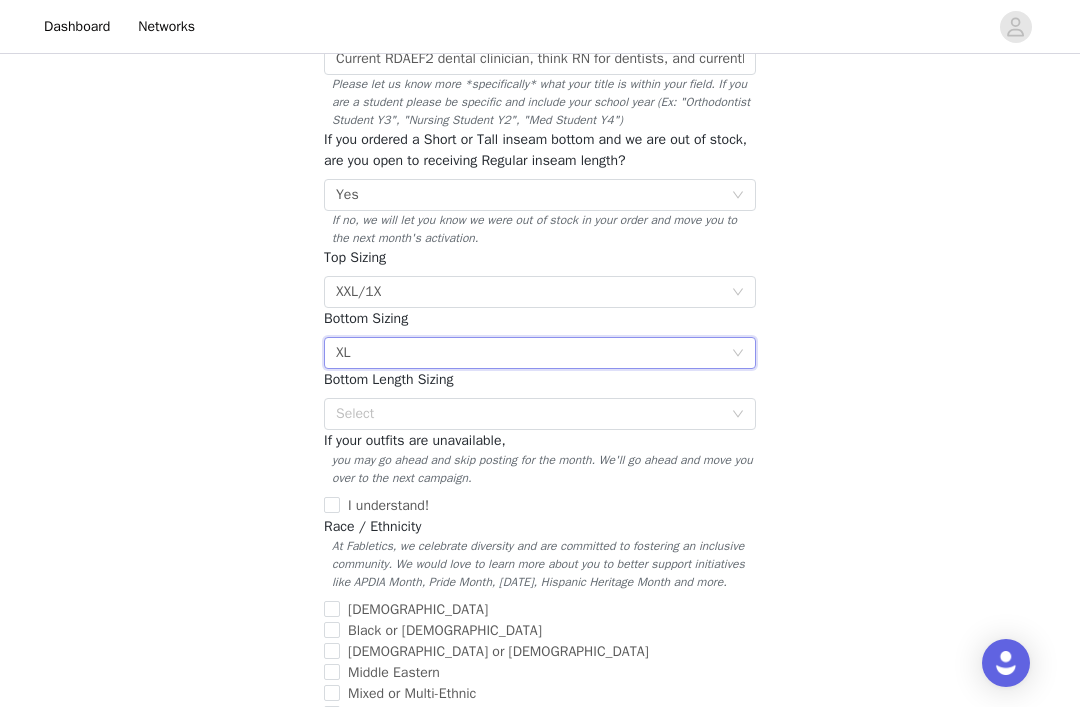 scroll, scrollTop: 336, scrollLeft: 0, axis: vertical 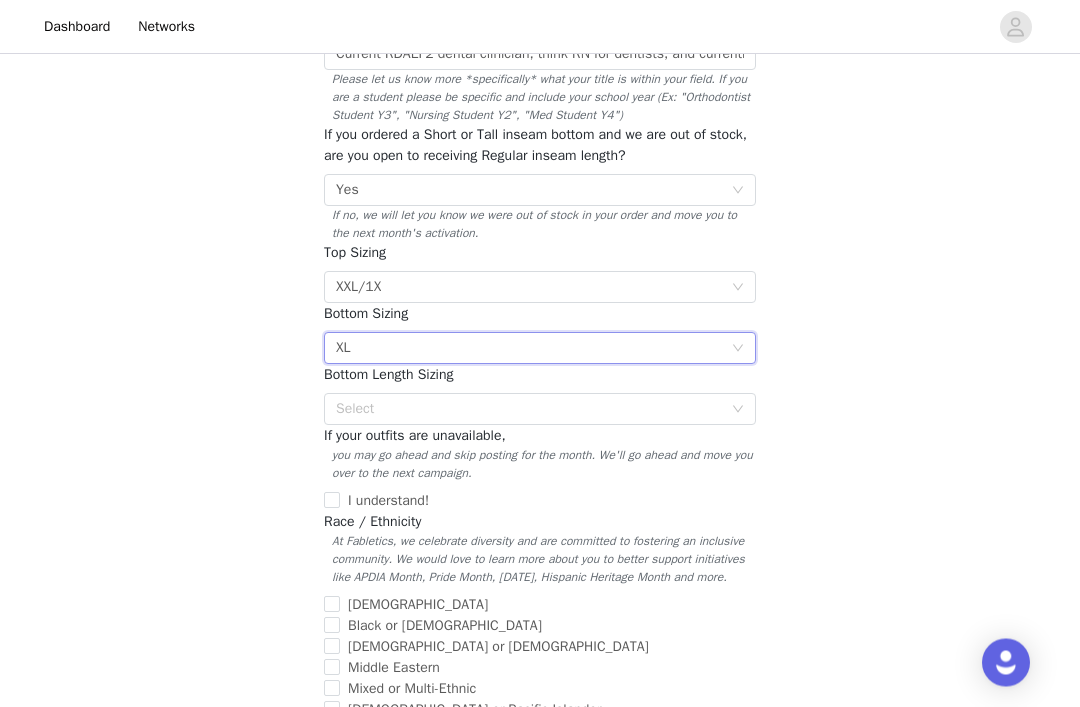 click on "Select XL" at bounding box center [533, 349] 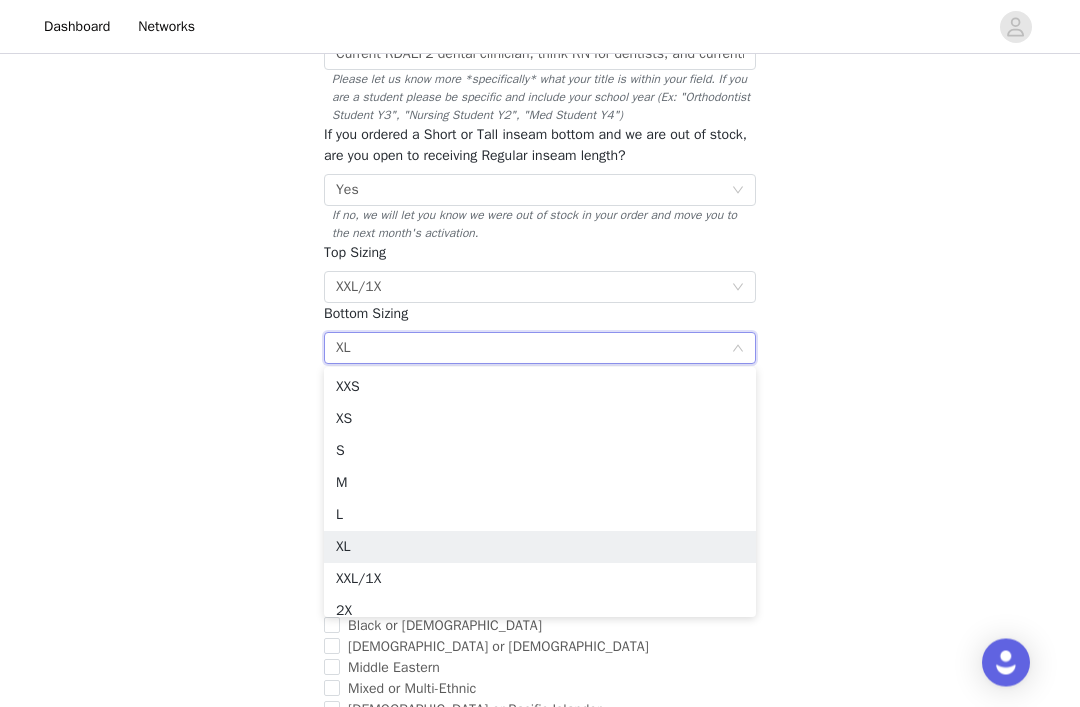 scroll, scrollTop: 337, scrollLeft: 0, axis: vertical 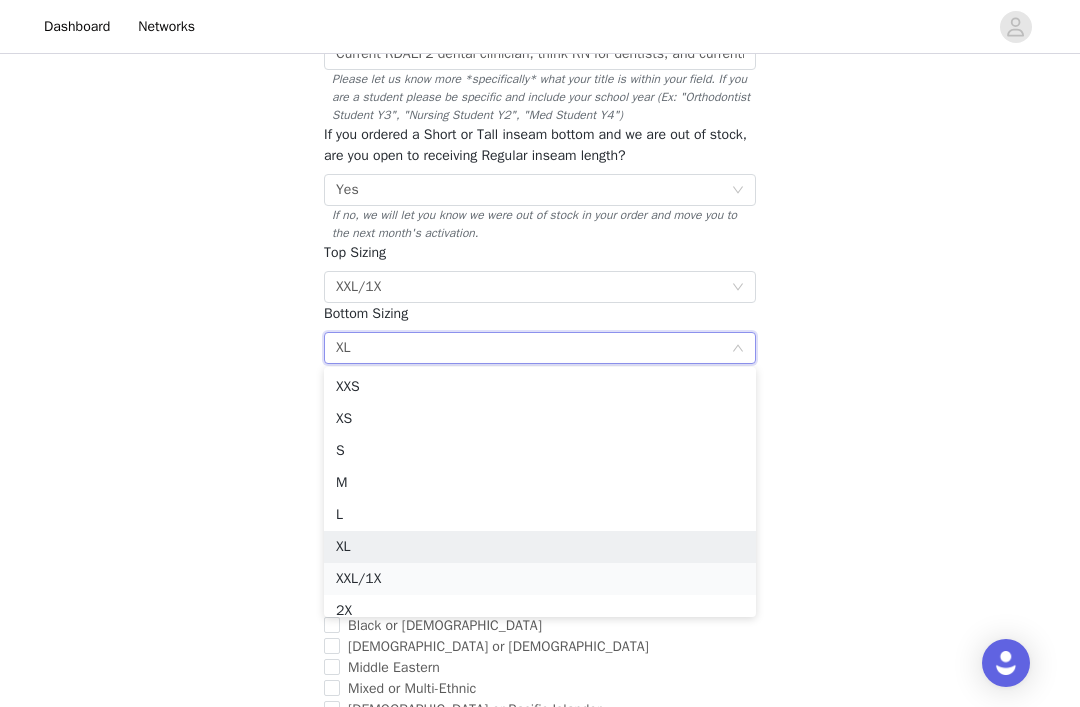 click on "XXL/1X" at bounding box center (540, 579) 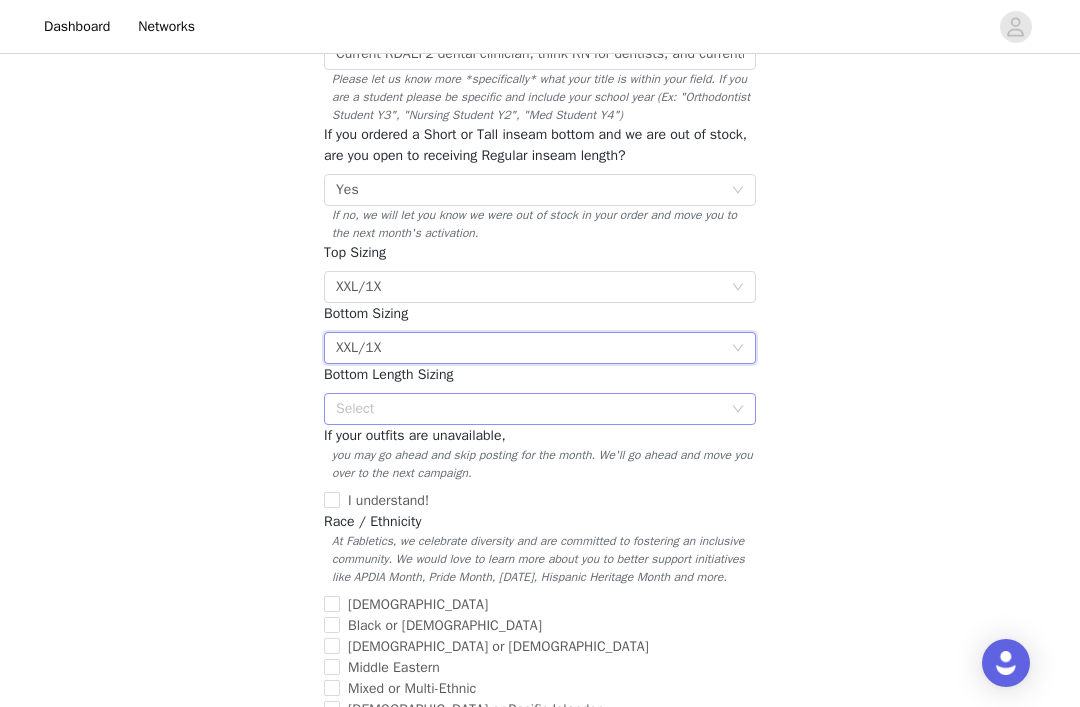 click on "Select" at bounding box center [529, 409] 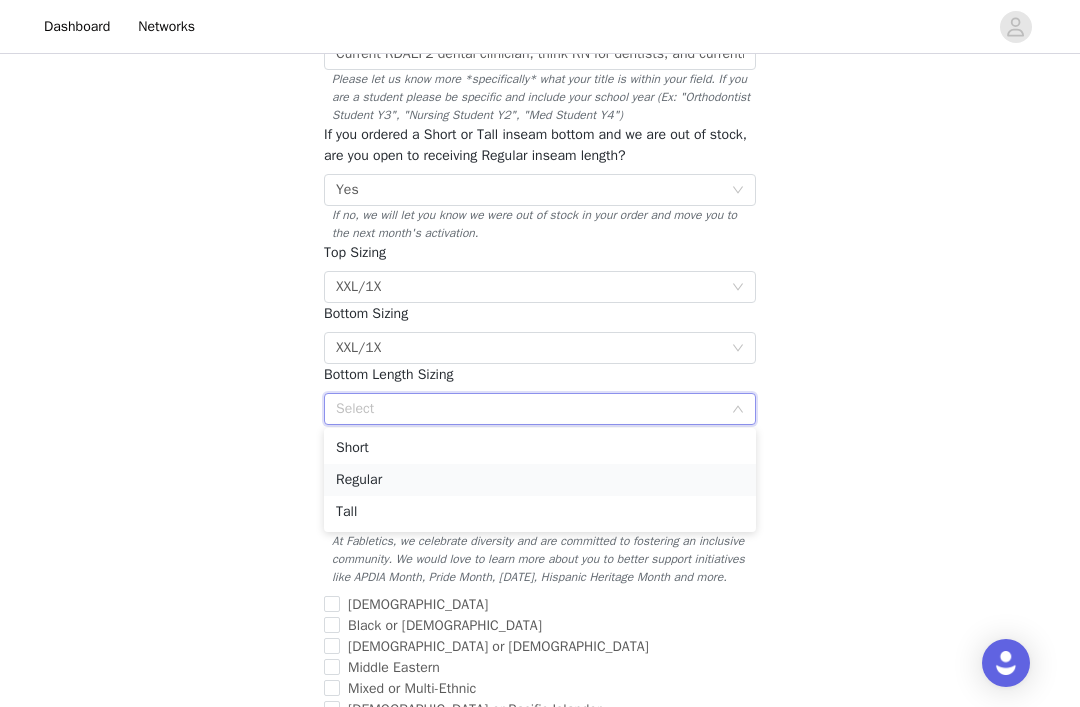 click on "Regular" at bounding box center [540, 480] 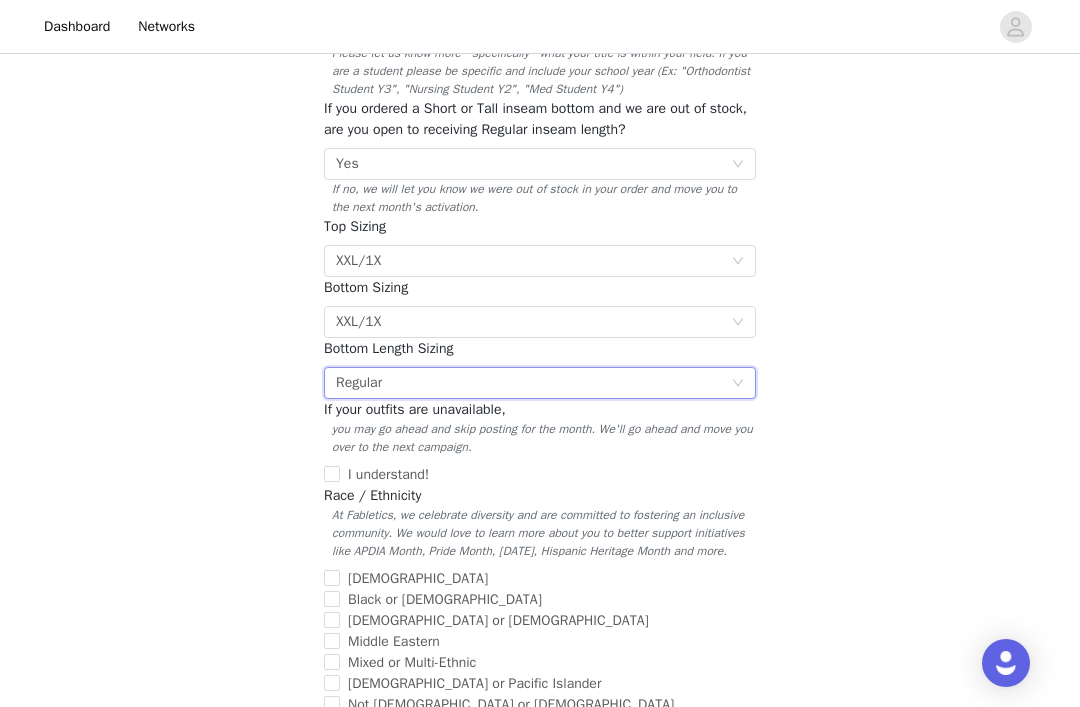 scroll, scrollTop: 379, scrollLeft: 0, axis: vertical 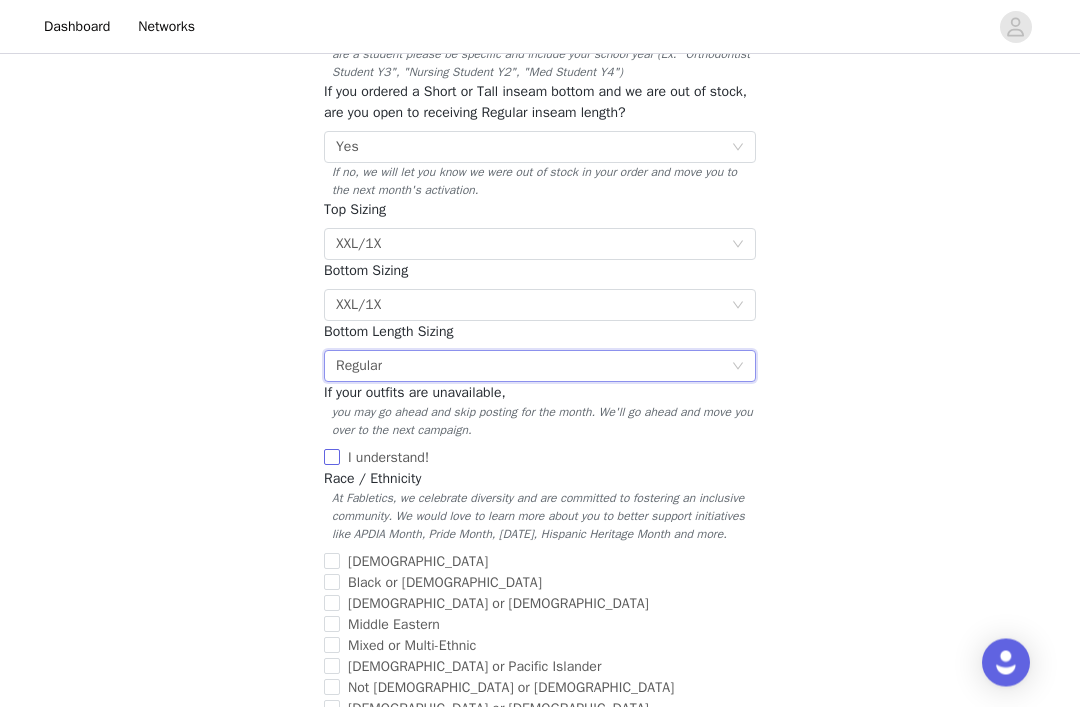 click on "I understand!" at bounding box center [332, 458] 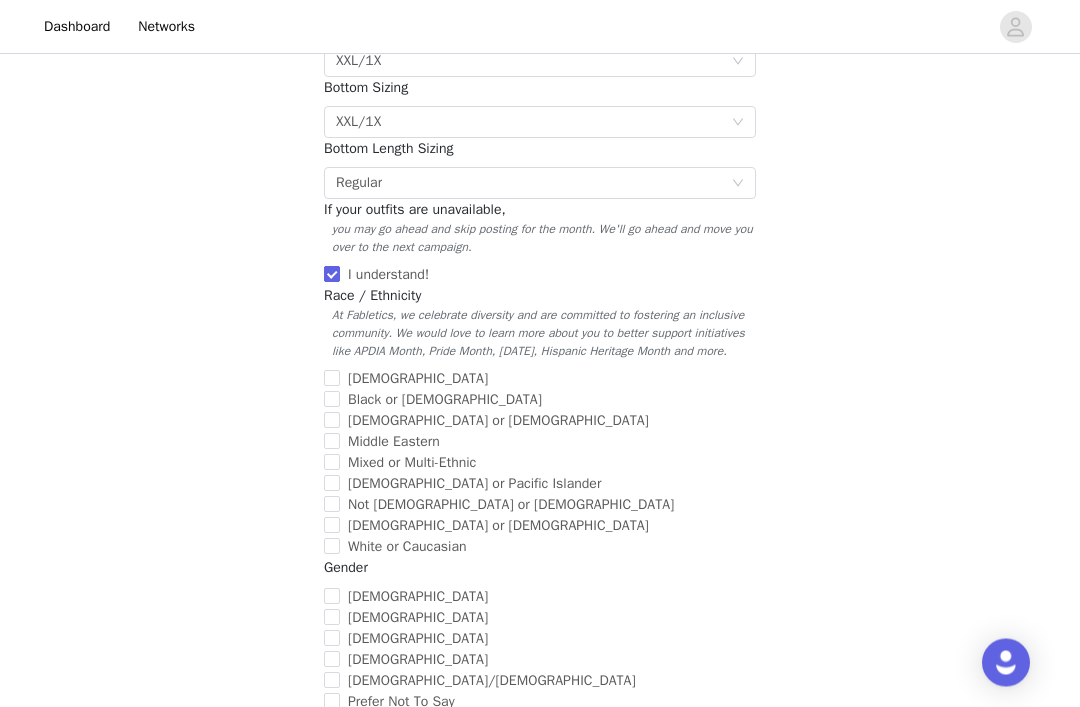 scroll, scrollTop: 562, scrollLeft: 0, axis: vertical 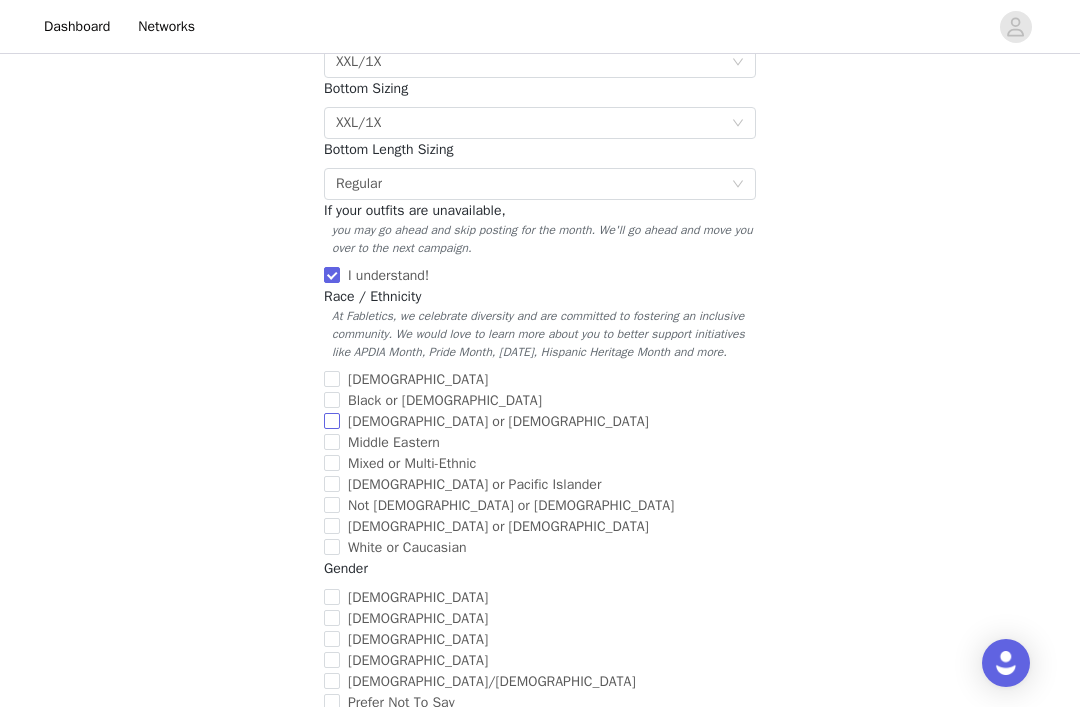 click on "Hispanic or Latino" at bounding box center (498, 421) 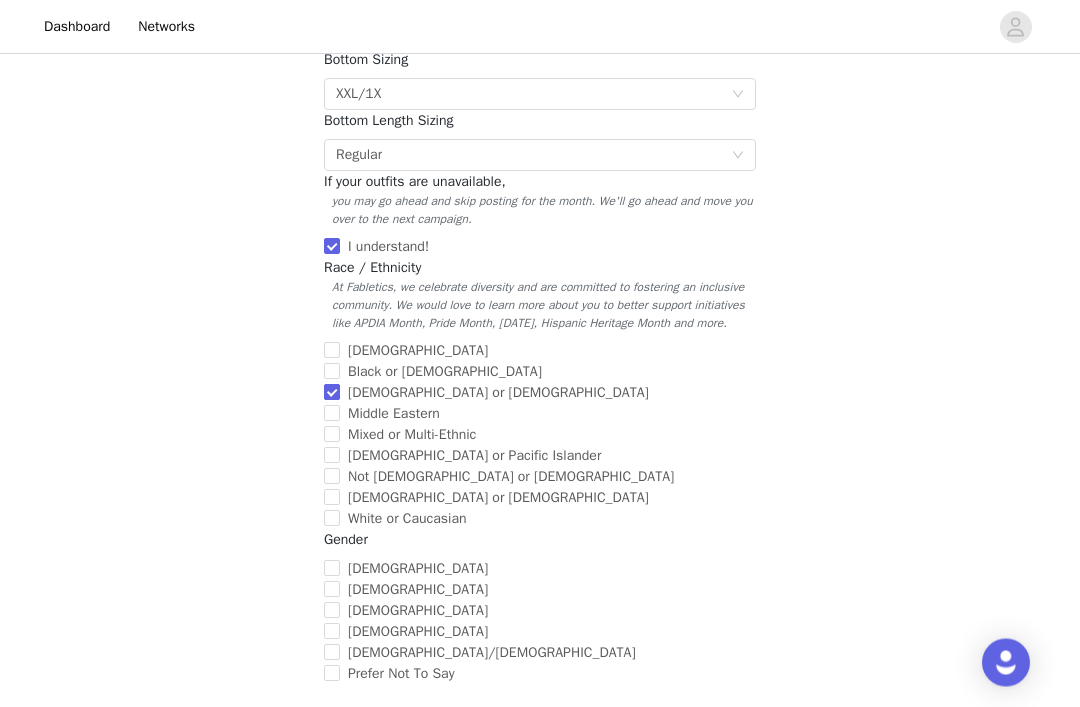 scroll, scrollTop: 727, scrollLeft: 0, axis: vertical 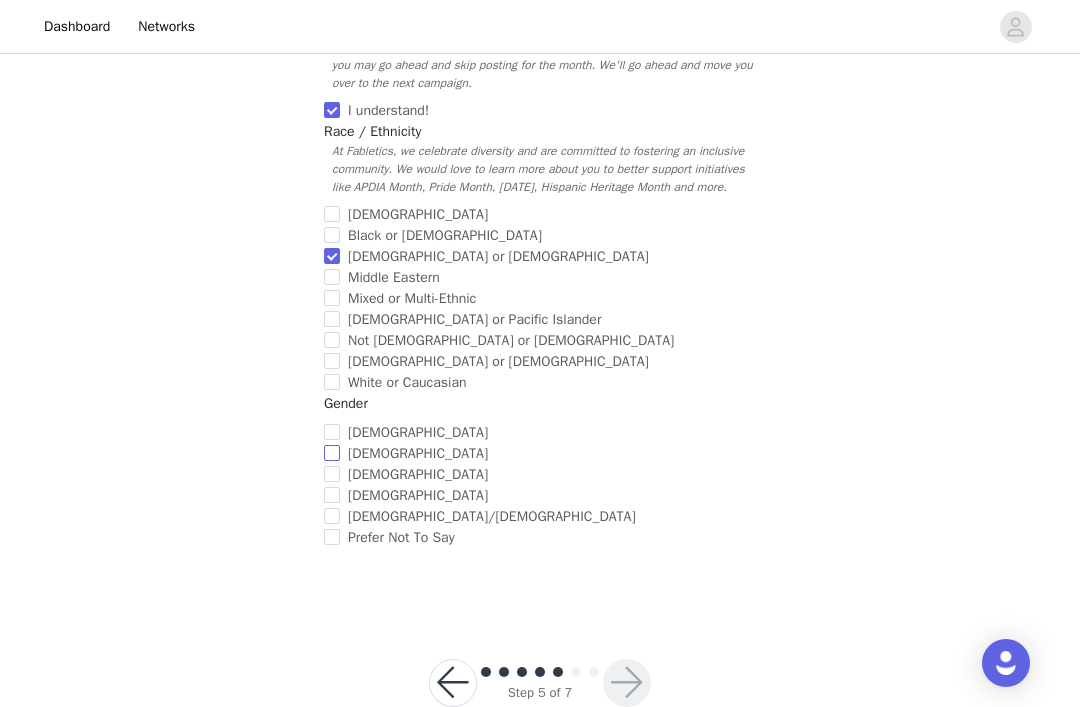 click on "Male" at bounding box center [418, 453] 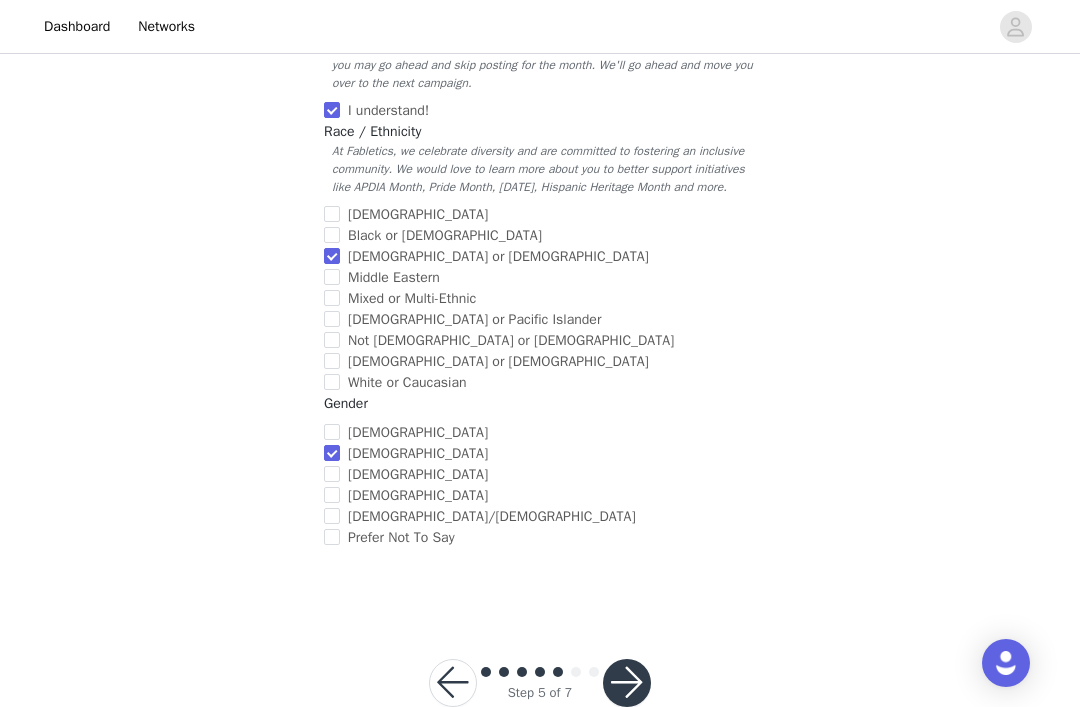 click at bounding box center [627, 683] 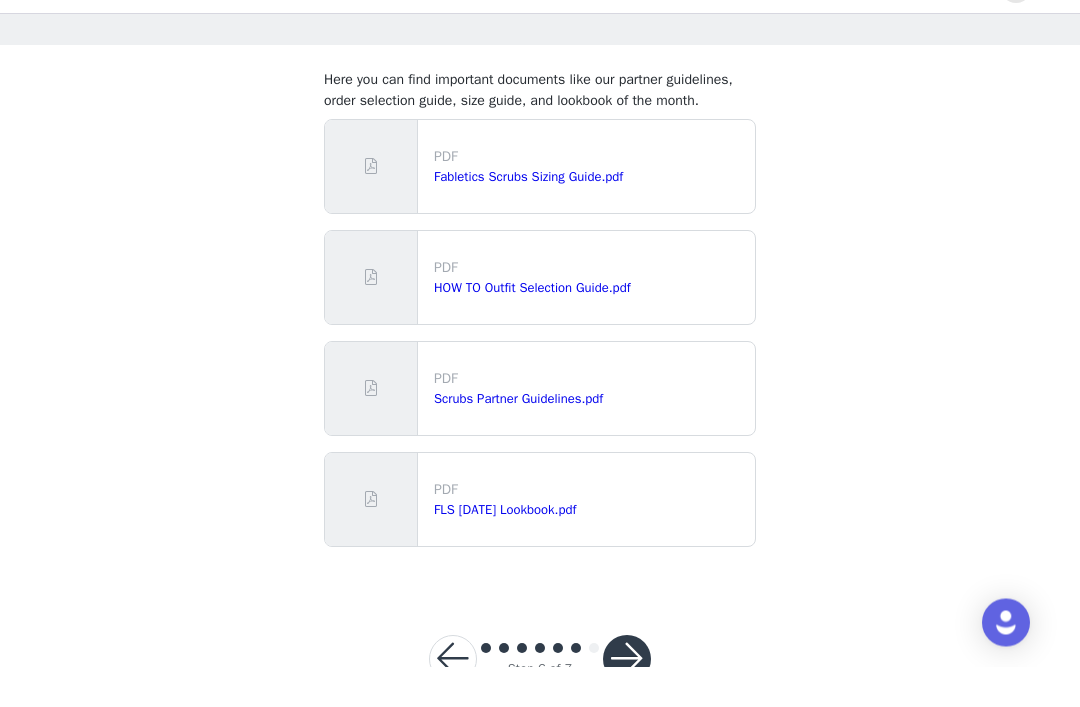 scroll, scrollTop: 76, scrollLeft: 0, axis: vertical 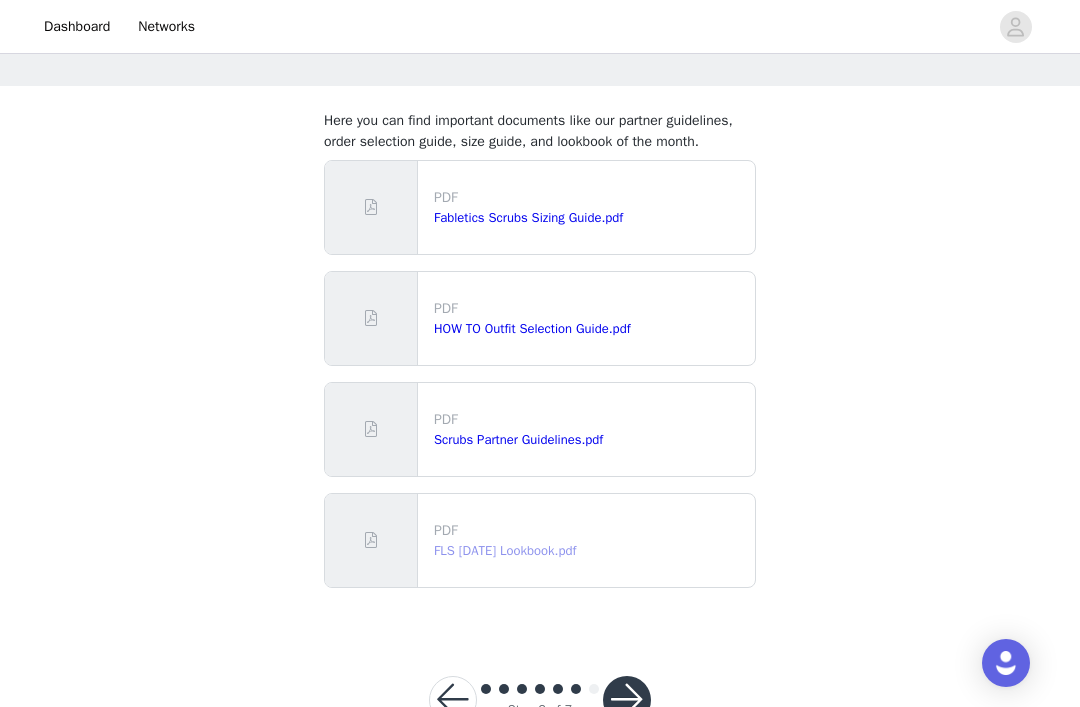 click on "FLS Aug 2025 Lookbook.pdf" at bounding box center [505, 550] 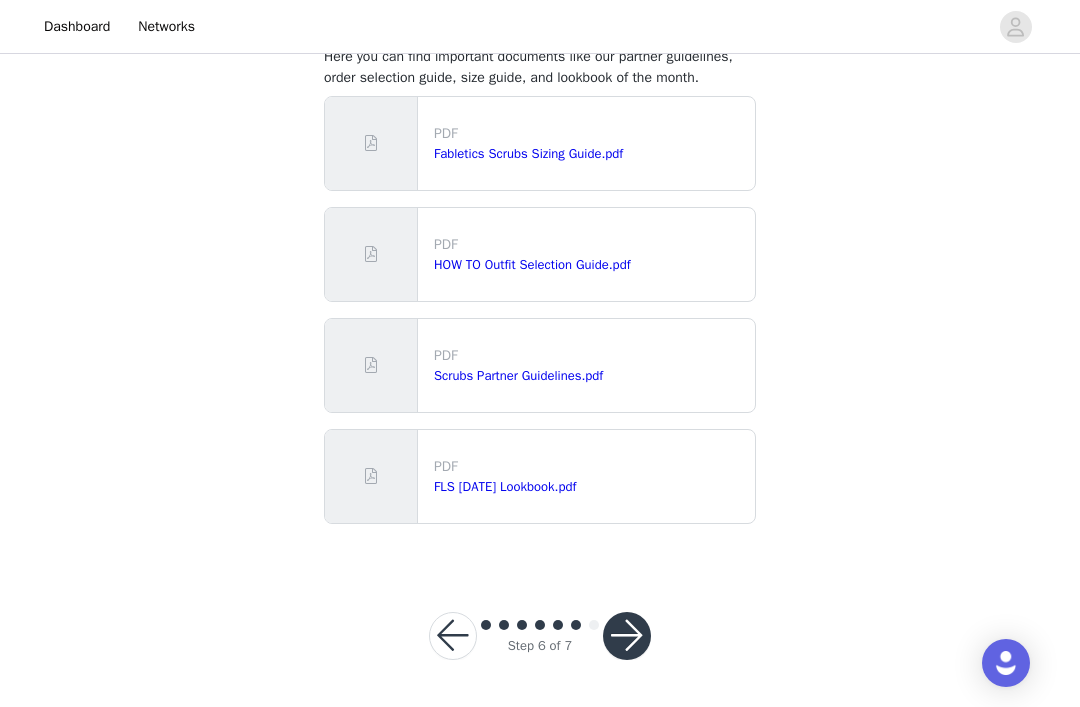 click at bounding box center [627, 636] 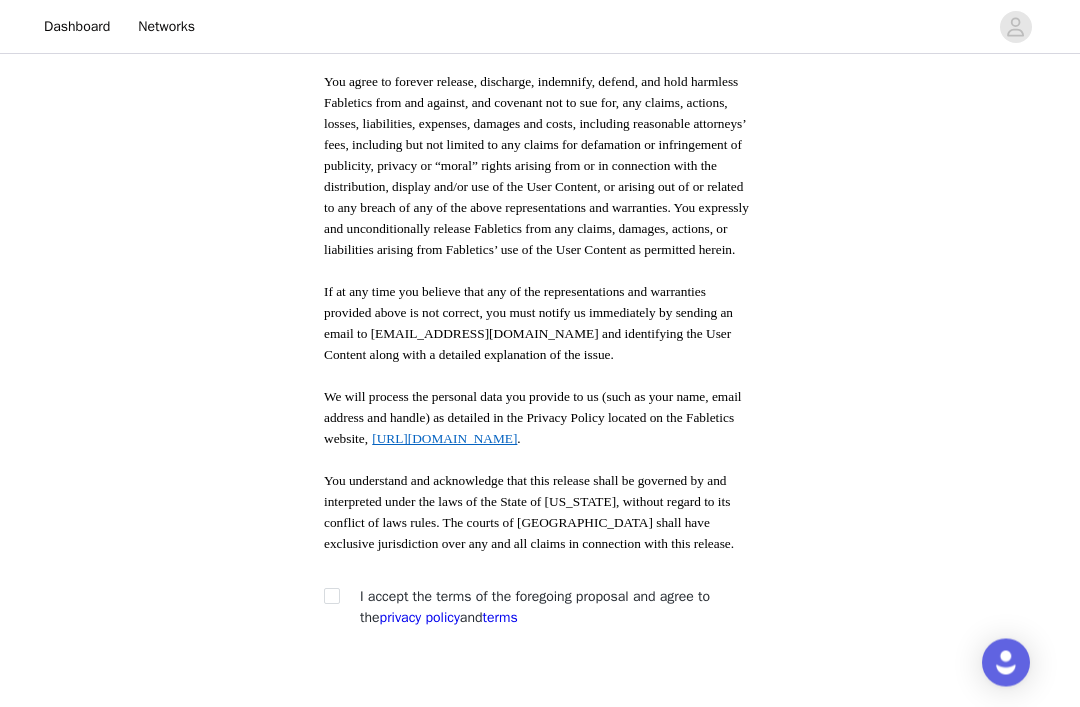 scroll, scrollTop: 1035, scrollLeft: 0, axis: vertical 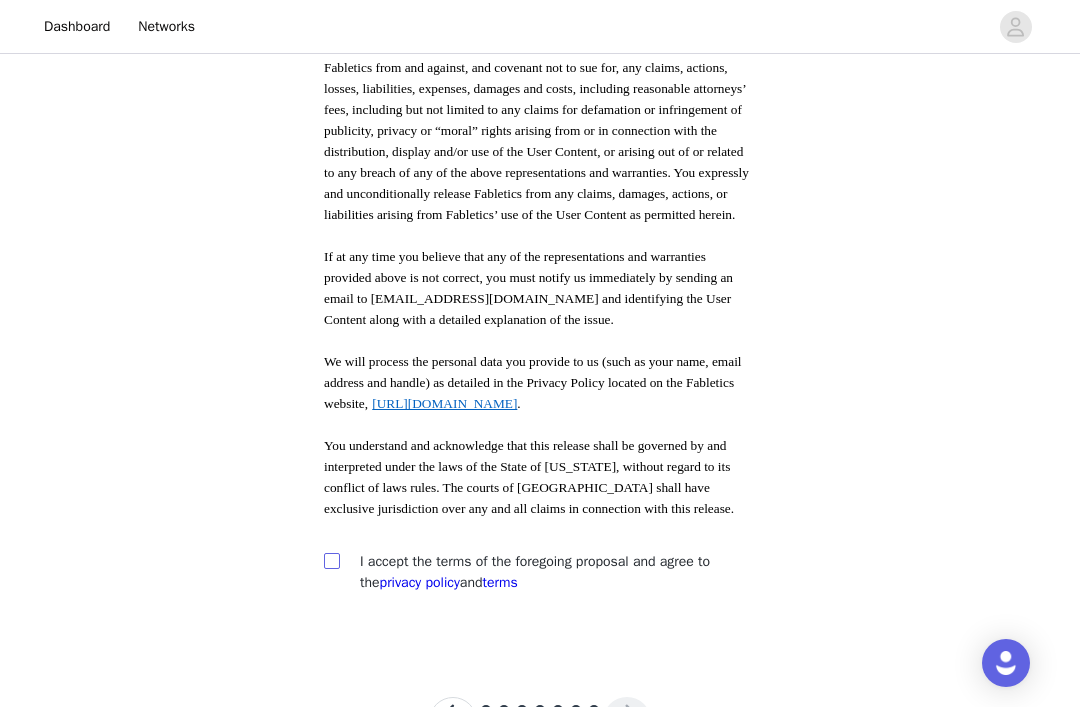 click at bounding box center (332, 561) 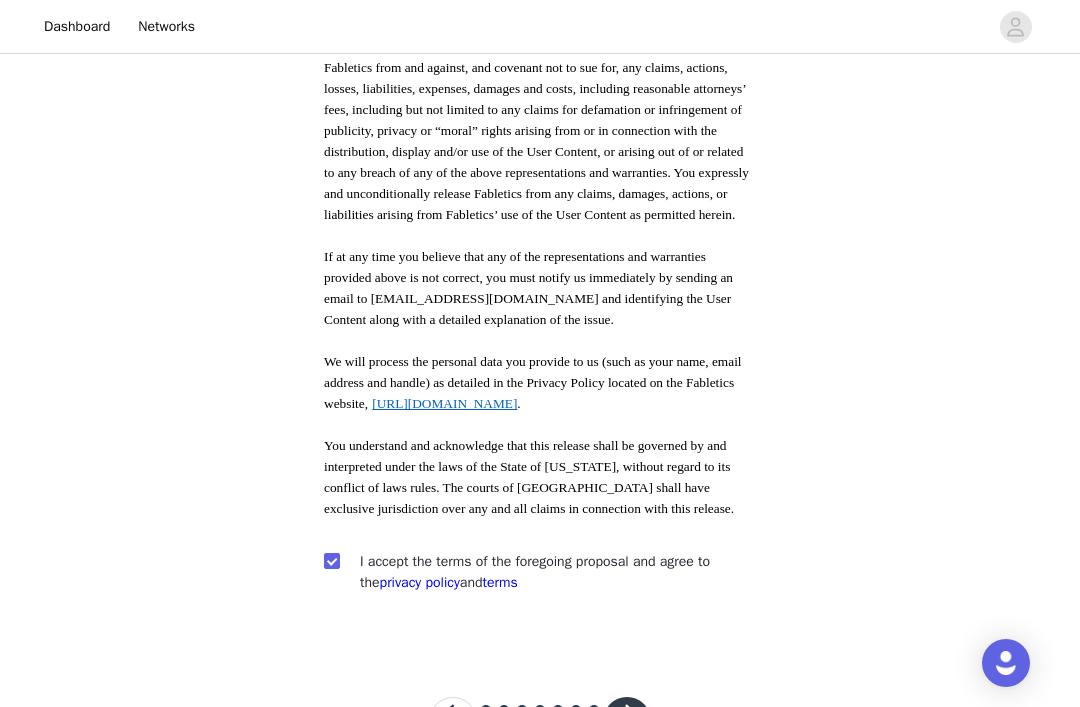 click at bounding box center (627, 721) 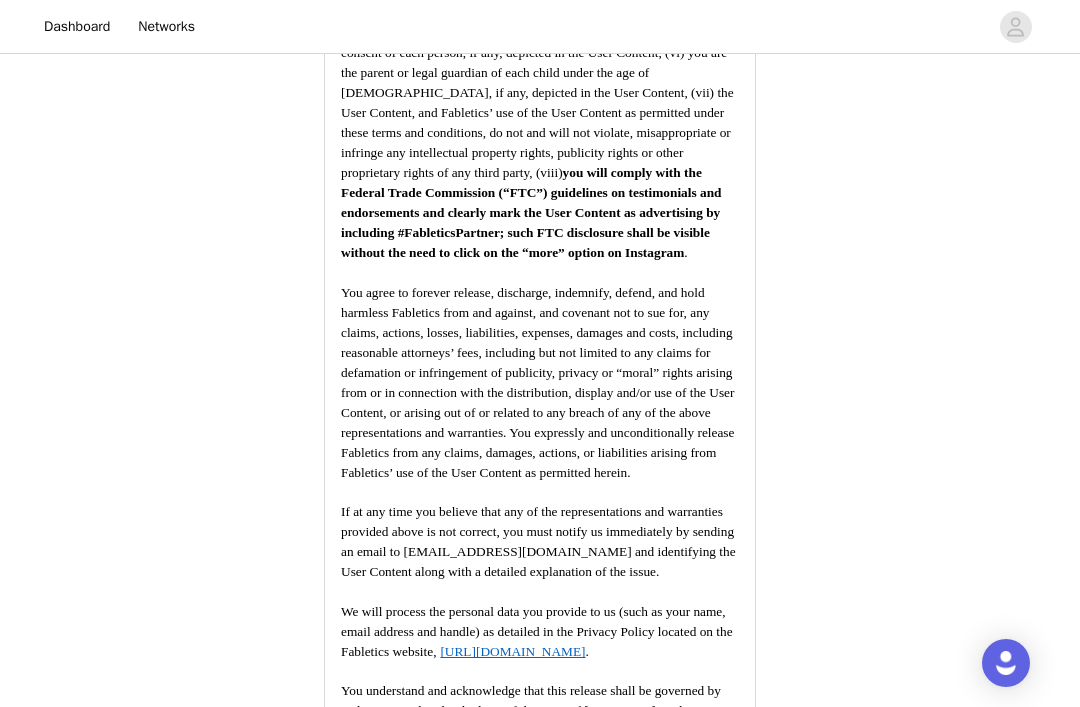 scroll, scrollTop: 2512, scrollLeft: 0, axis: vertical 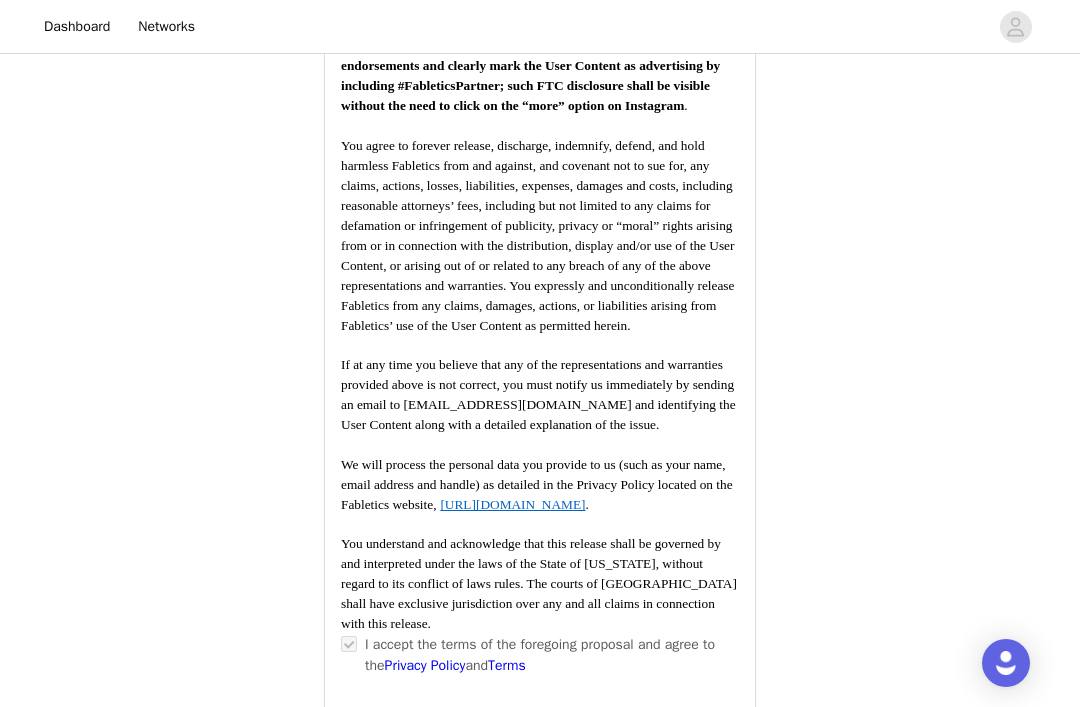 click on "Submit Proposal" at bounding box center (540, 813) 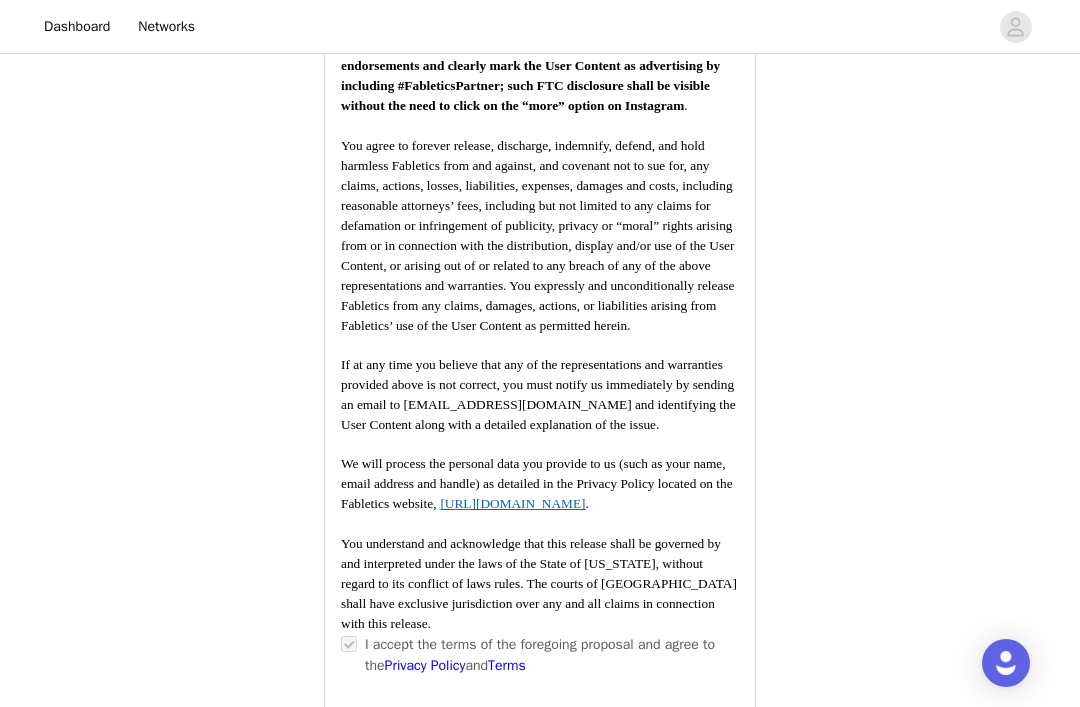 scroll, scrollTop: 0, scrollLeft: 0, axis: both 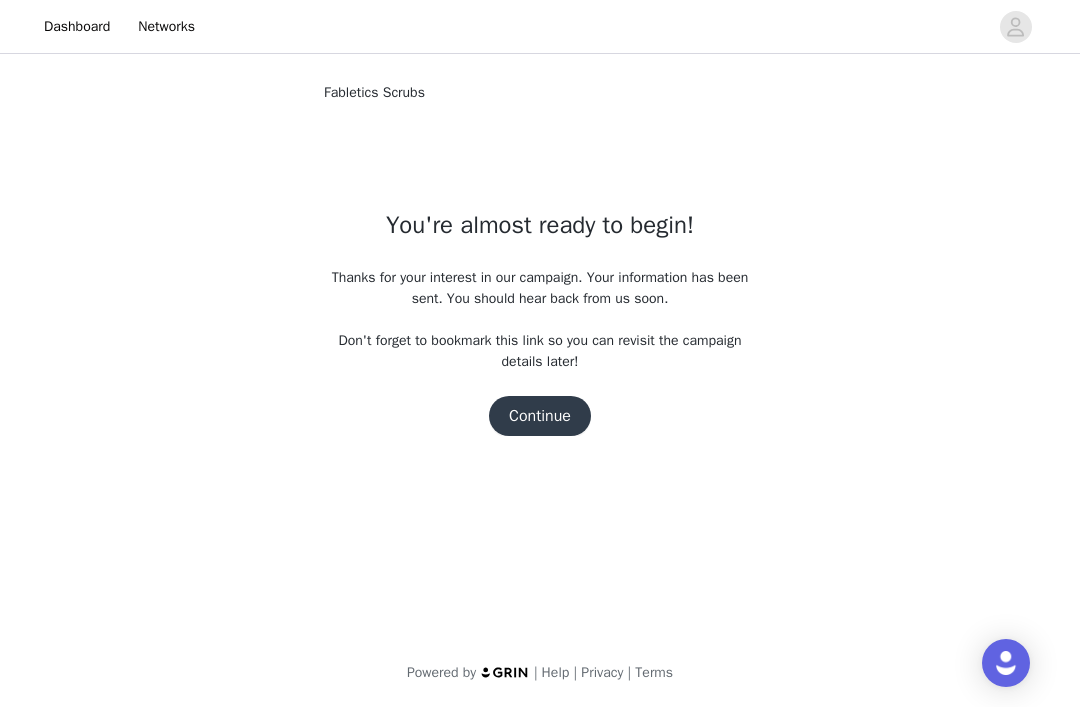 click on "Continue" at bounding box center [540, 416] 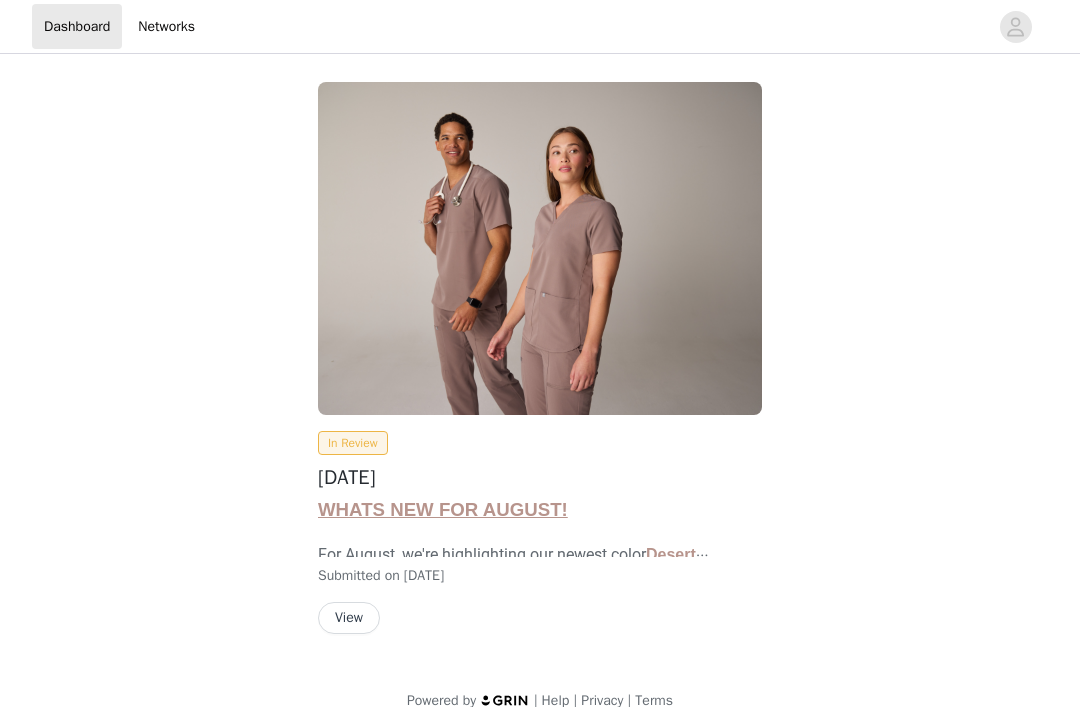 scroll, scrollTop: 0, scrollLeft: 0, axis: both 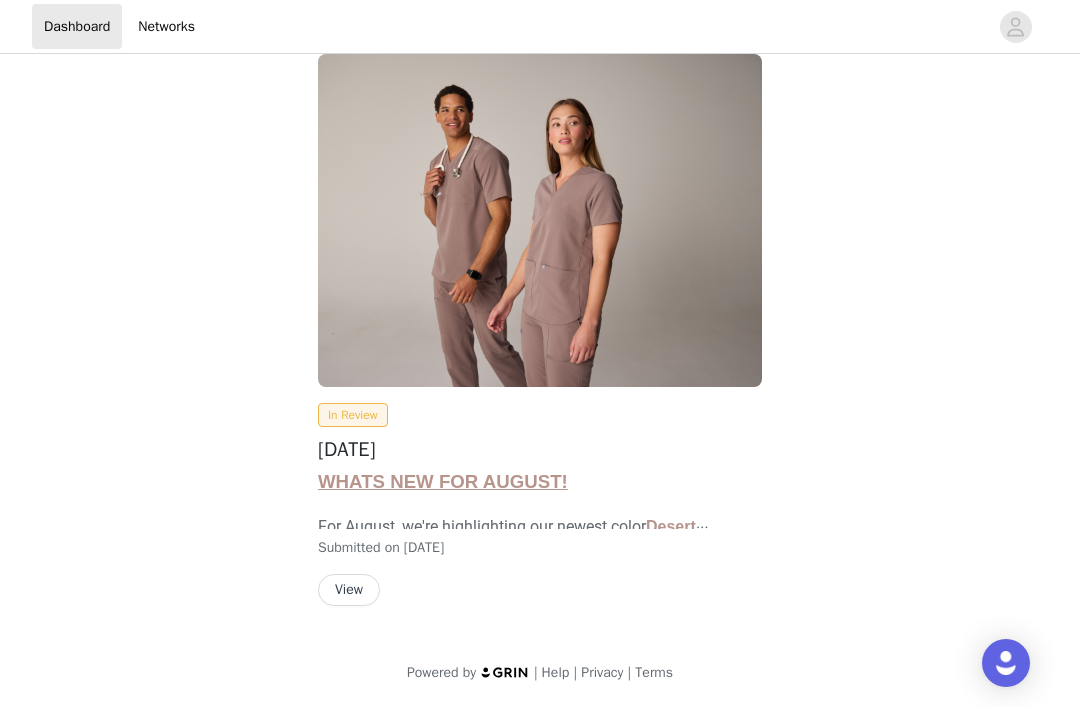 click on "View" at bounding box center (349, 590) 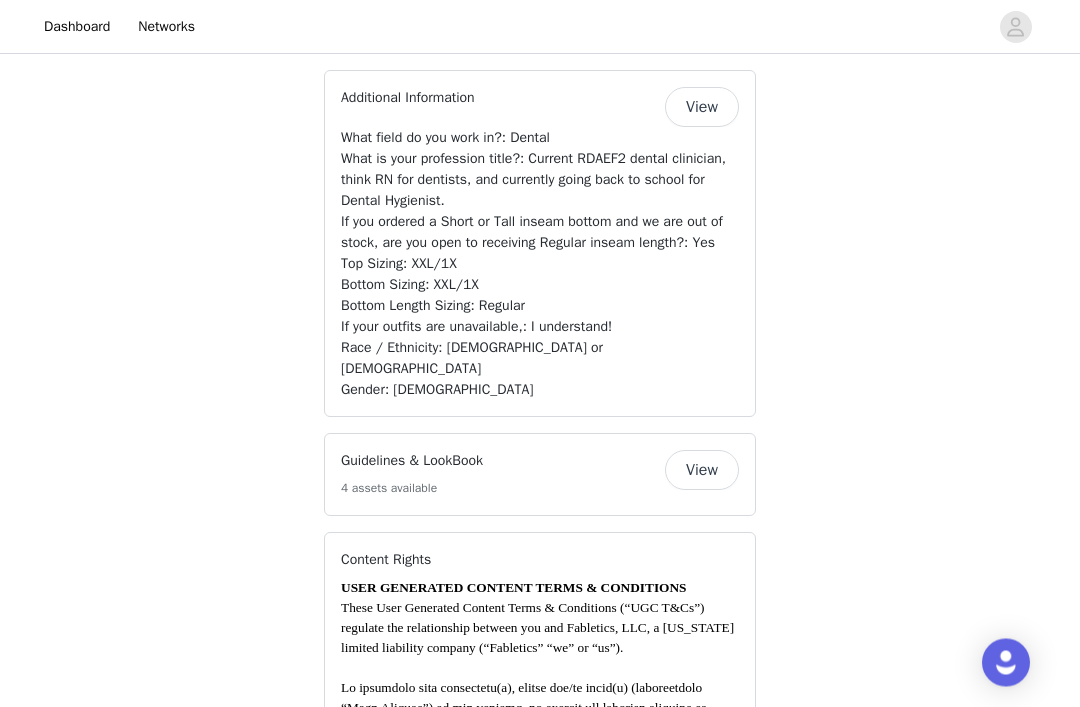 scroll, scrollTop: 2658, scrollLeft: 0, axis: vertical 